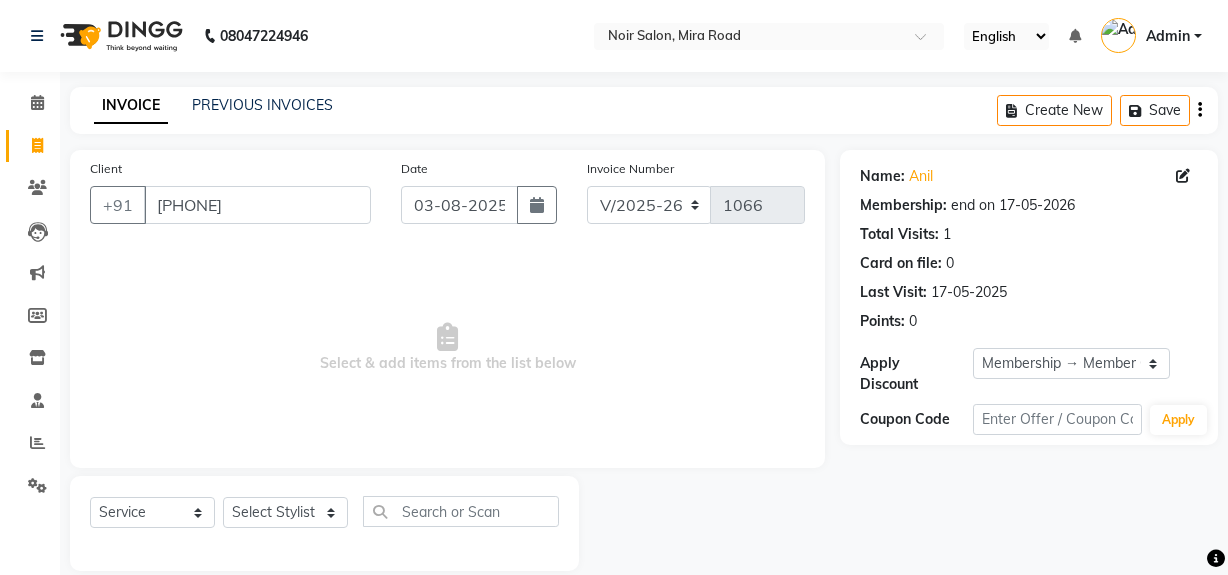 select on "5495" 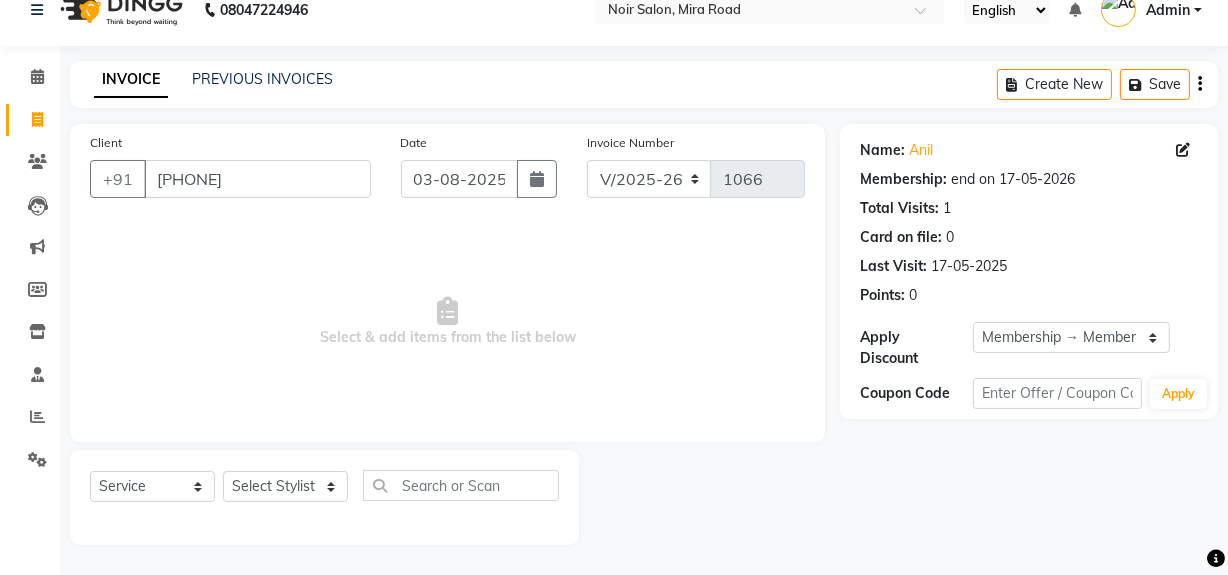 scroll, scrollTop: 0, scrollLeft: 0, axis: both 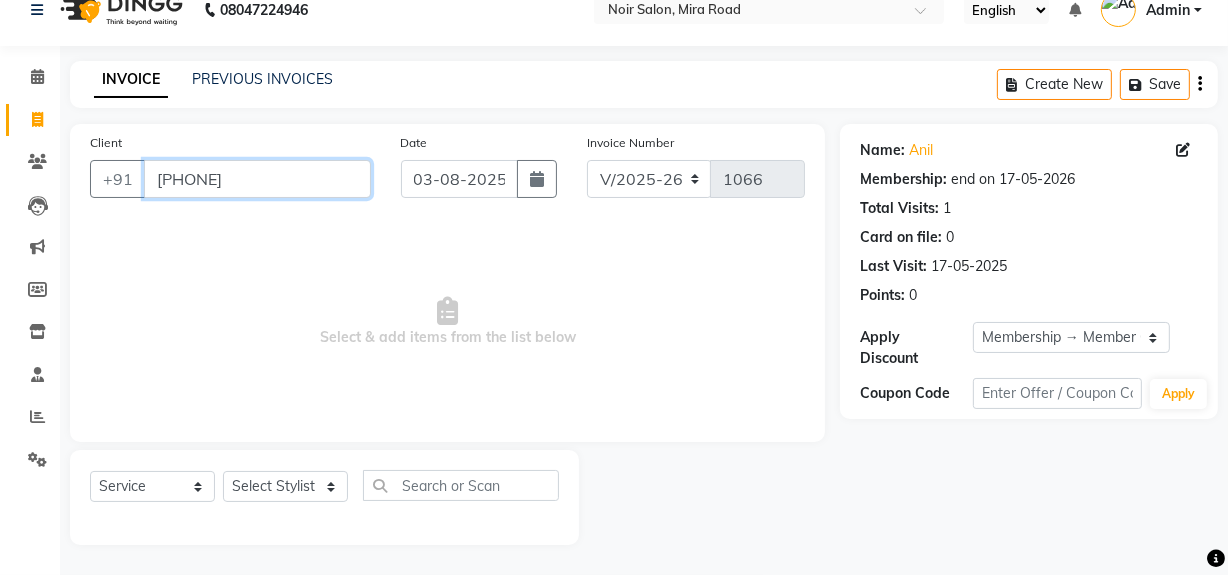 click on "9887777767" at bounding box center [257, 179] 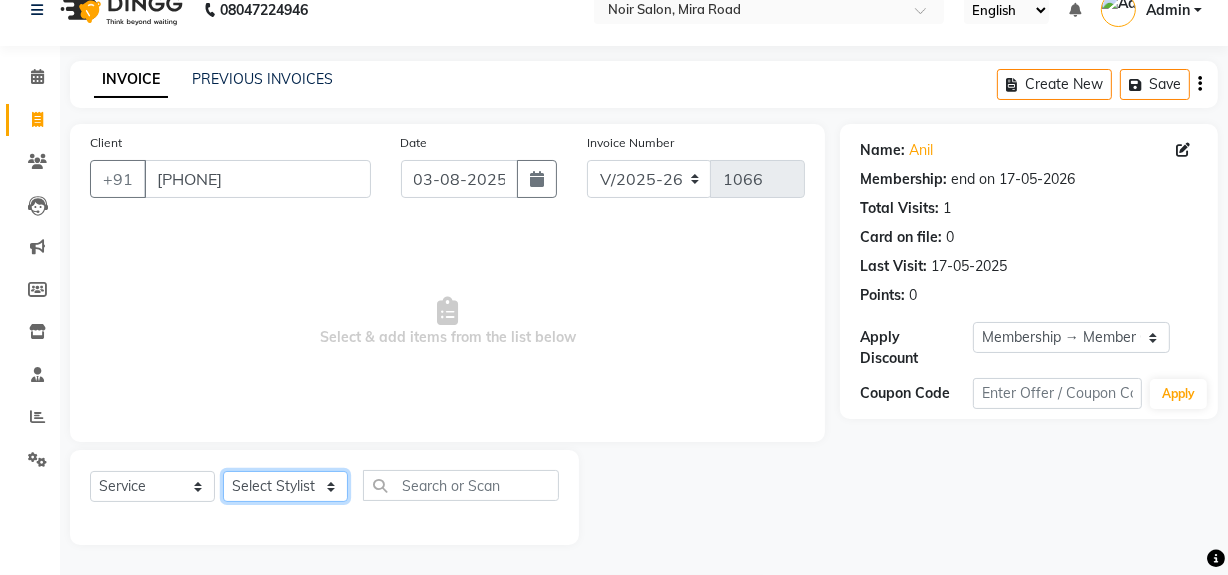 click on "Select Stylist khushbu Mohd Naushad Noir (Login) Shamshad Sonali Sumit Ujwala Patil" 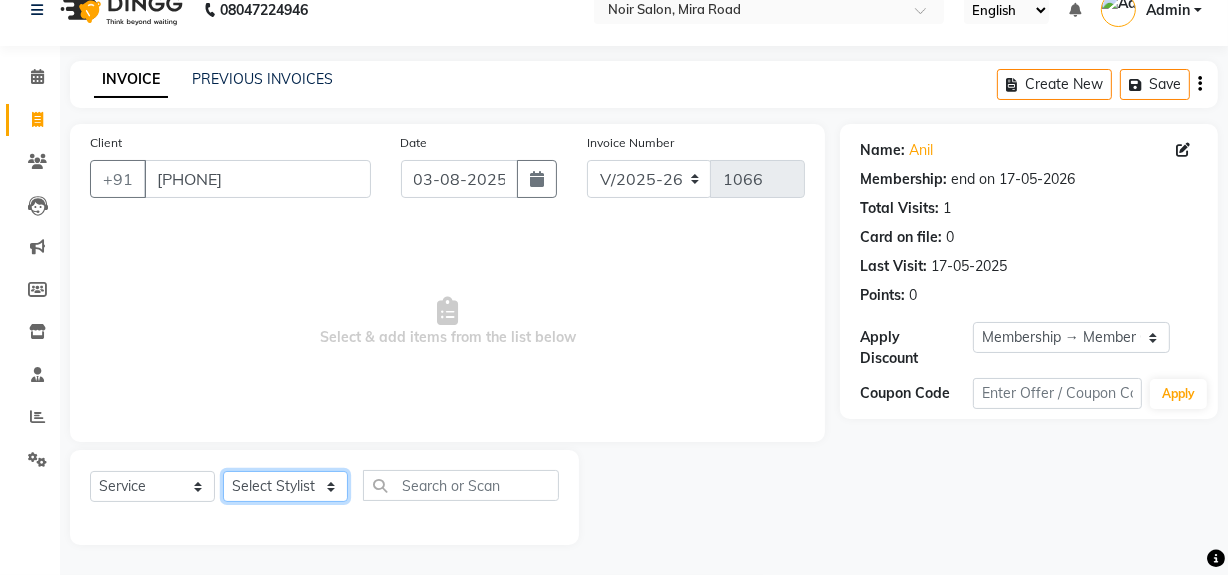 select on "71171" 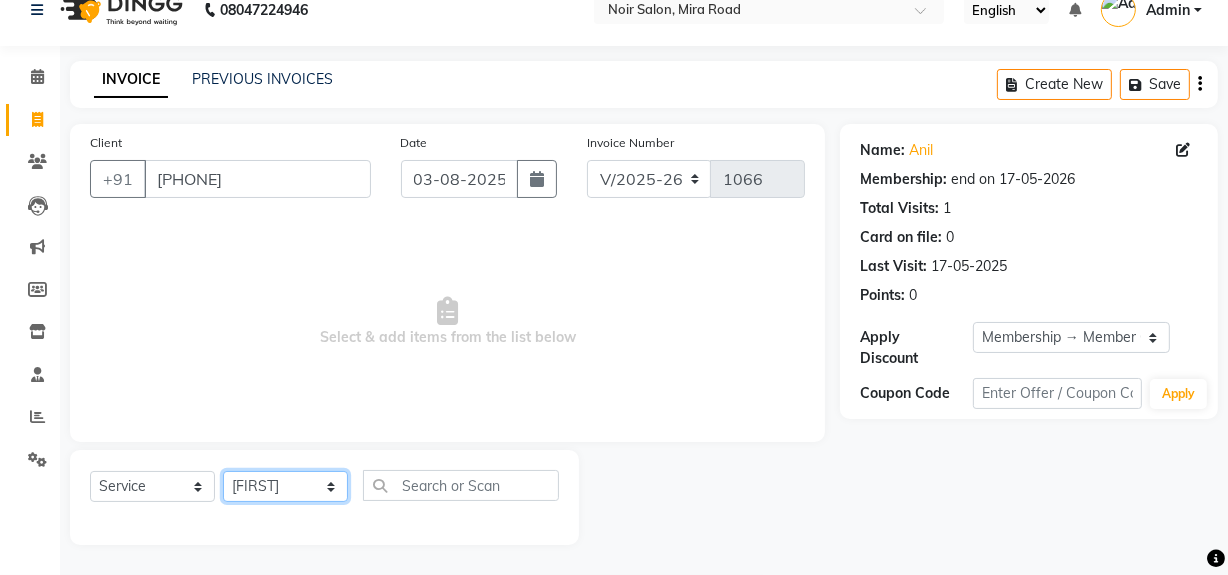 click on "Select Stylist khushbu Mohd Naushad Noir (Login) Shamshad Sonali Sumit Ujwala Patil" 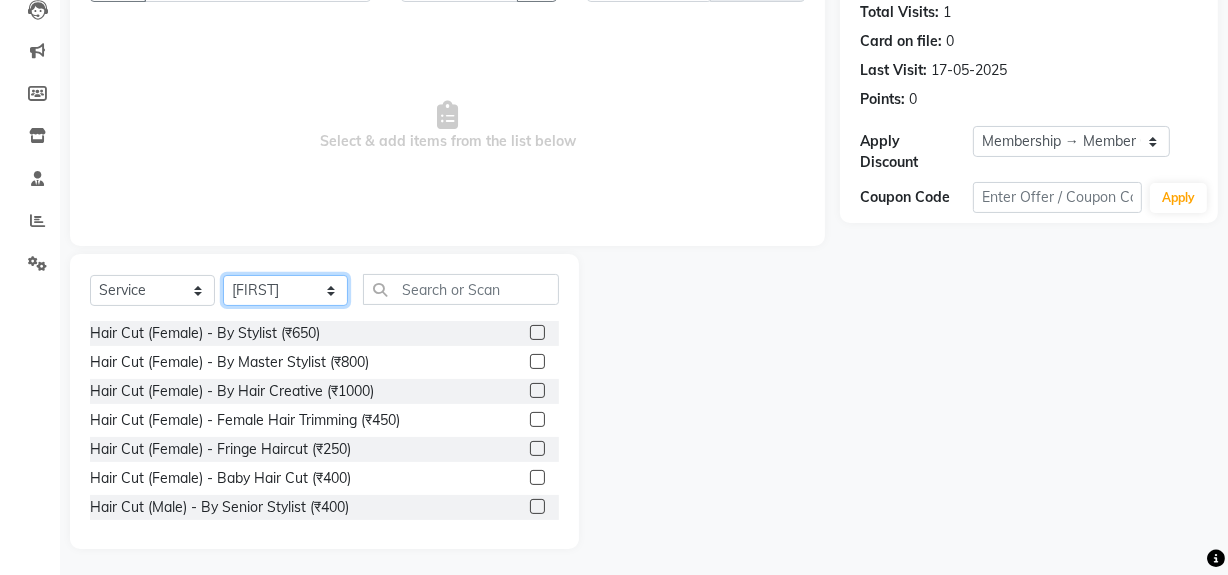 scroll, scrollTop: 226, scrollLeft: 0, axis: vertical 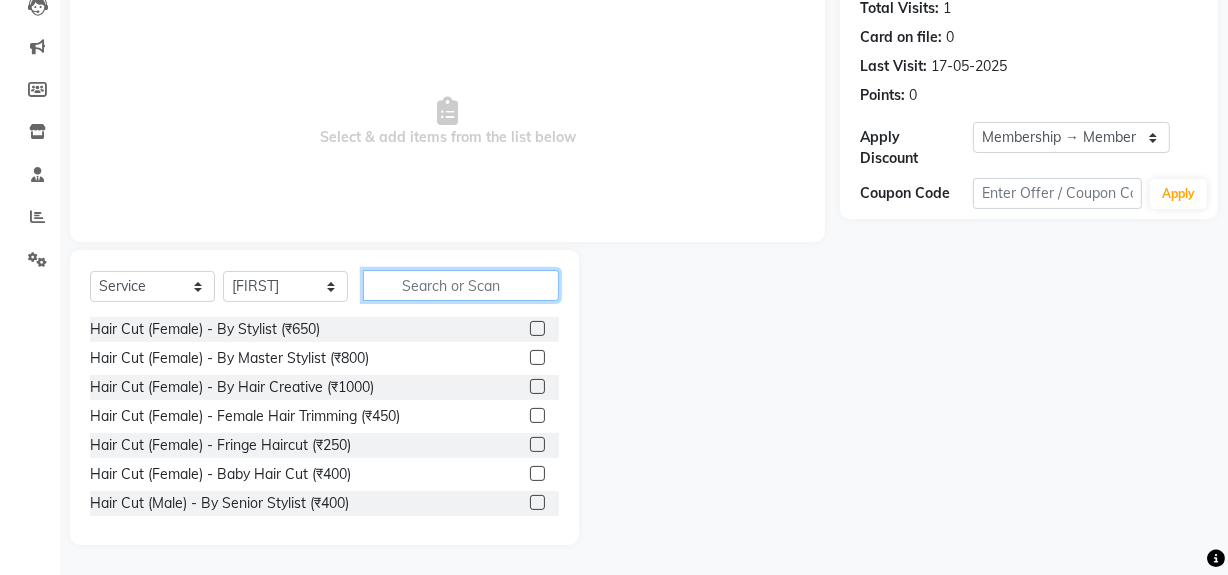 click 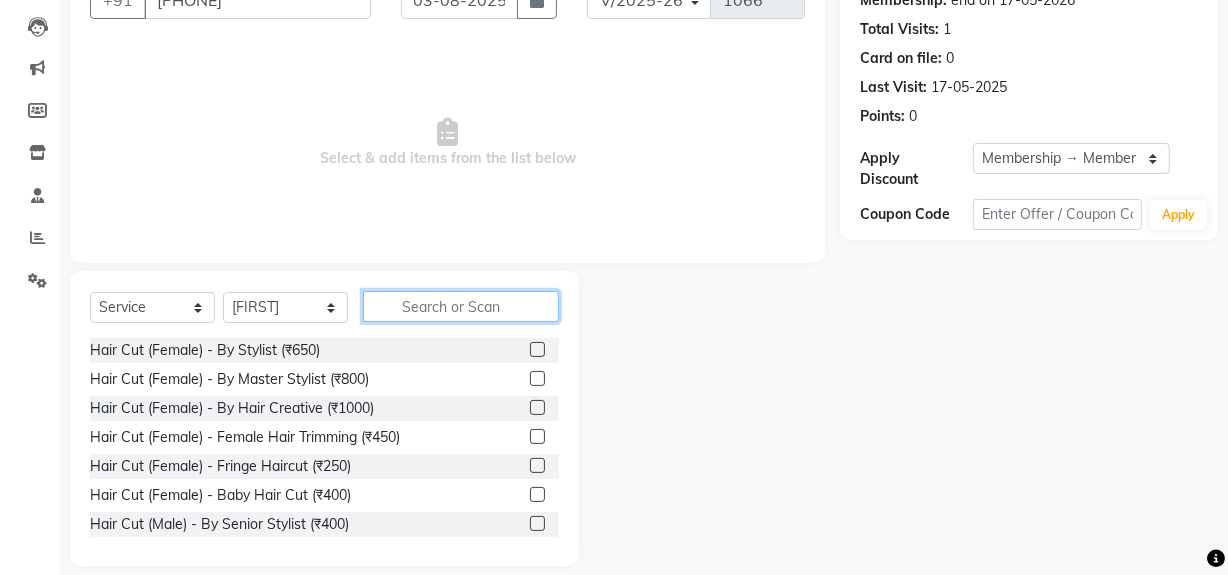 scroll, scrollTop: 226, scrollLeft: 0, axis: vertical 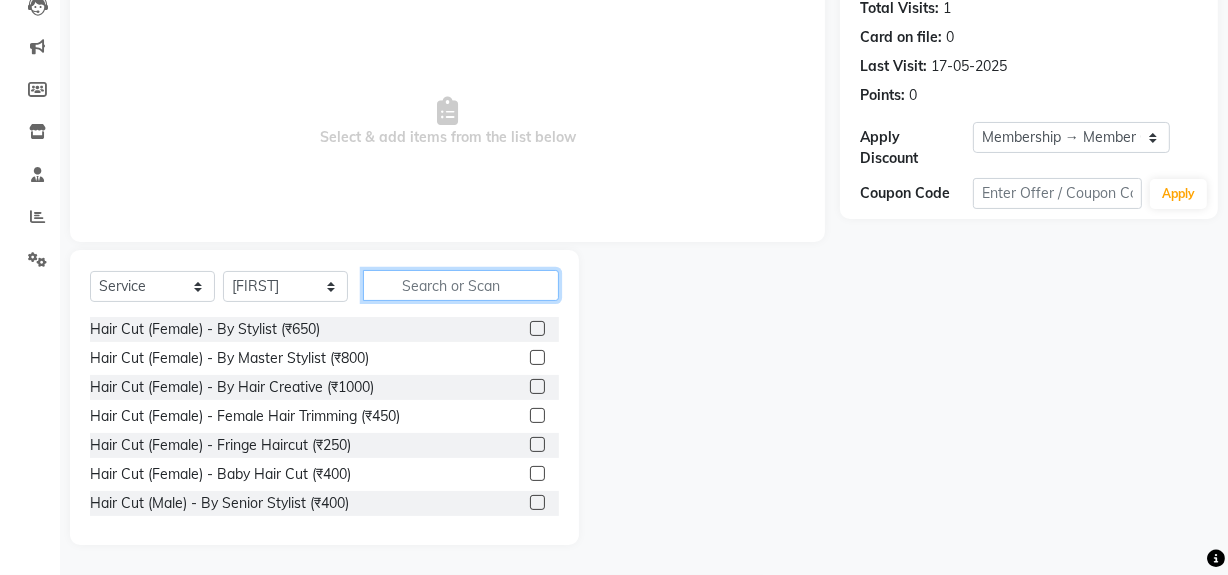 click 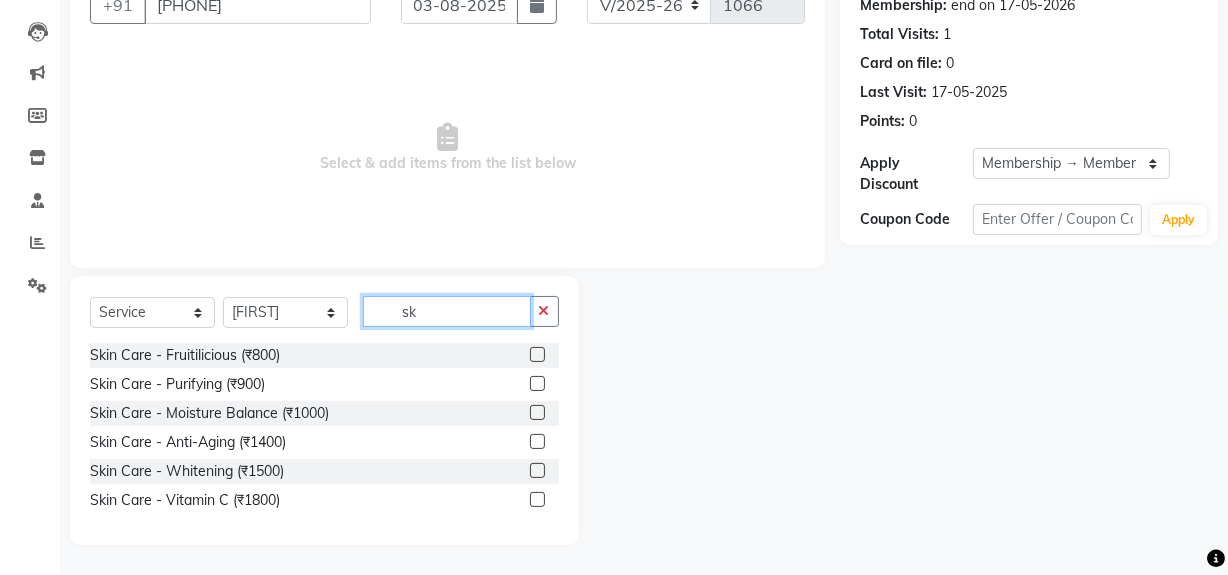 scroll, scrollTop: 200, scrollLeft: 0, axis: vertical 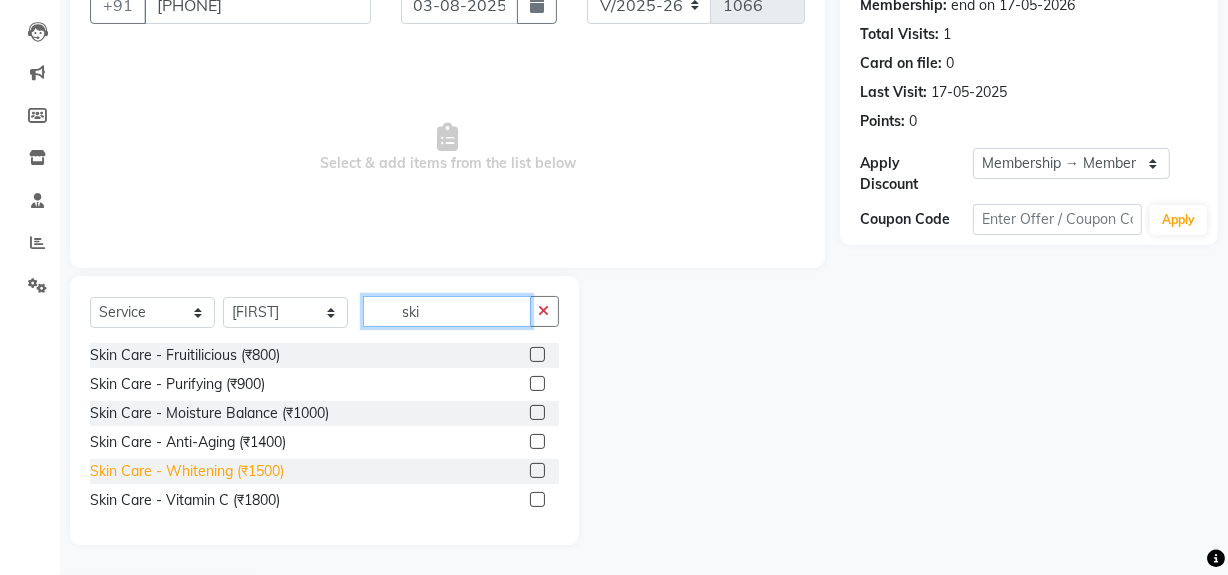 type on "ski" 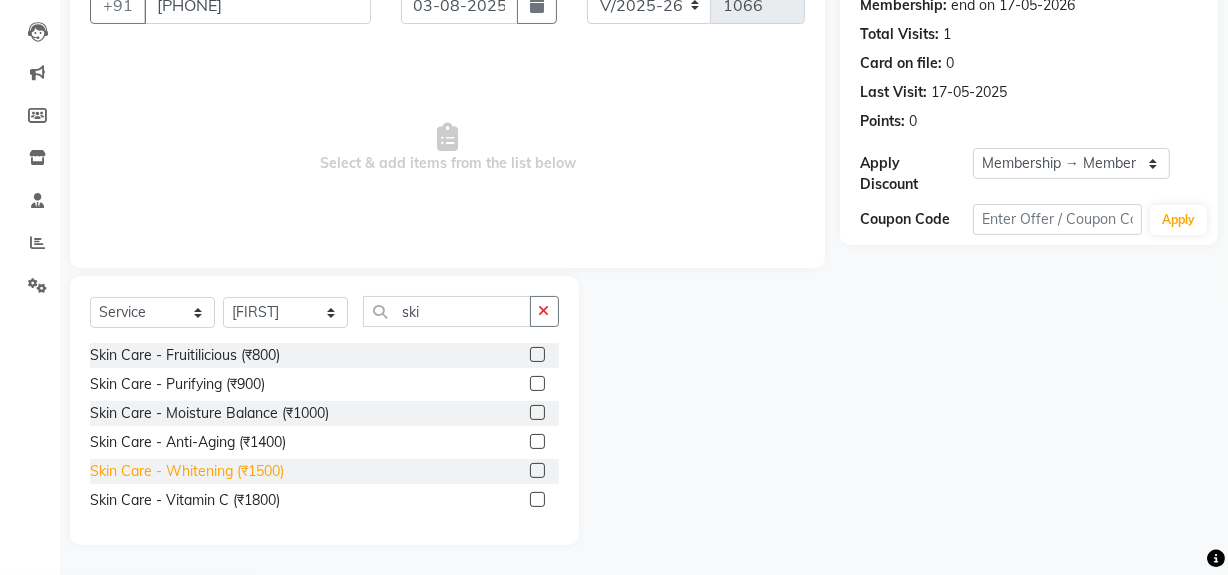 click on "Skin Care  - Whitening (₹1500)" 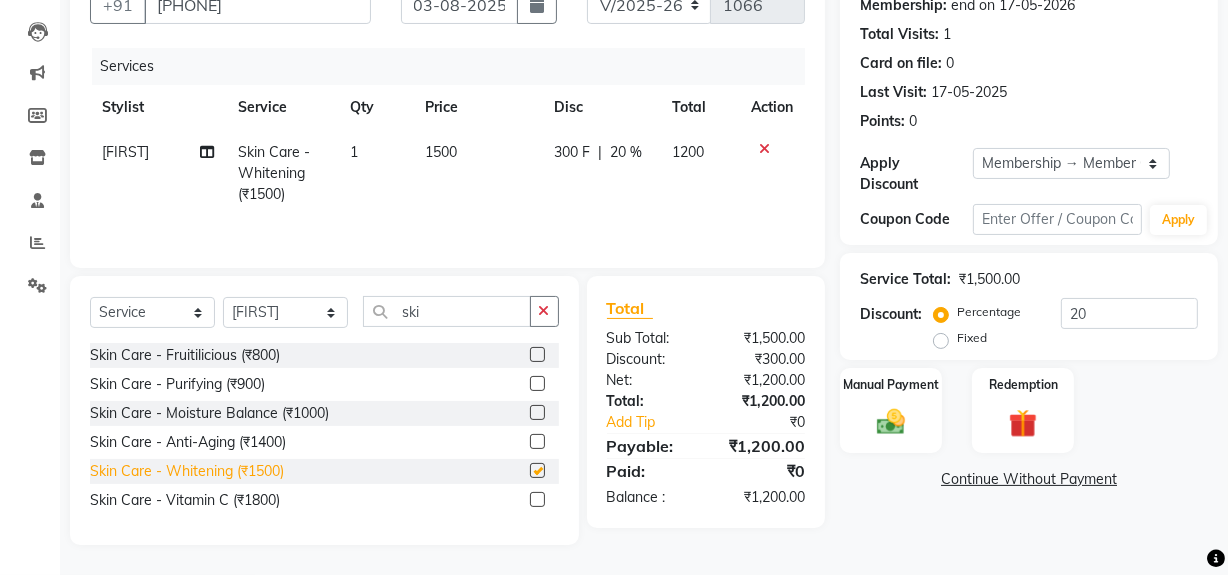 checkbox on "false" 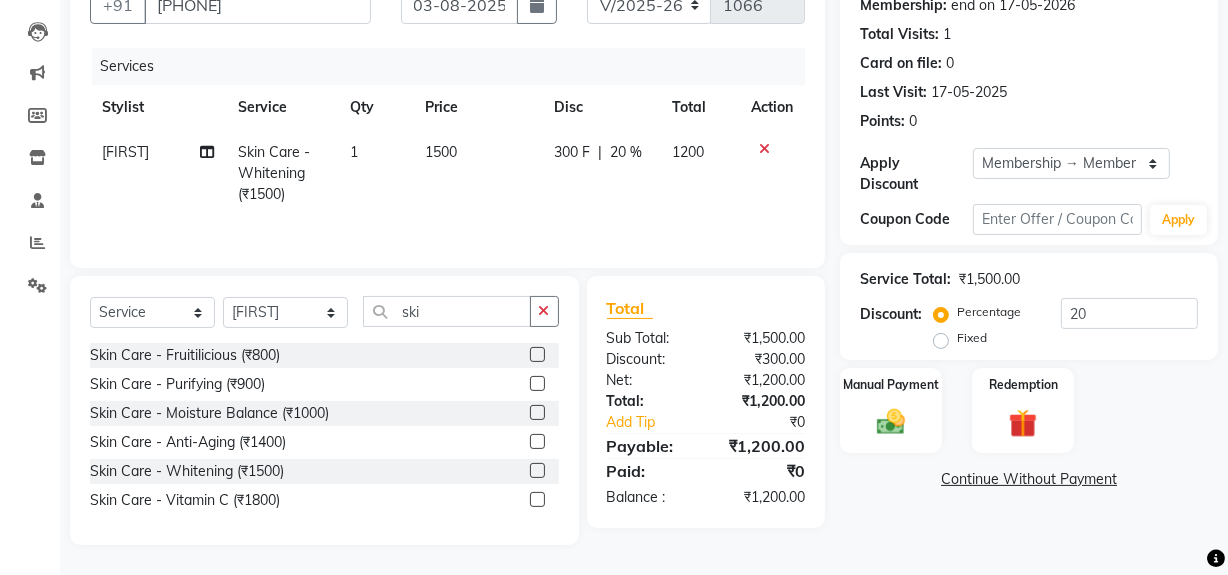 click on "1500" 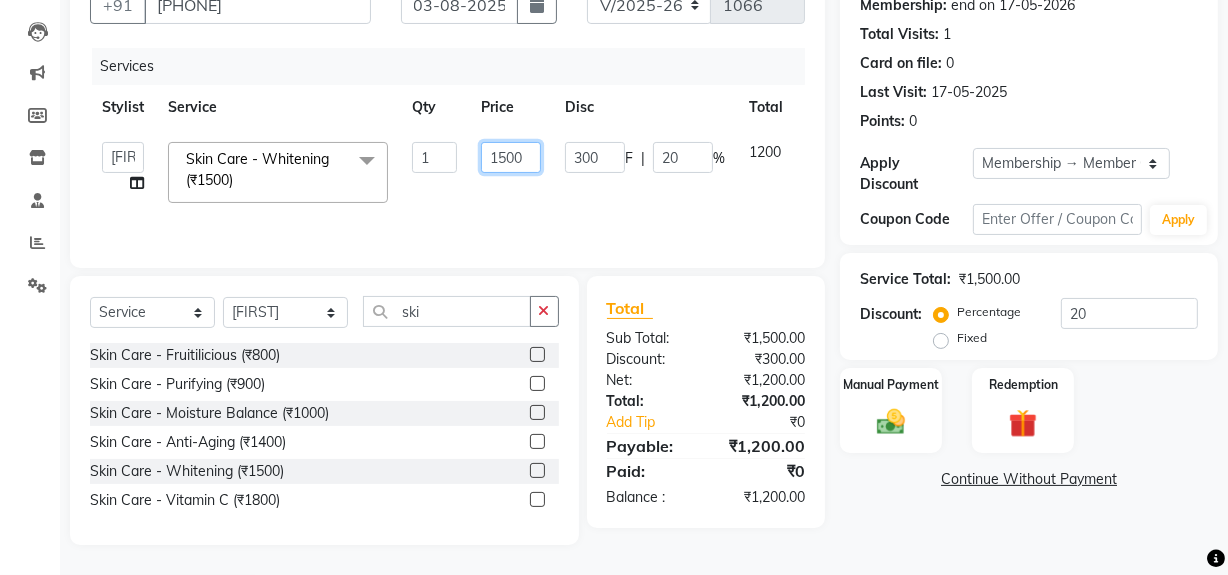 click on "1500" 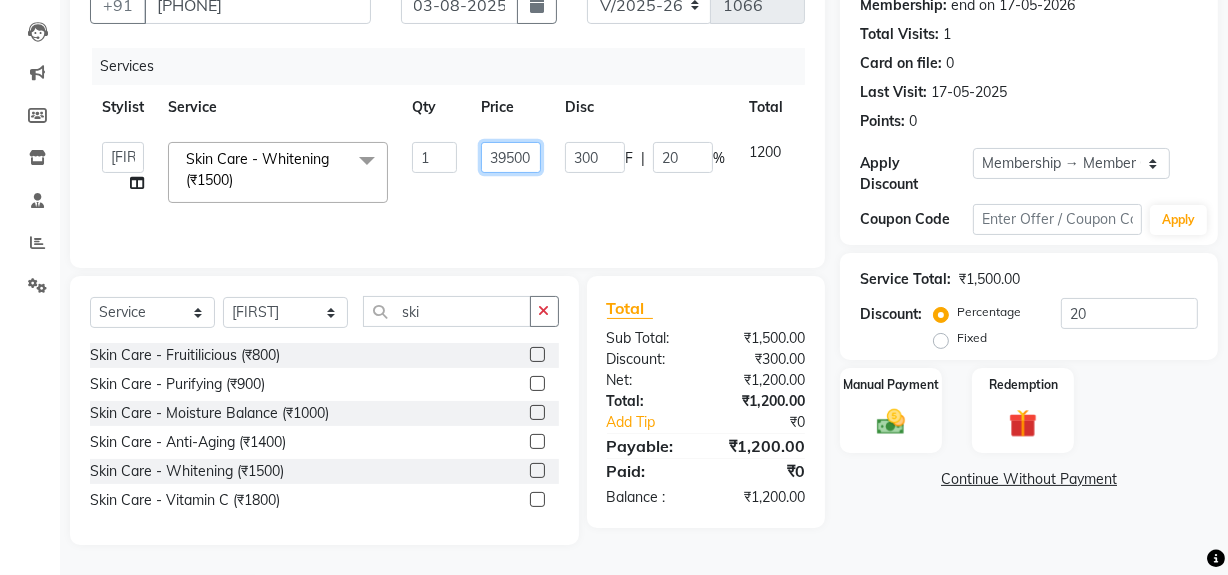 click on "39500" 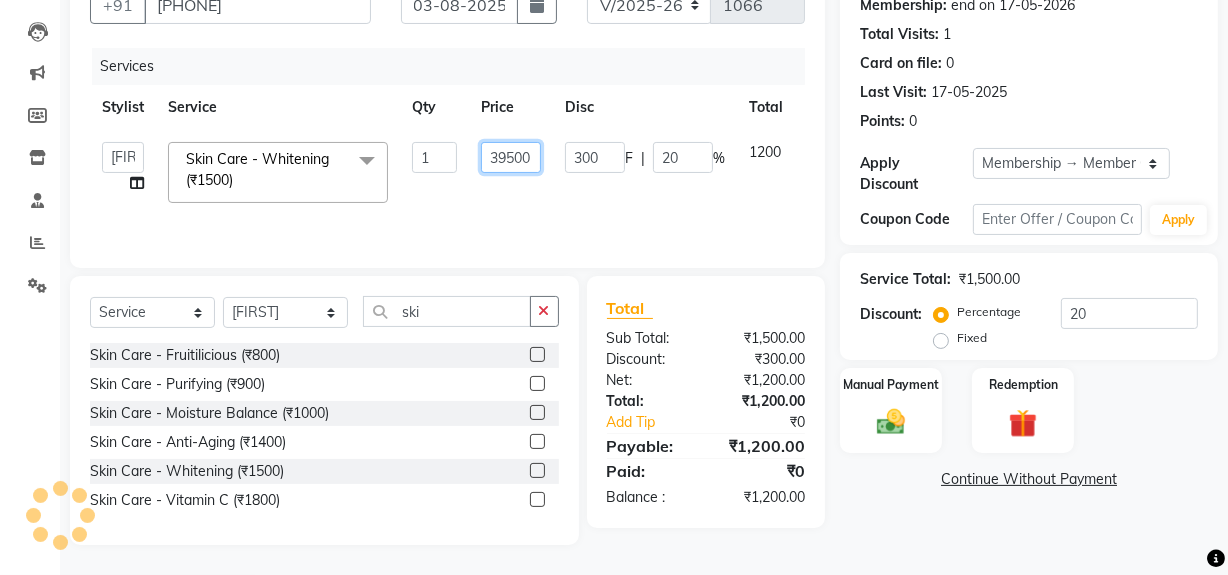 type on "3950" 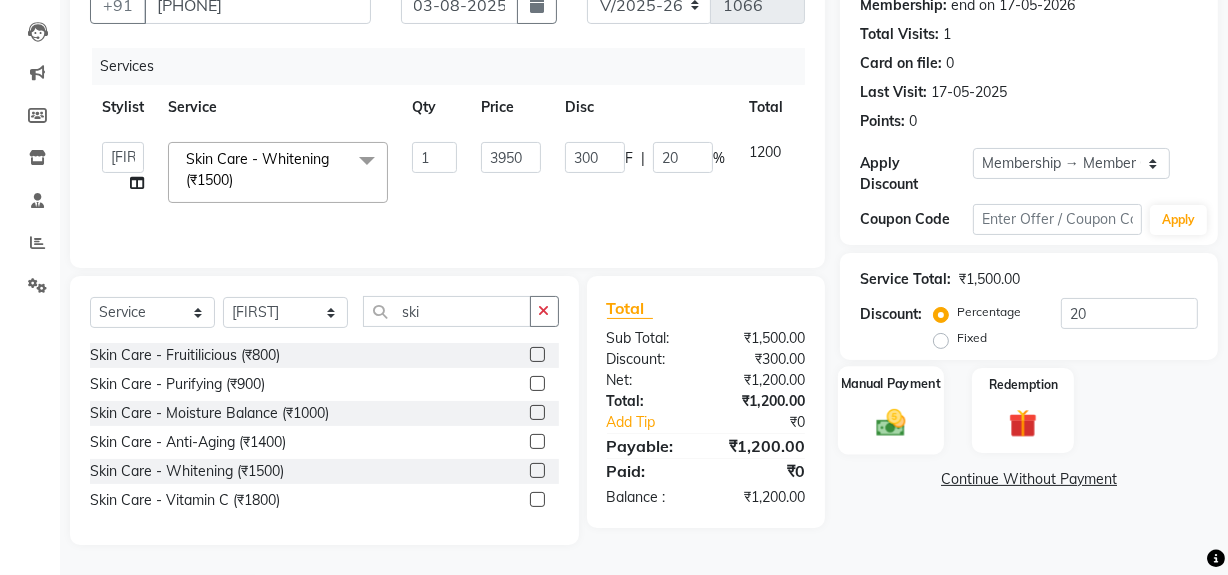 click on "Manual Payment" 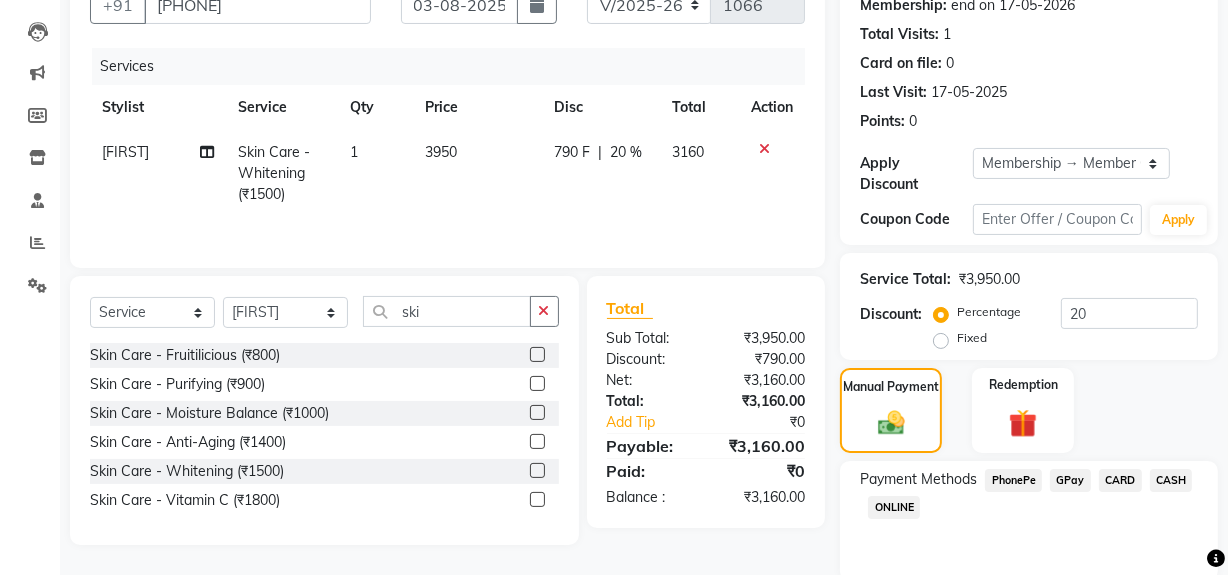 click on "20 %" 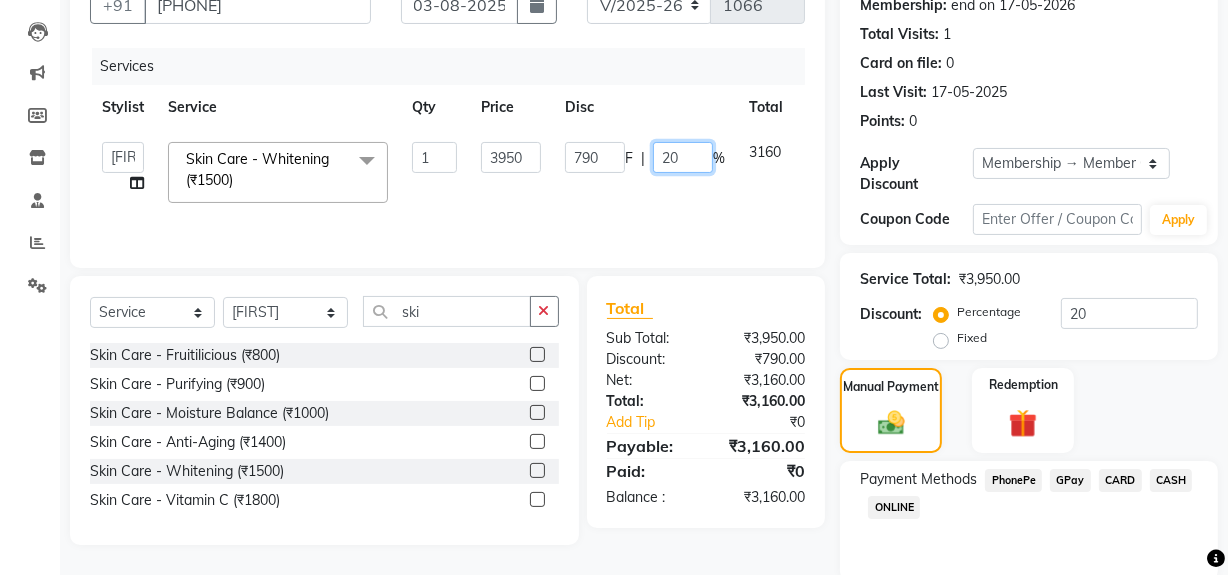 click on "20" 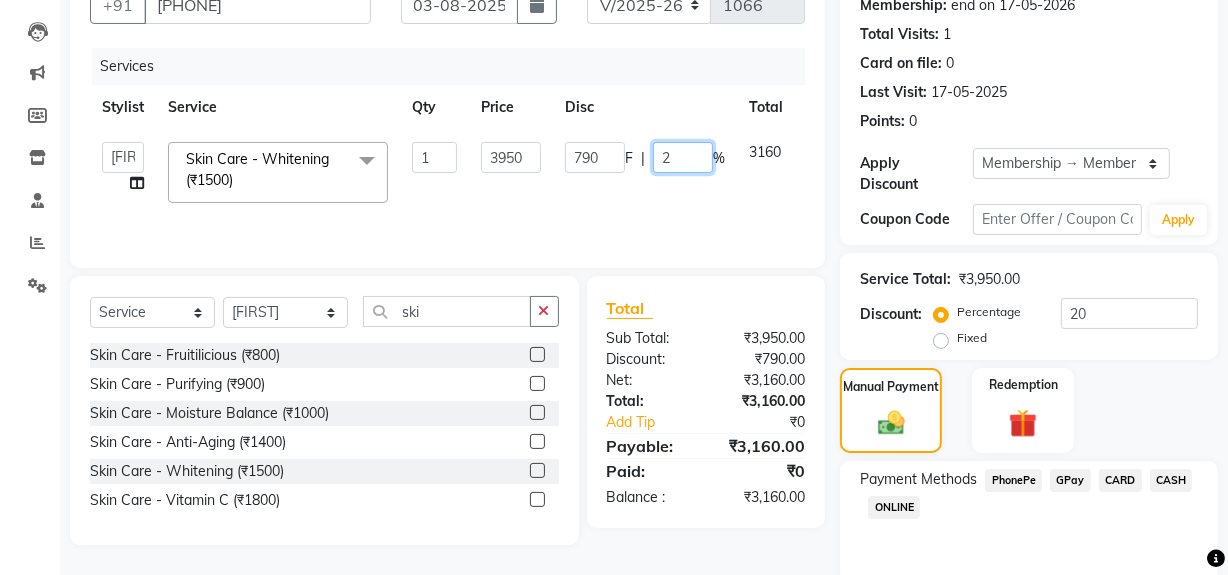 type 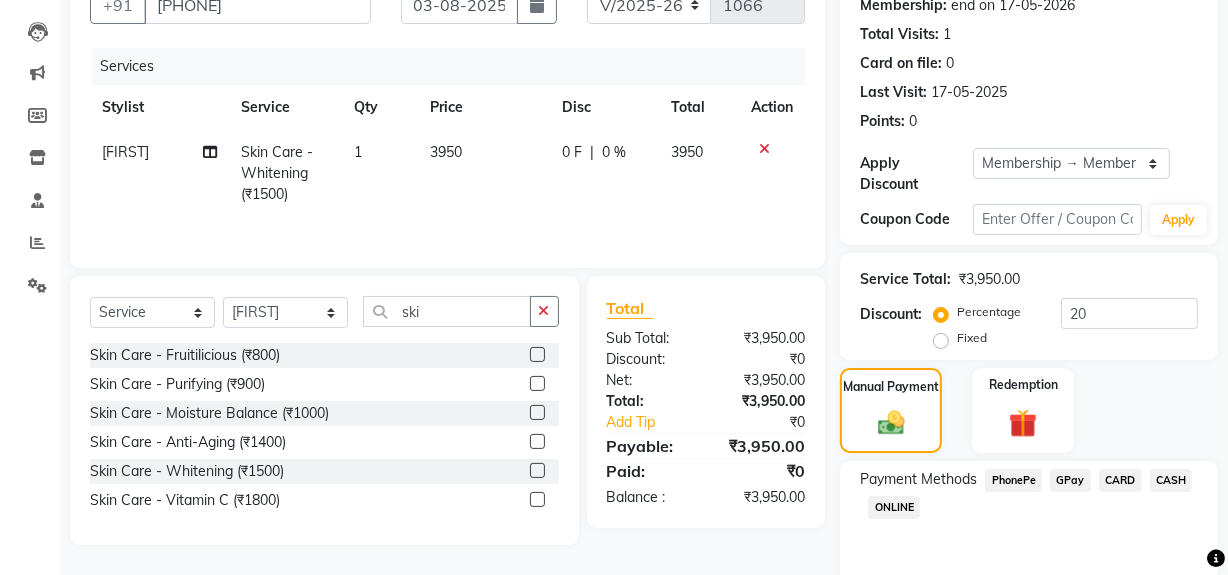click on "khushbu Skin Care  - Whitening (₹1500) 1 3950 0 F | 0 % 3950" 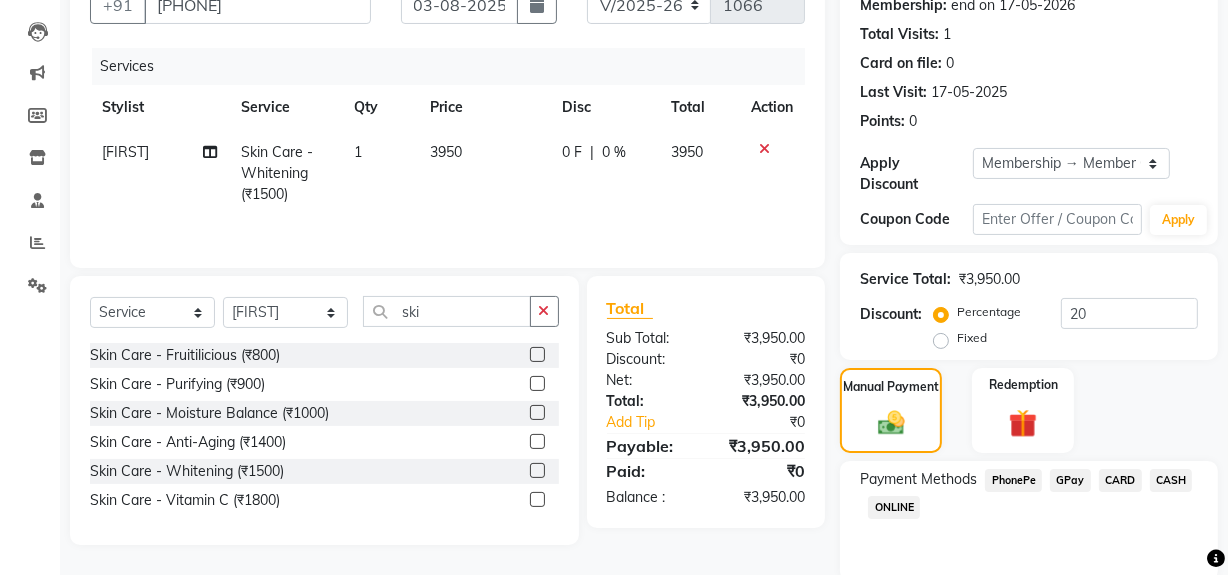 click on "GPay" 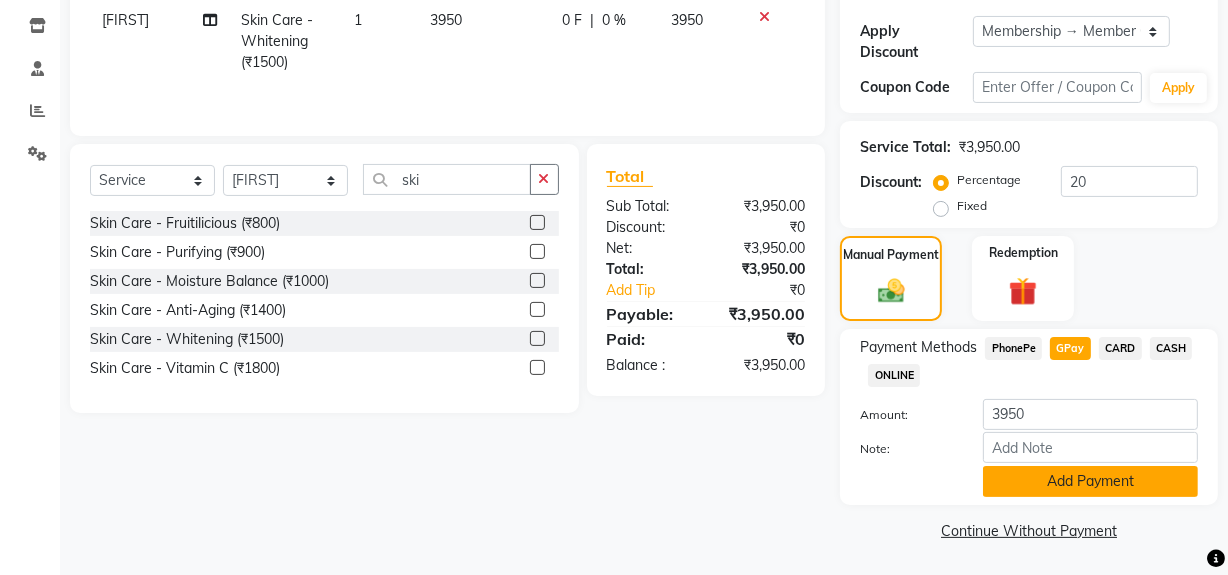 click on "Add Payment" 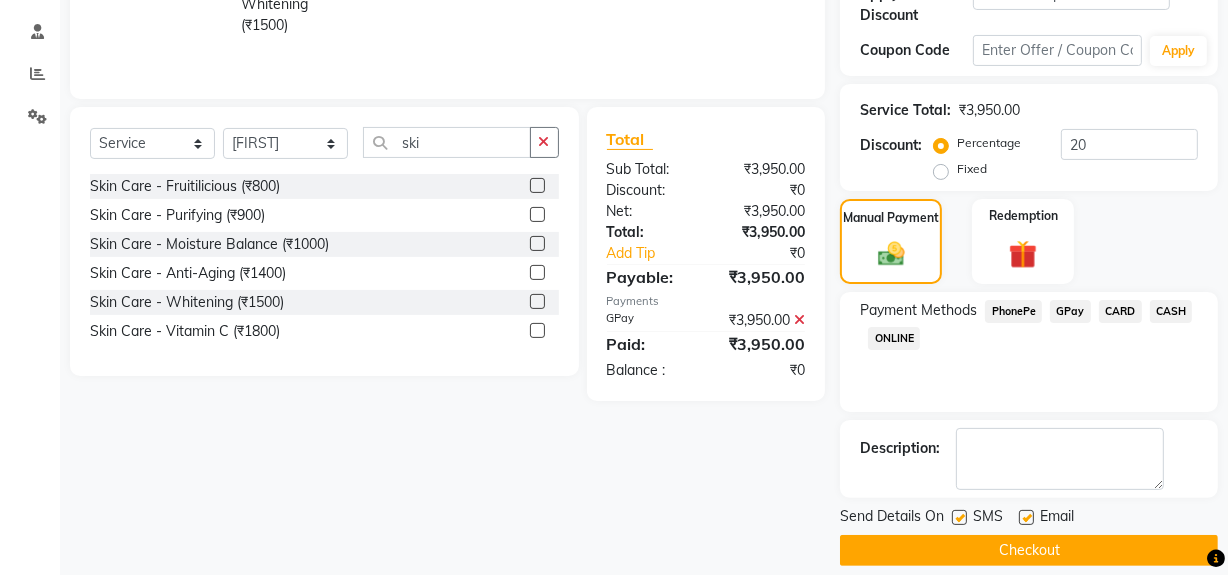 scroll, scrollTop: 389, scrollLeft: 0, axis: vertical 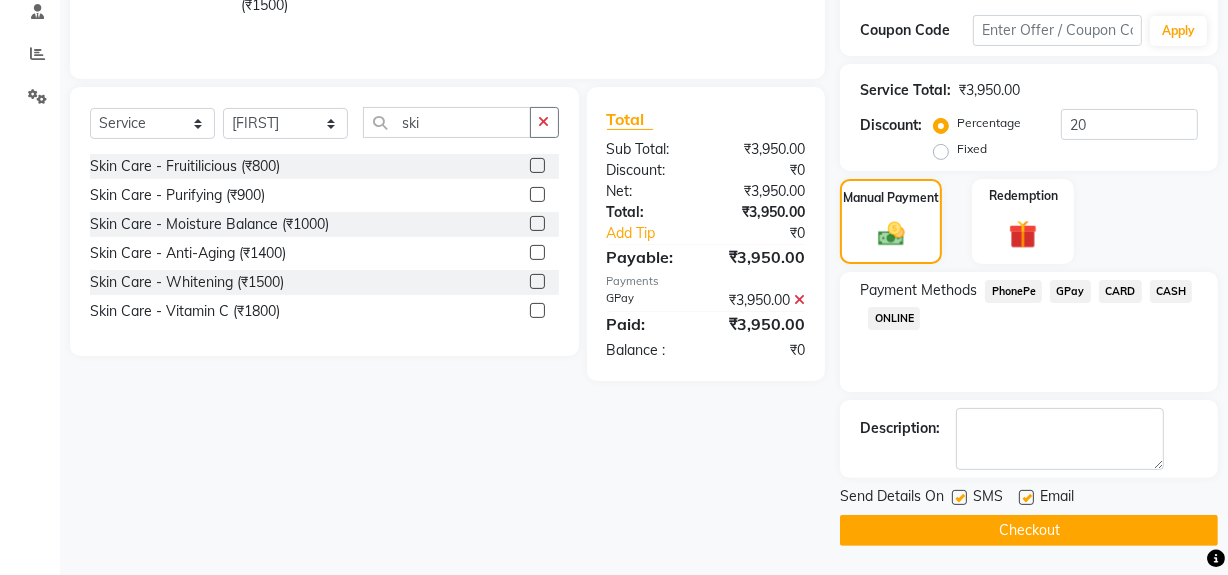 click 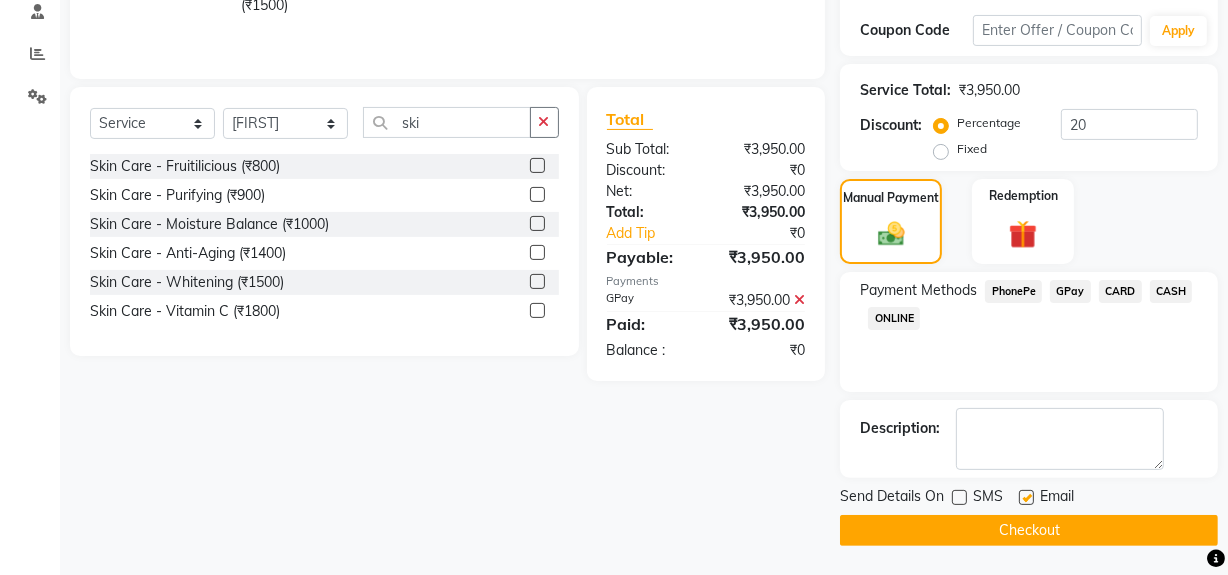 click 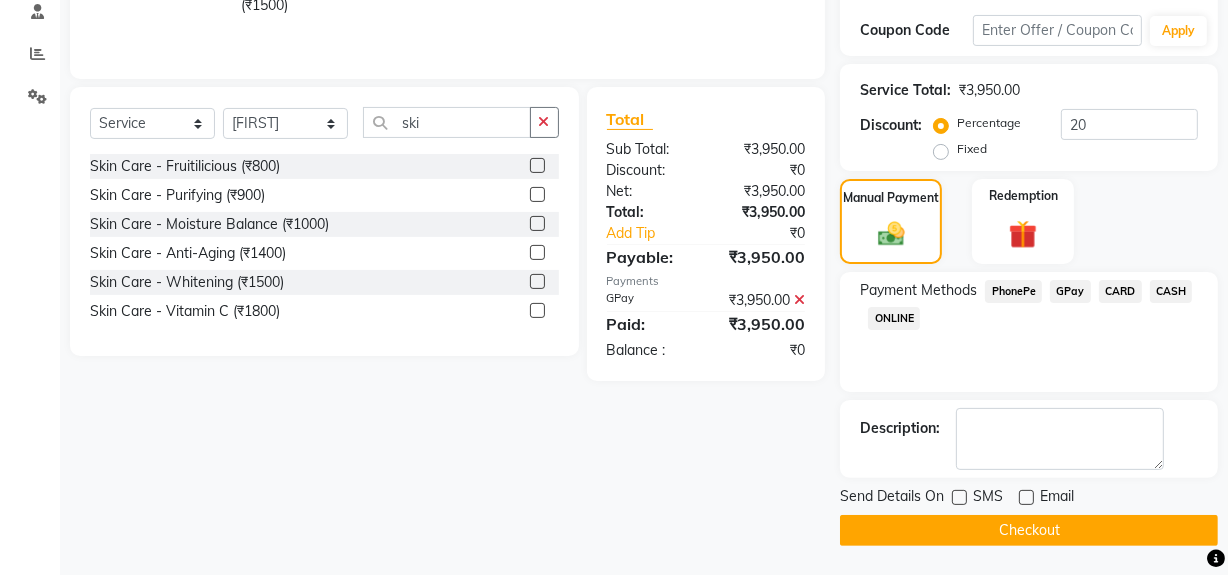 click on "Checkout" 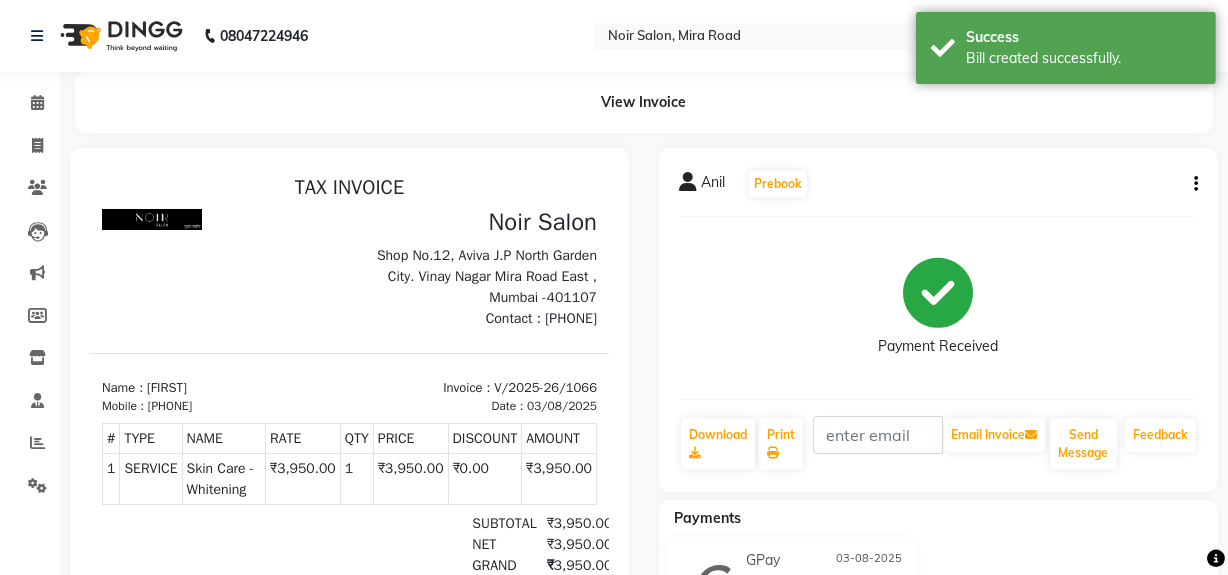 scroll, scrollTop: 0, scrollLeft: 0, axis: both 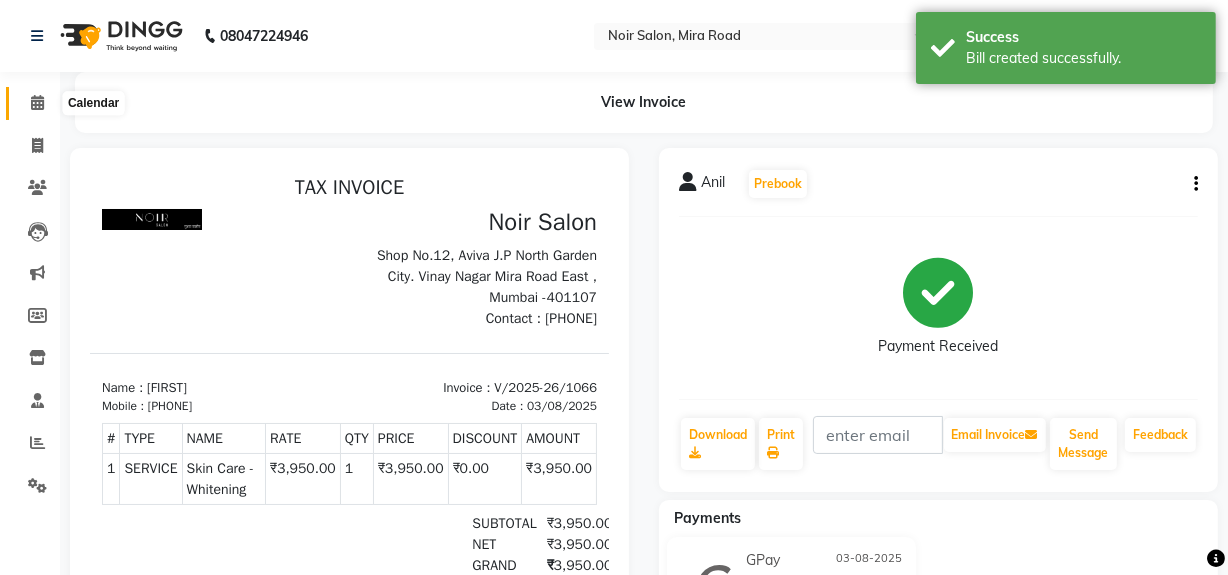 click 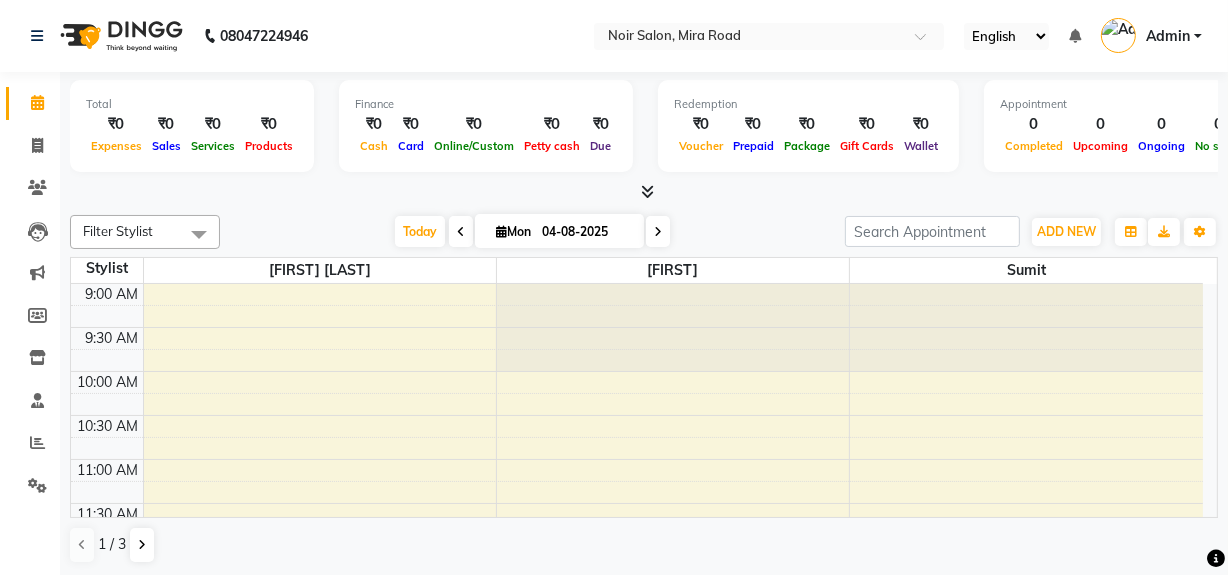 click at bounding box center [648, 191] 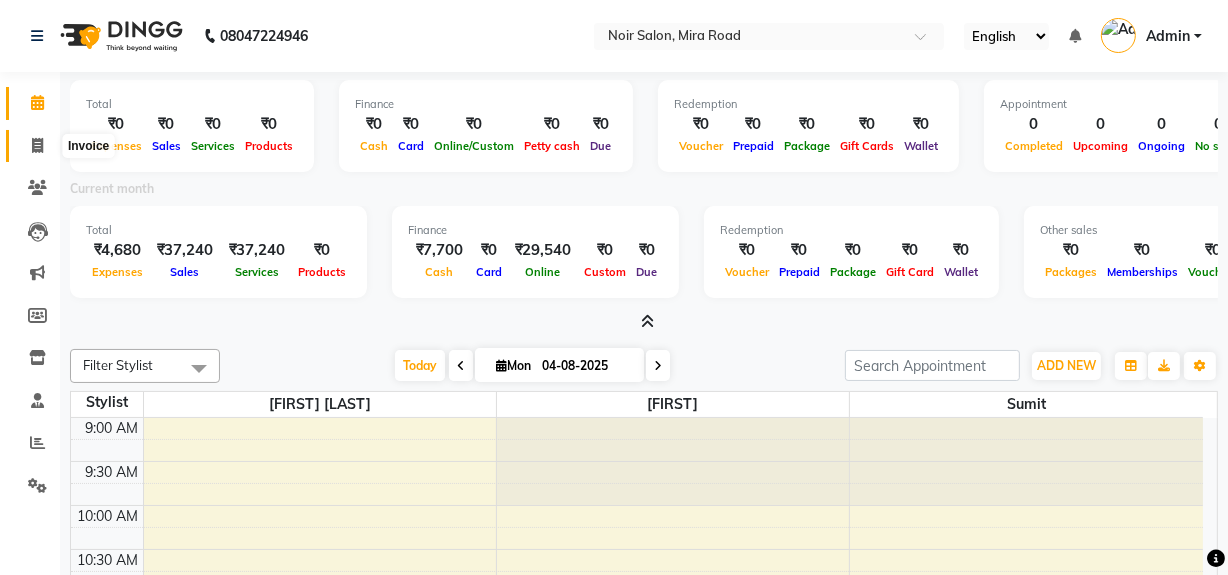 click 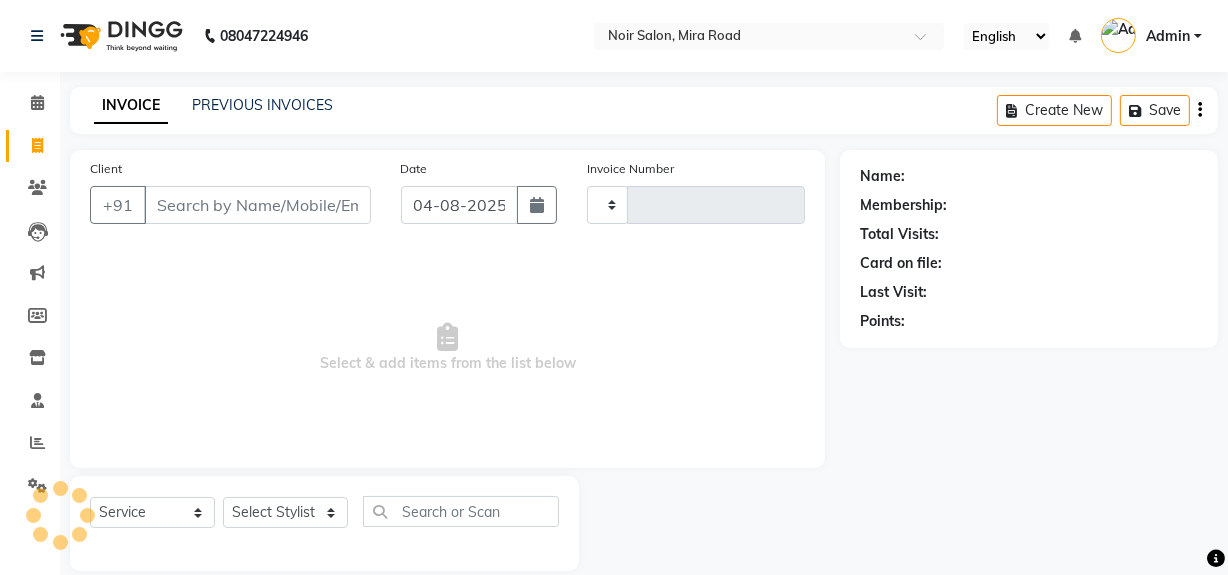 scroll, scrollTop: 17, scrollLeft: 0, axis: vertical 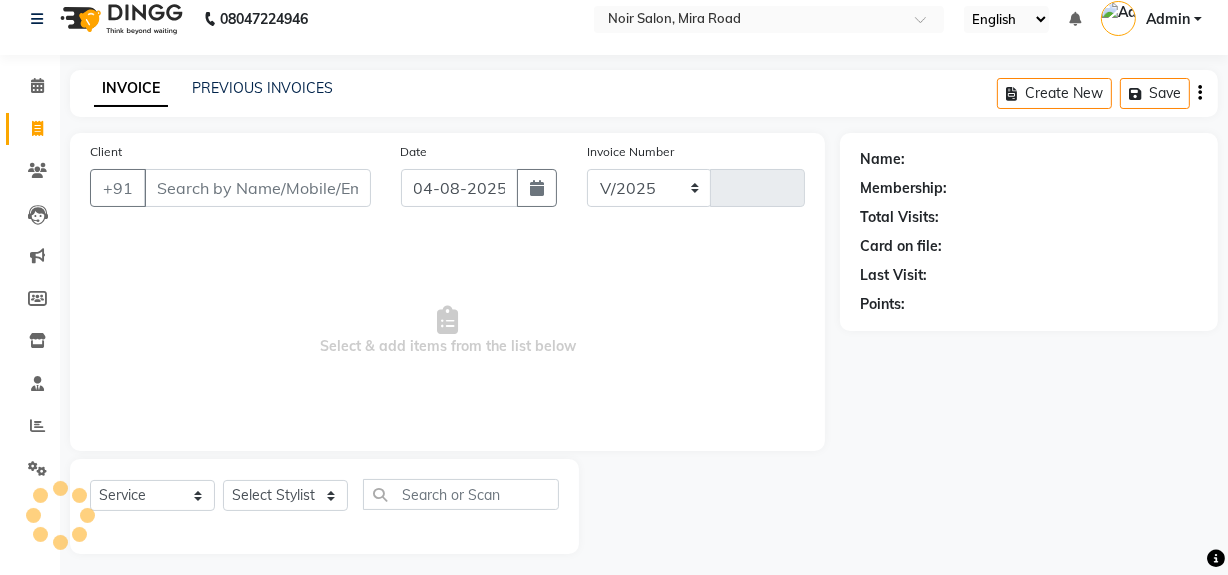 select on "5495" 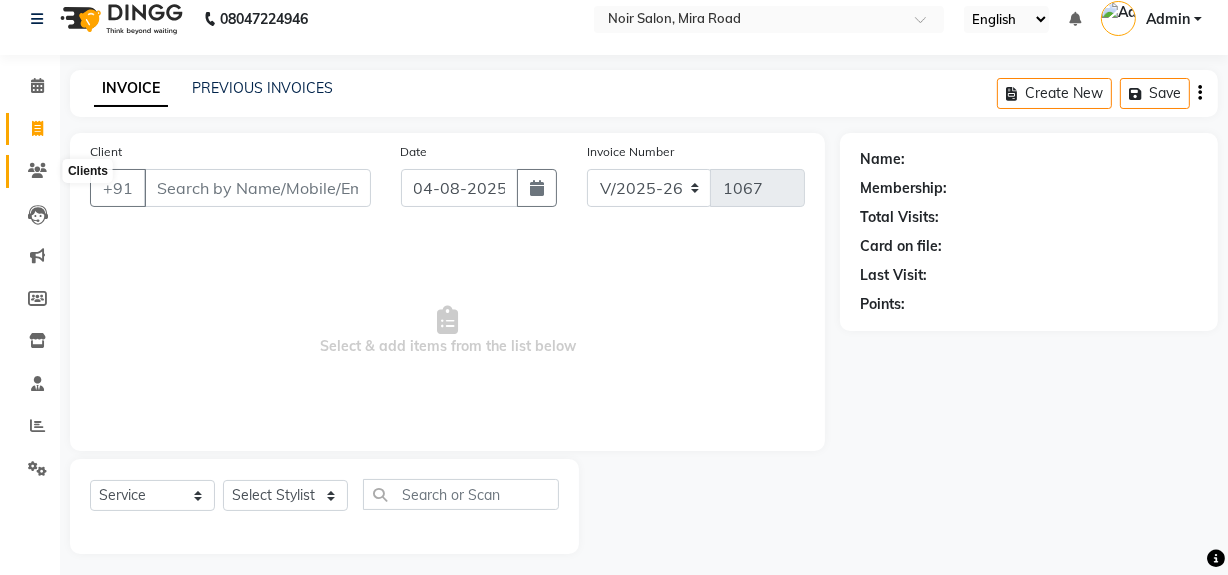 click 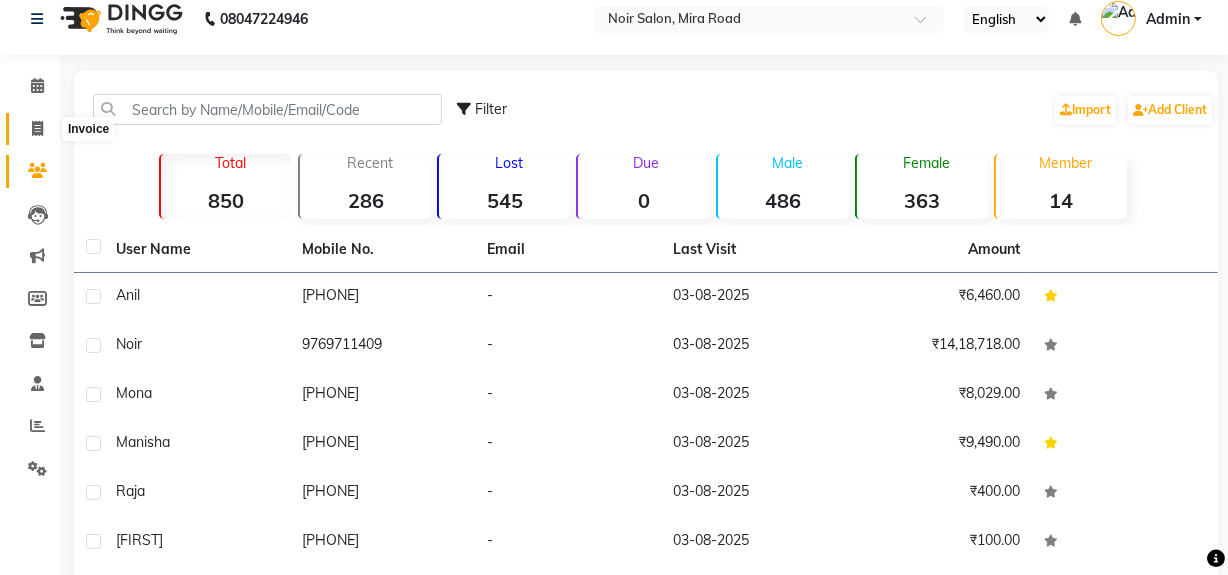 click 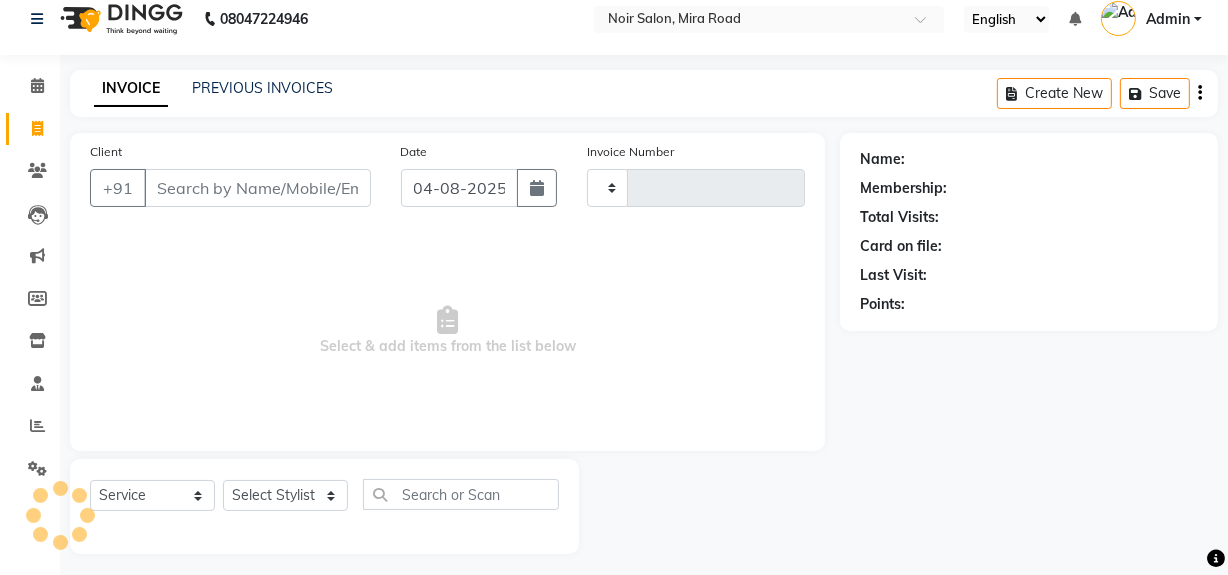 scroll, scrollTop: 26, scrollLeft: 0, axis: vertical 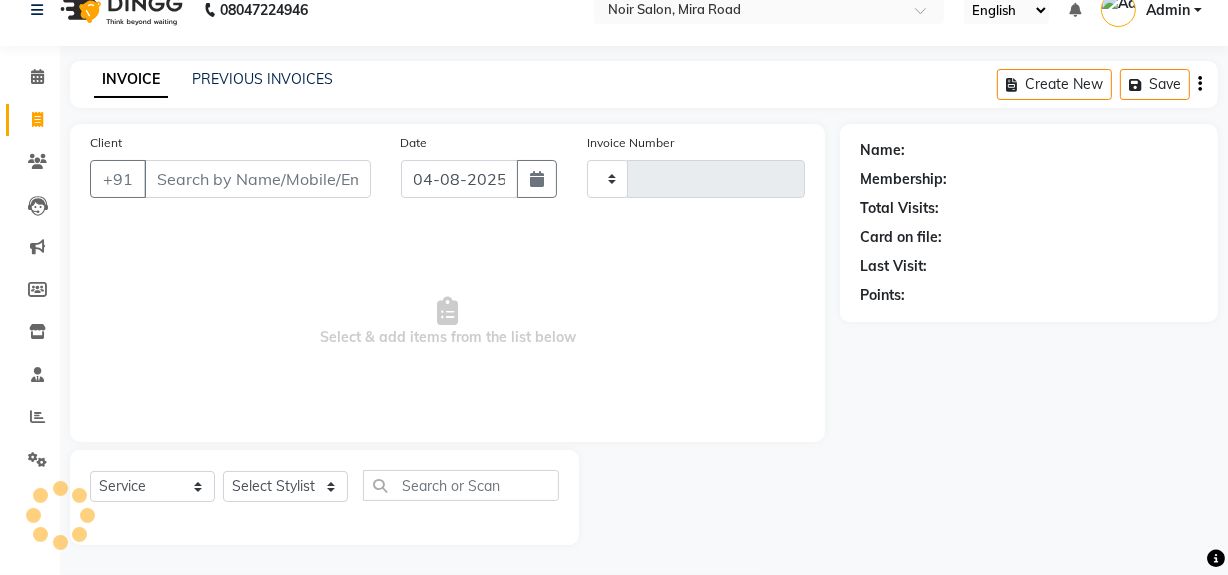 type on "1067" 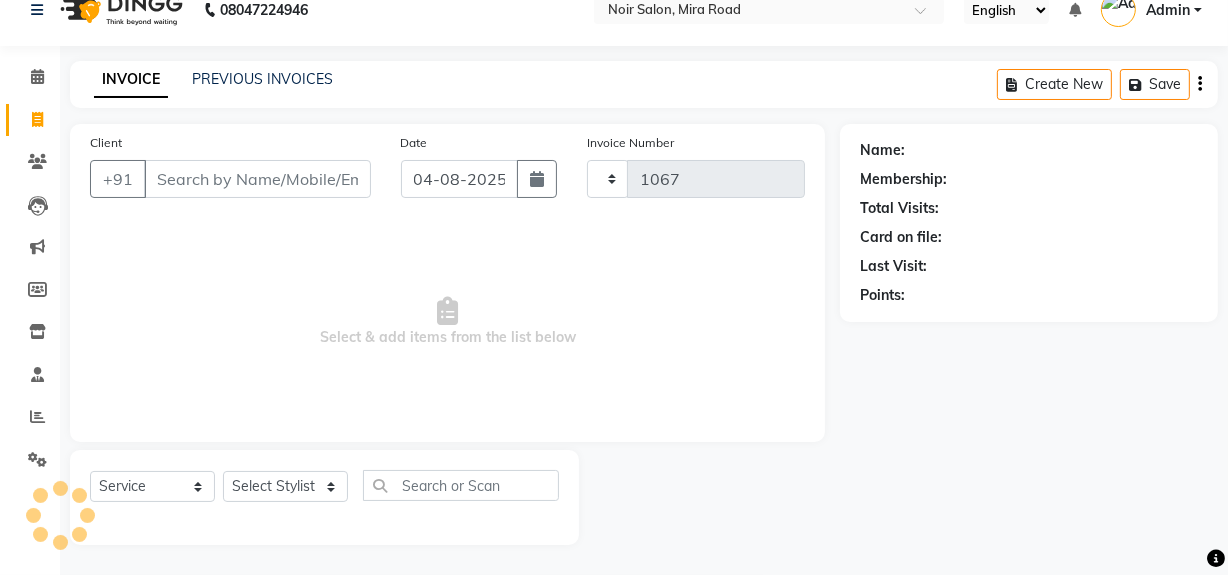 select on "5495" 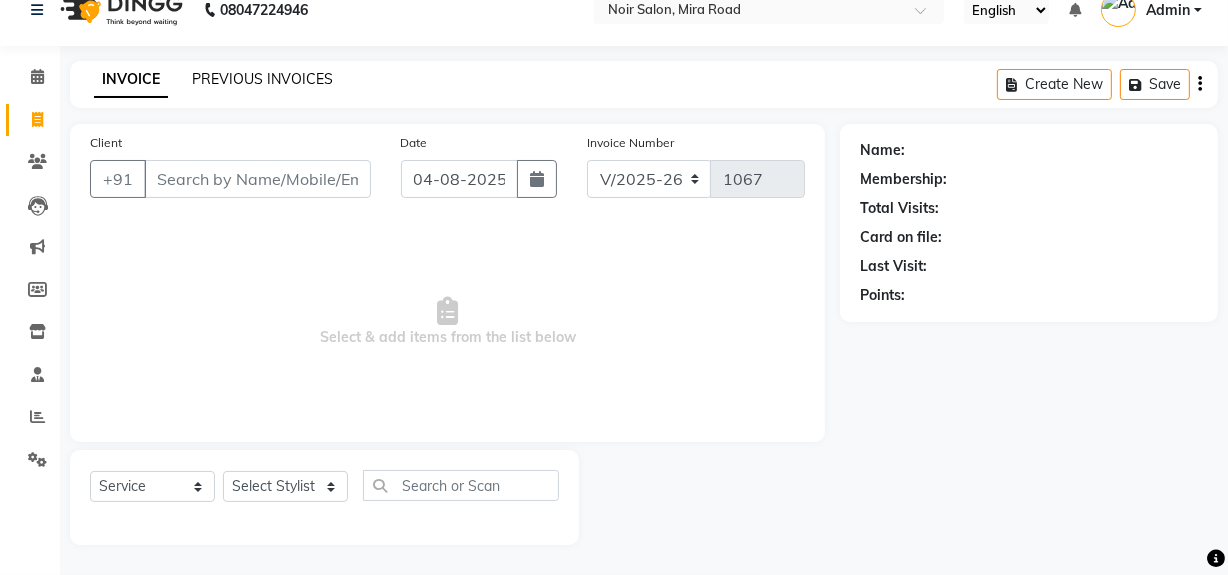click on "PREVIOUS INVOICES" 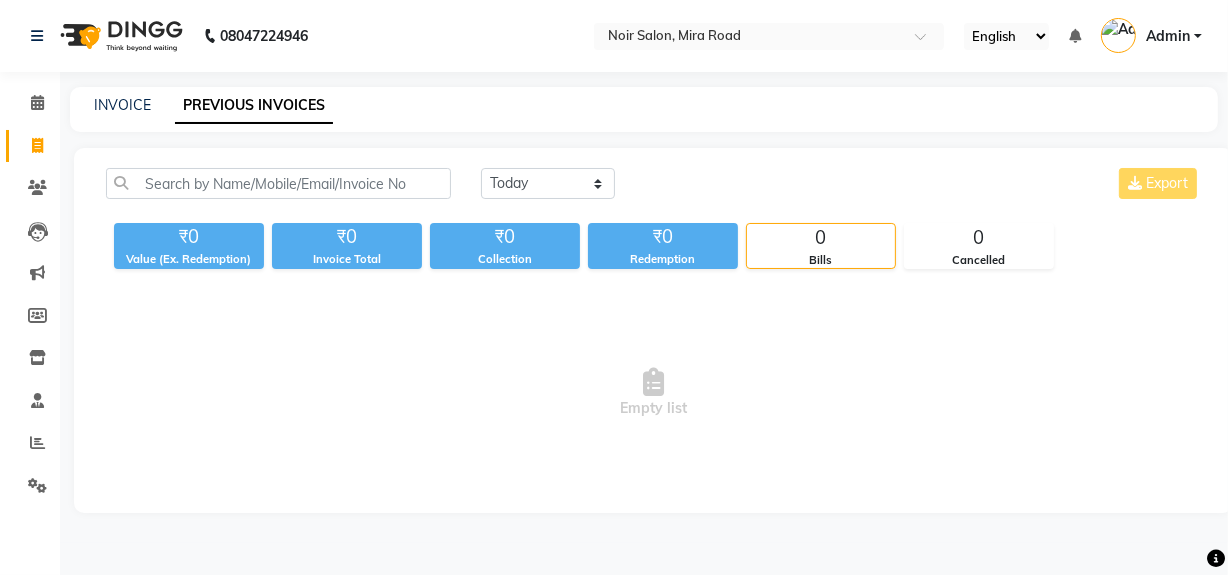 scroll, scrollTop: 0, scrollLeft: 0, axis: both 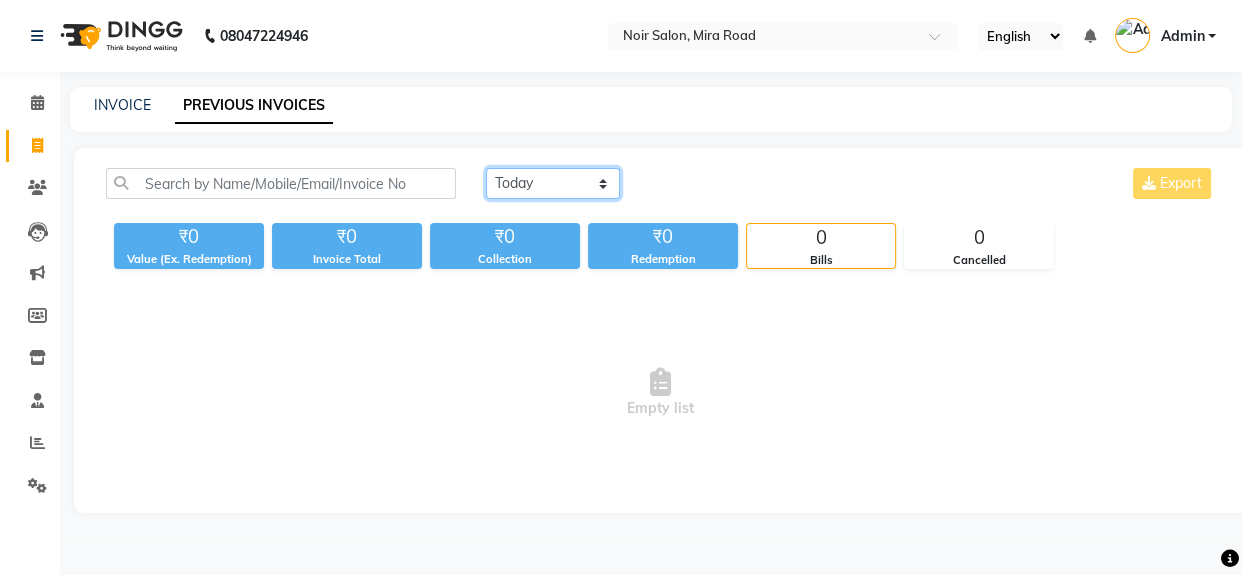 click on "Today Yesterday Custom Range" 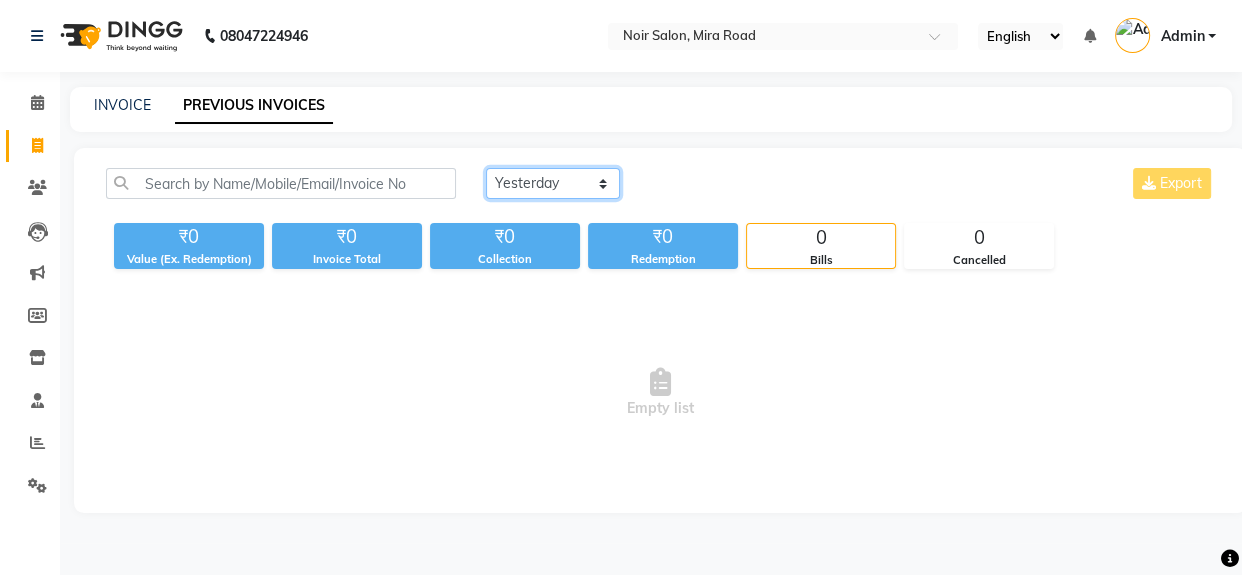 click on "Today Yesterday Custom Range" 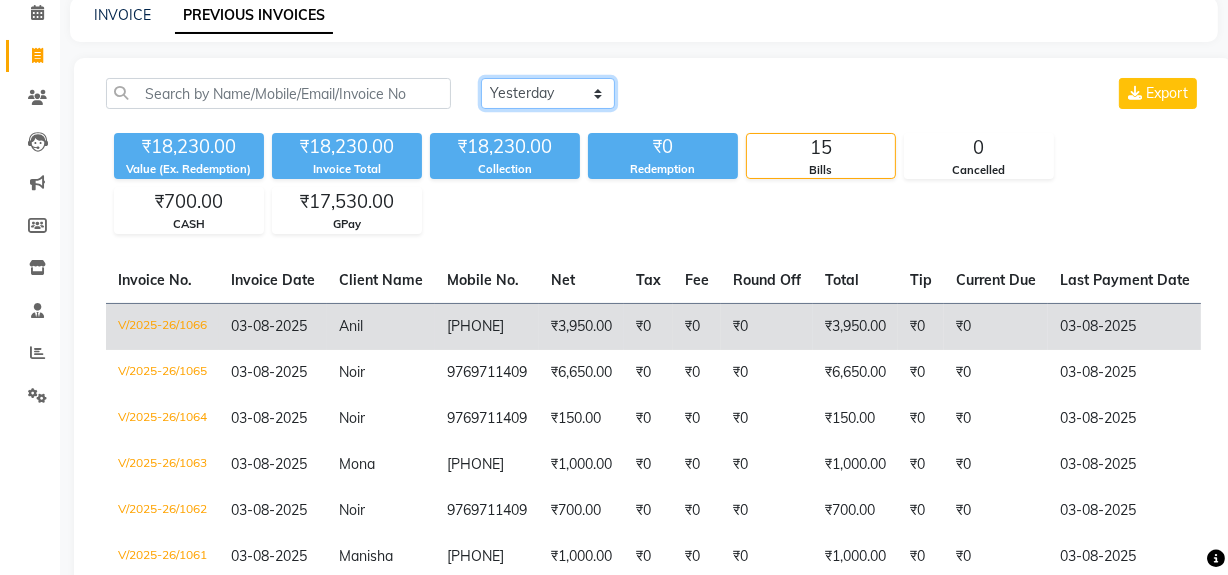 scroll, scrollTop: 0, scrollLeft: 0, axis: both 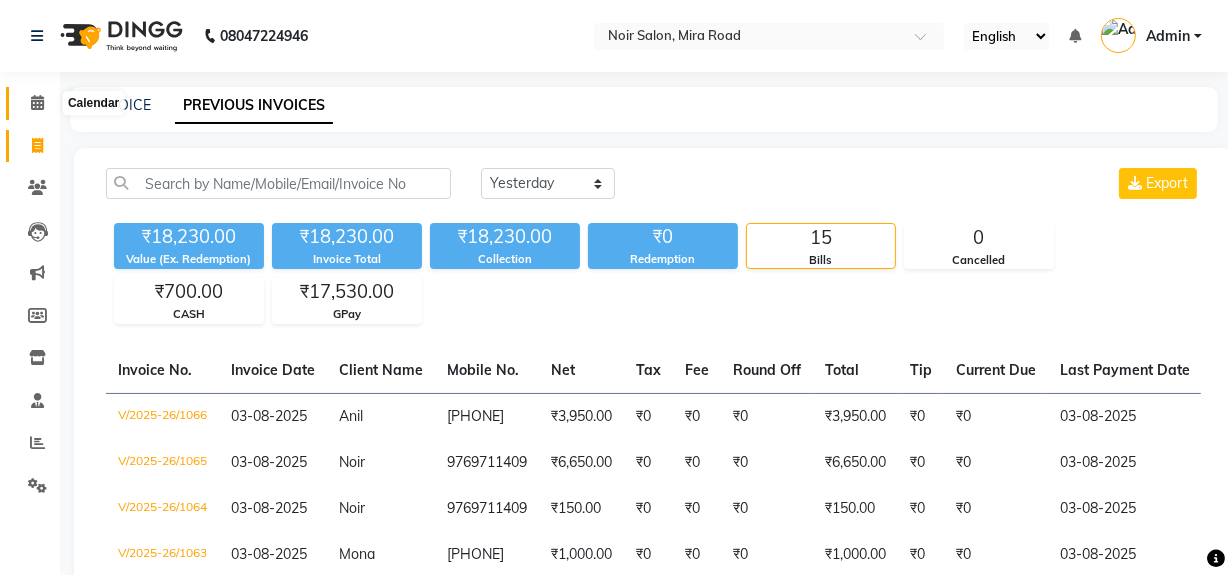 click 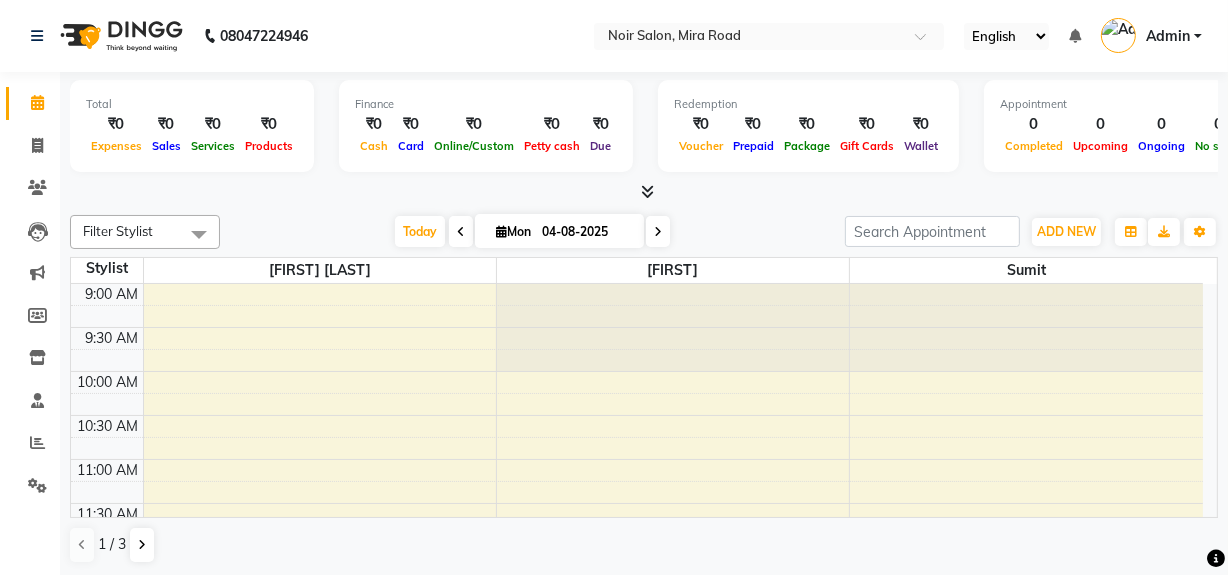 click at bounding box center [644, 192] 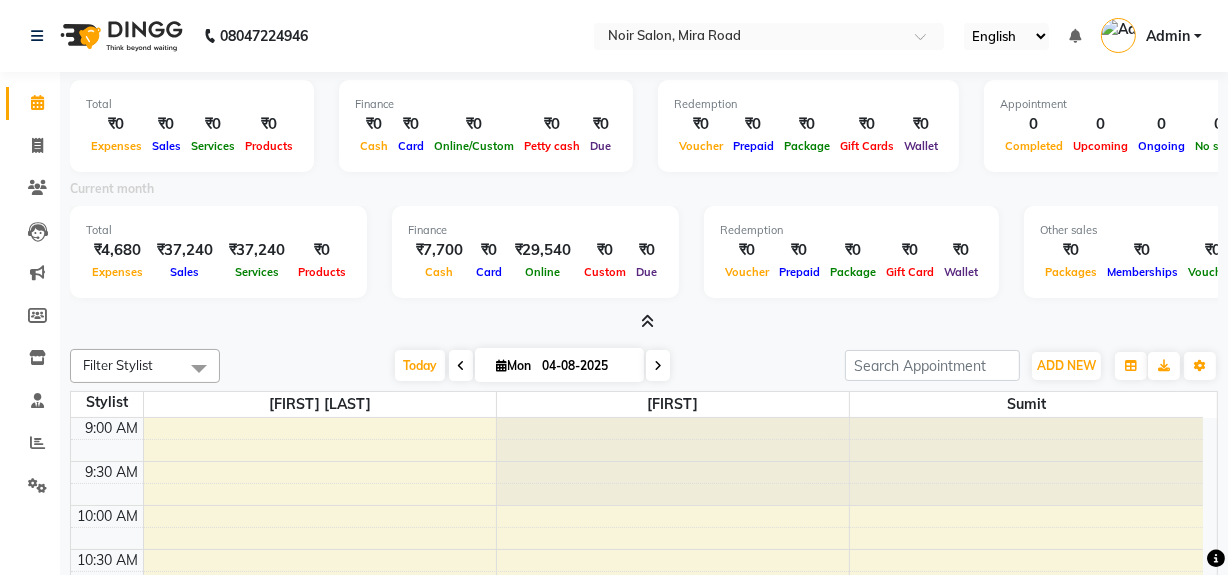 click at bounding box center [648, 321] 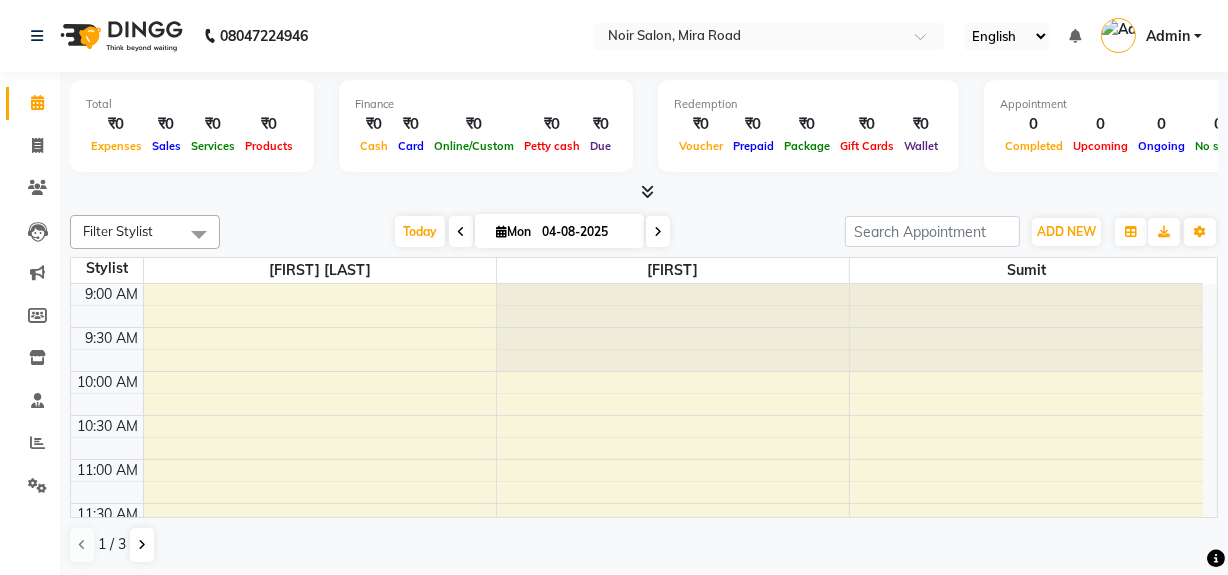 click at bounding box center [648, 191] 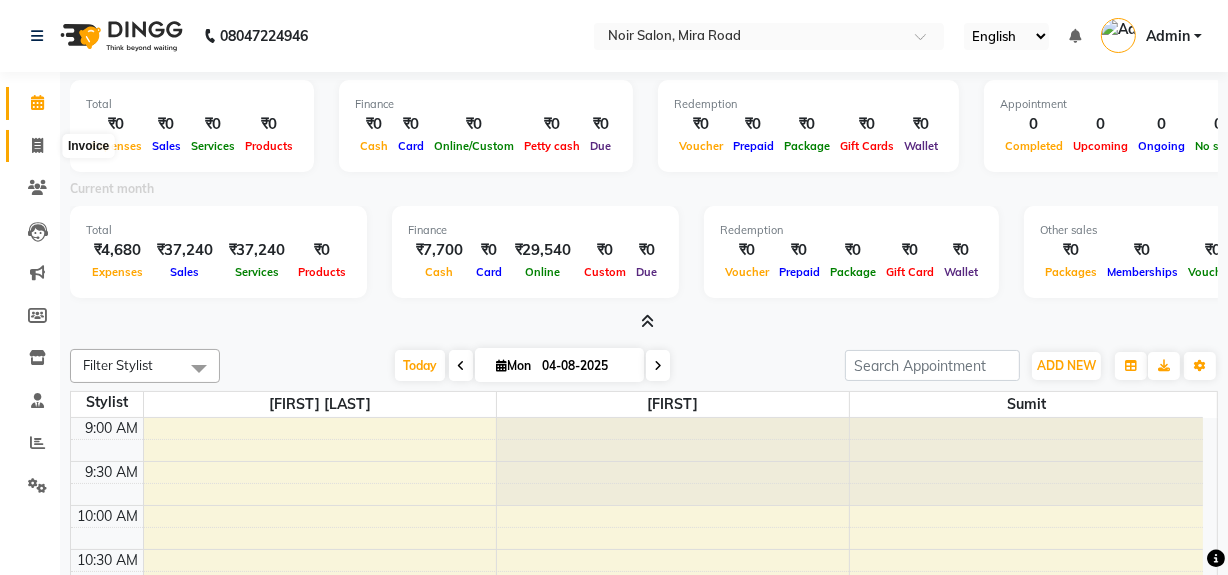 click 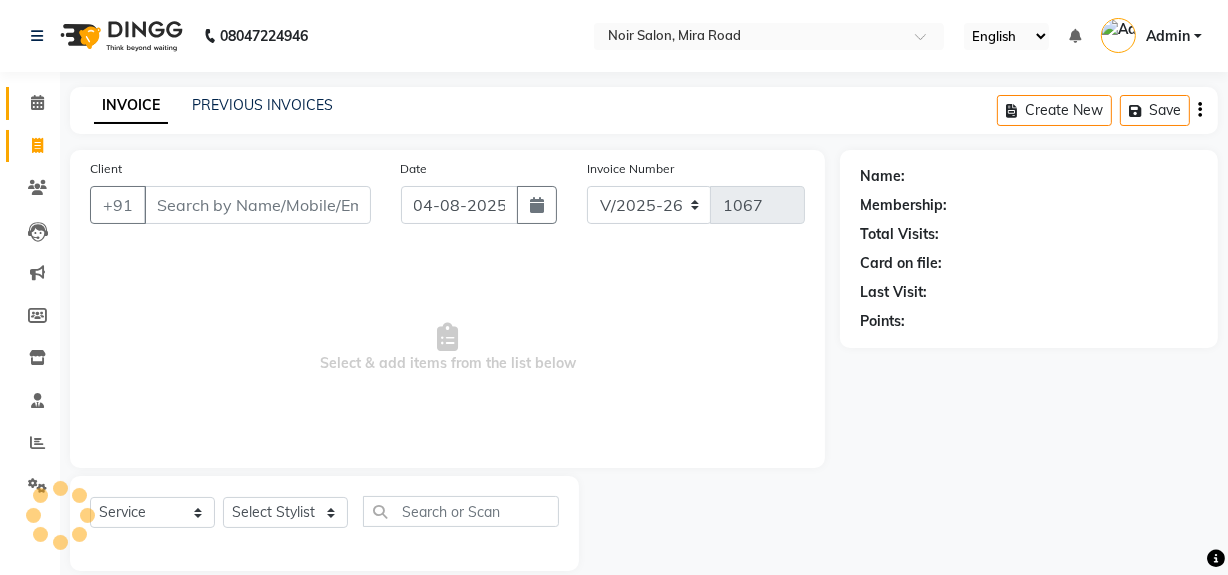 scroll, scrollTop: 17, scrollLeft: 0, axis: vertical 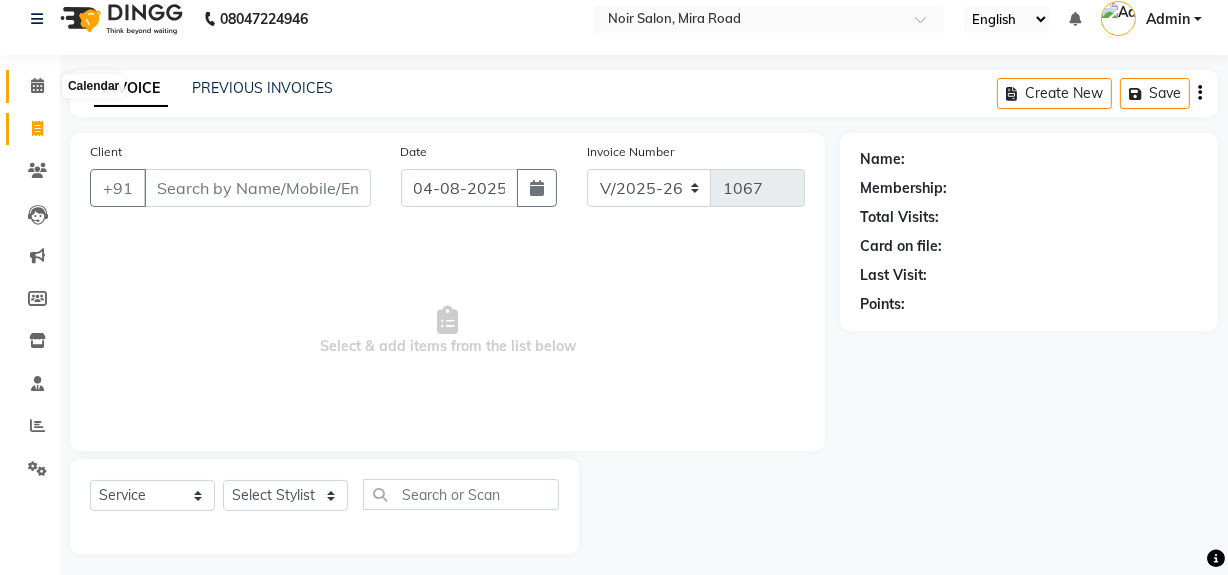 click 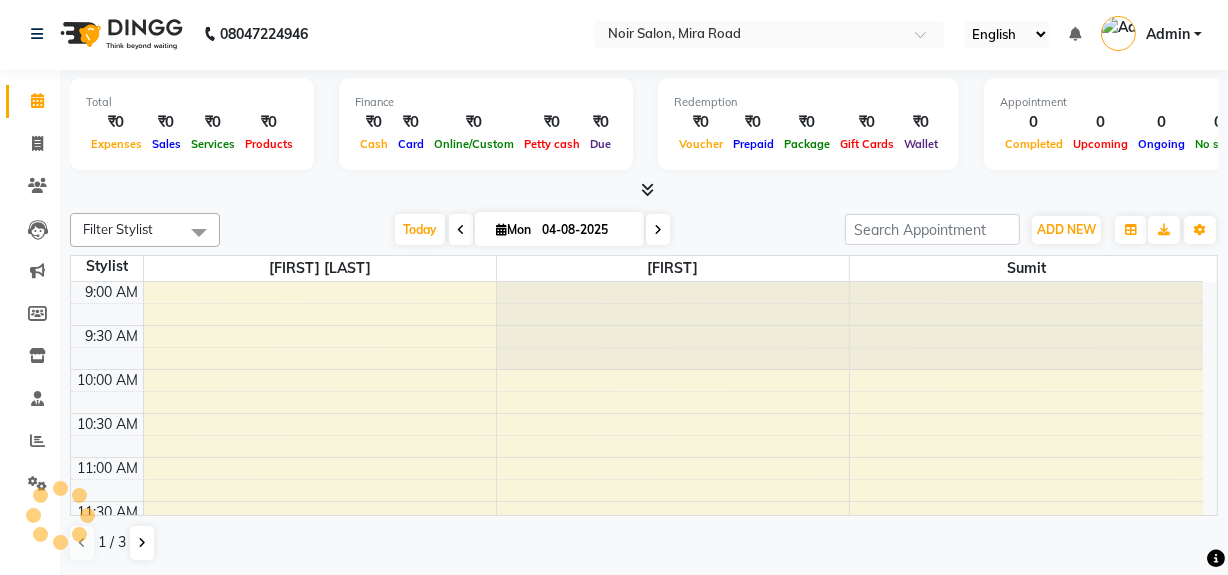 scroll, scrollTop: 0, scrollLeft: 0, axis: both 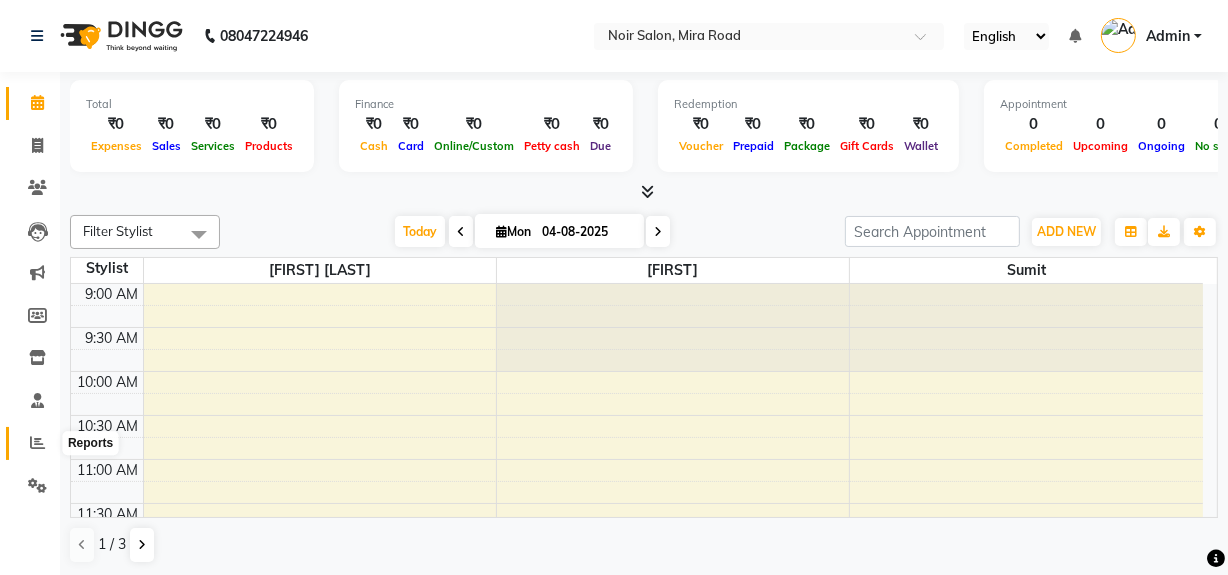 click 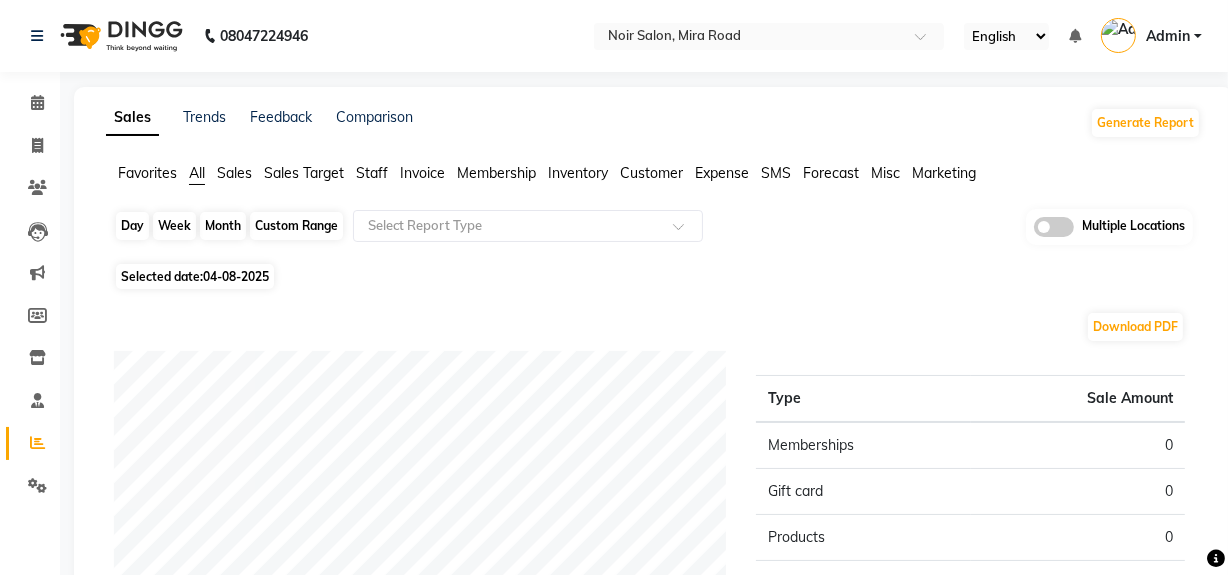 click on "Day" 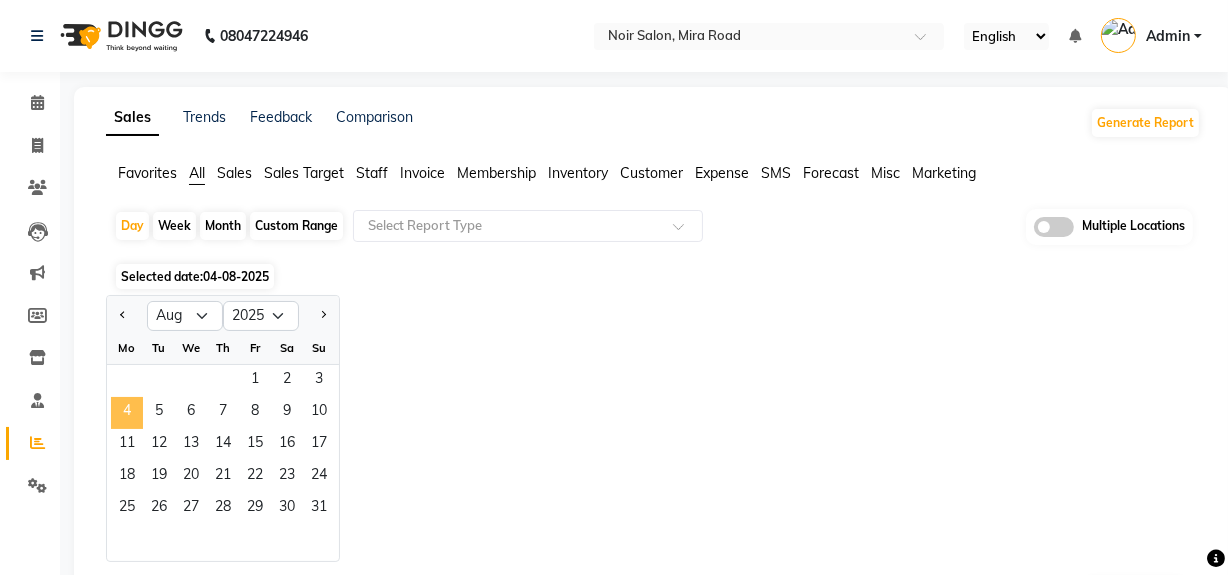 click on "4" 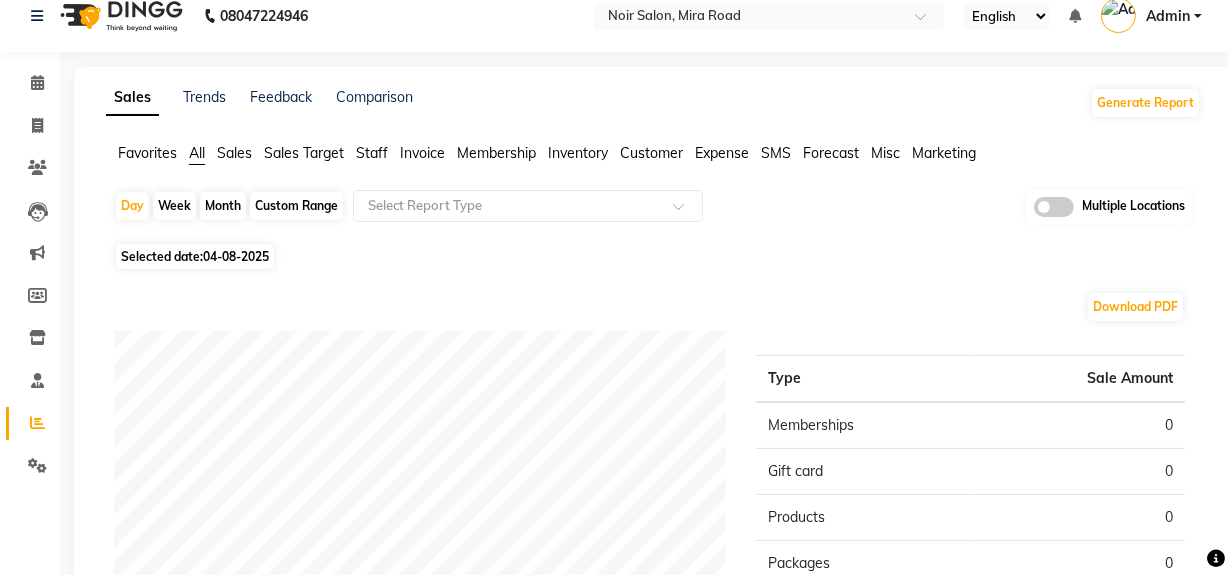 scroll, scrollTop: 0, scrollLeft: 0, axis: both 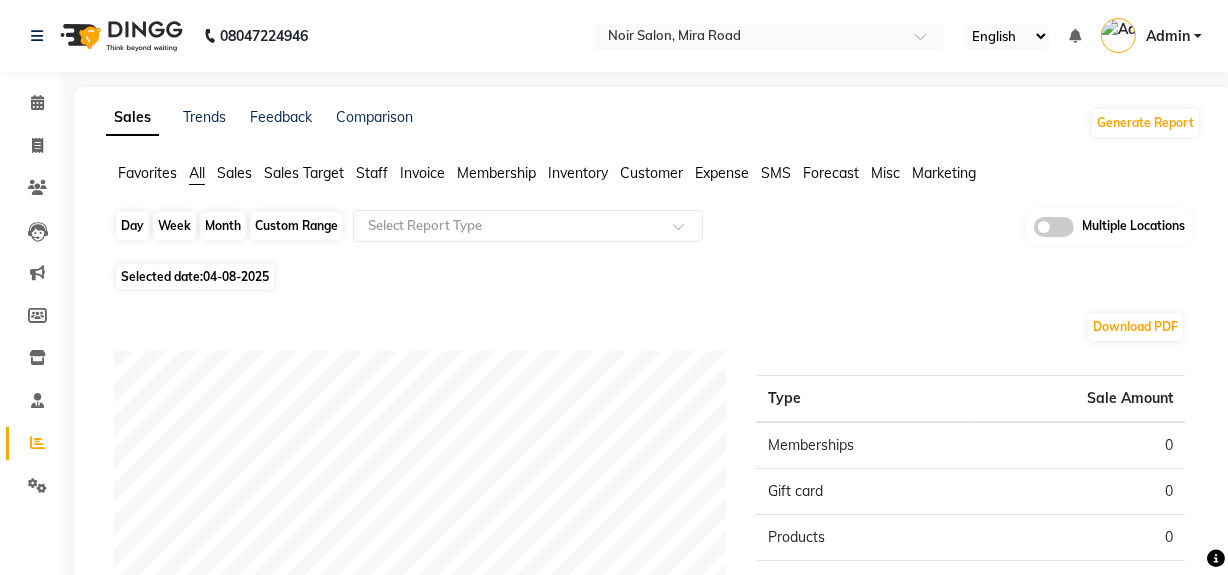 click on "Day" 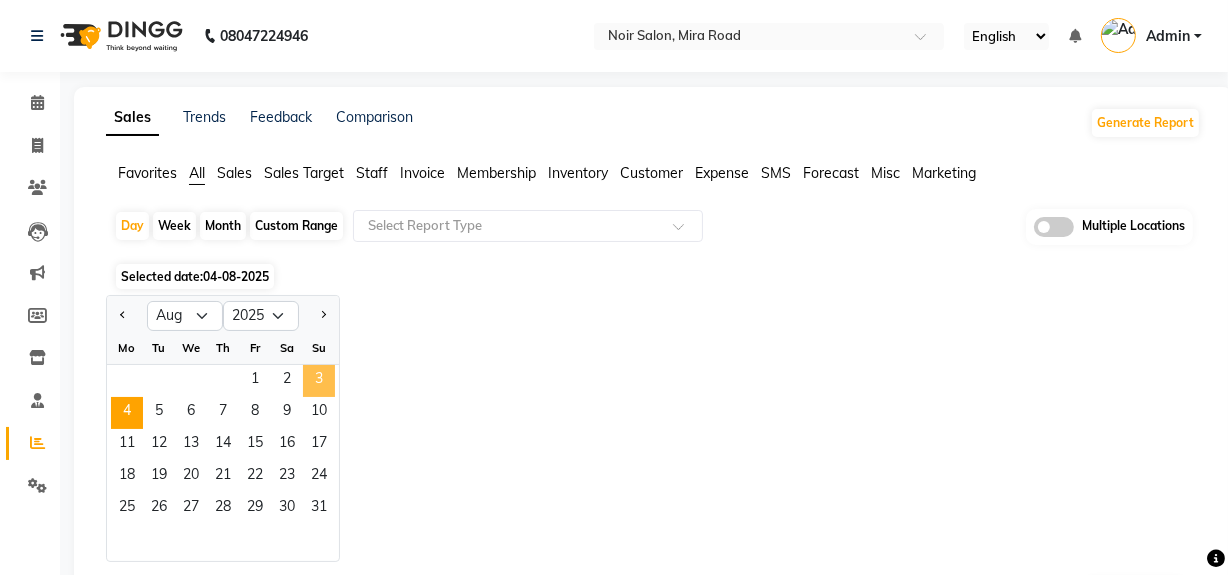 click on "3" 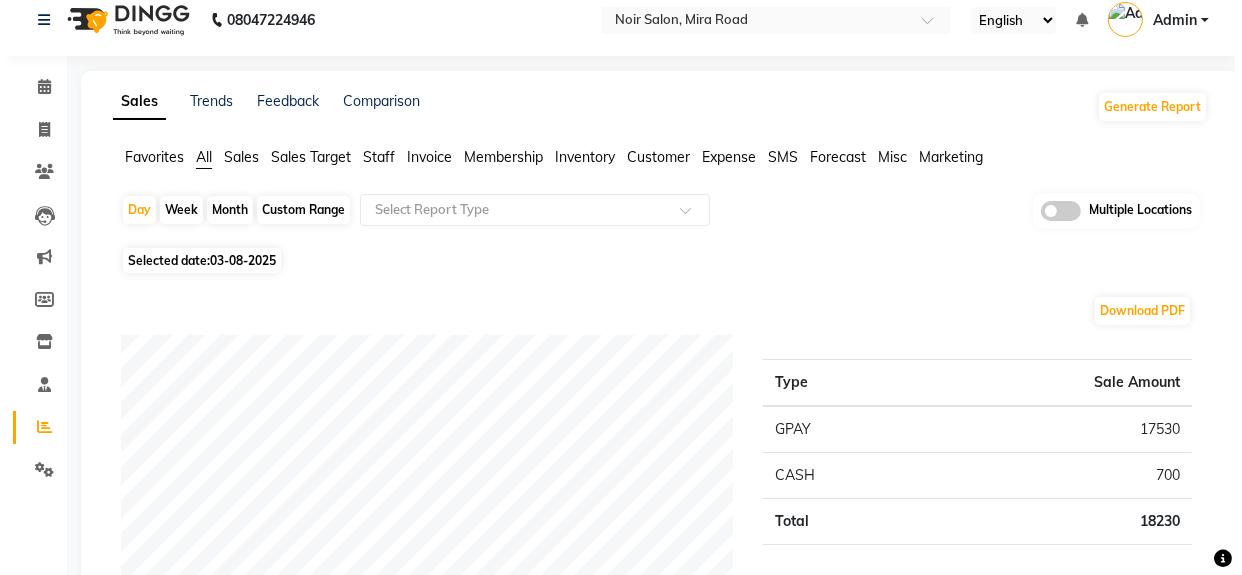 scroll, scrollTop: 0, scrollLeft: 0, axis: both 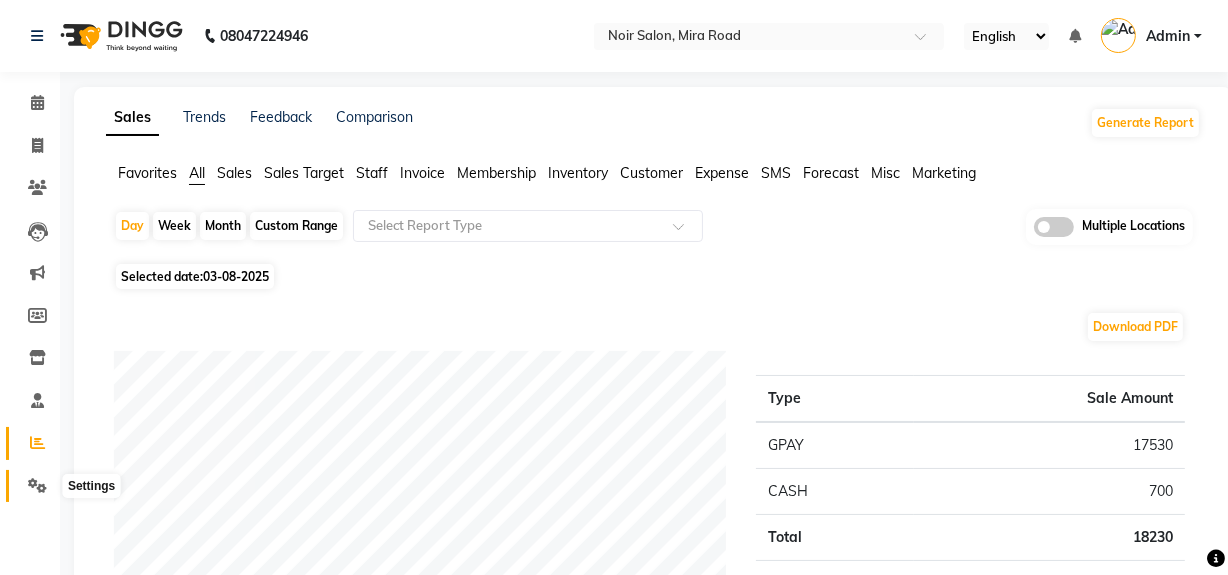 click 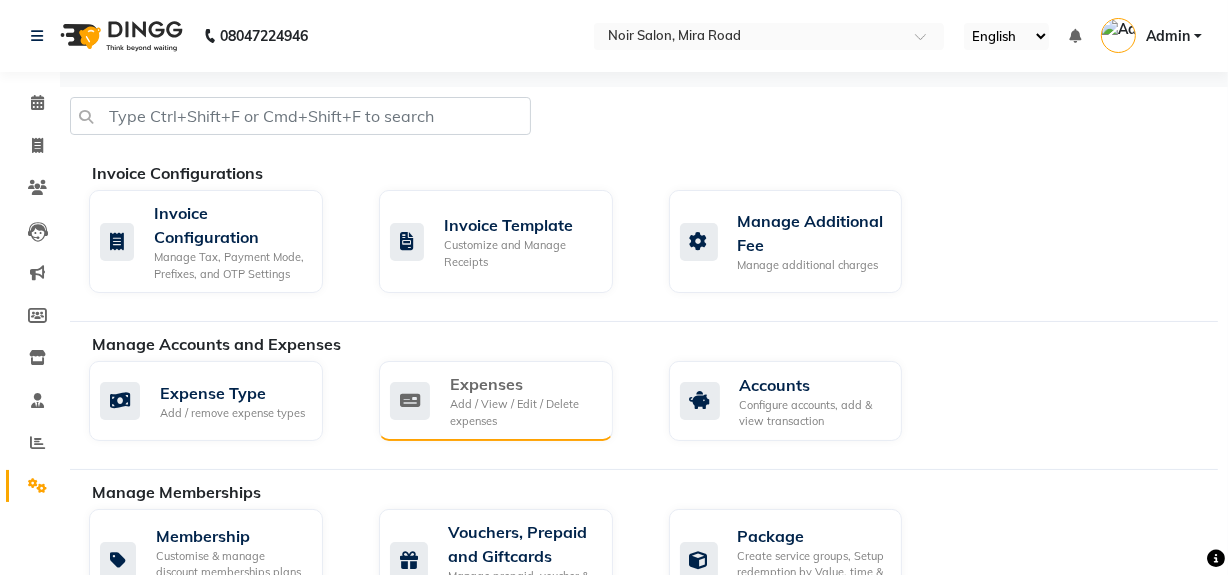 click on "Add / View / Edit / Delete expenses" 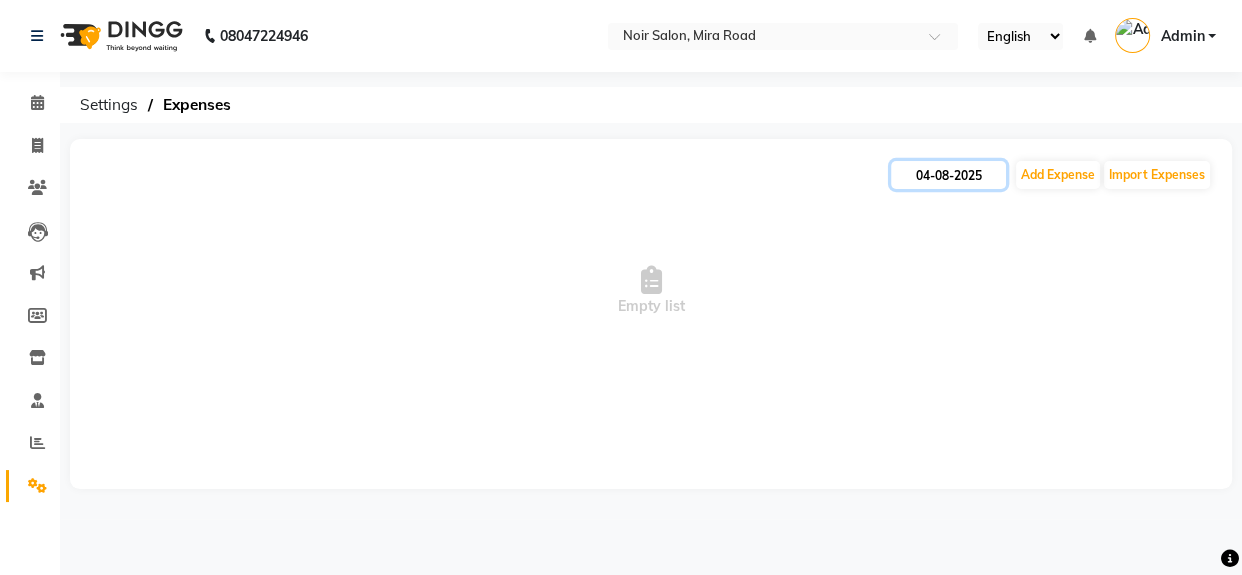 click on "04-08-2025" 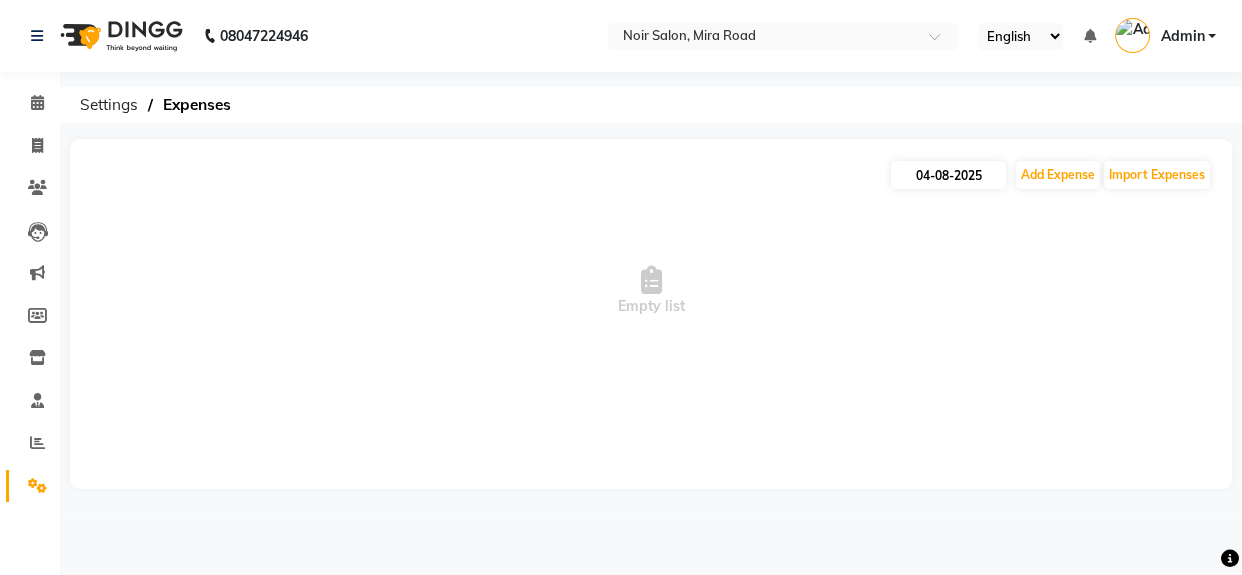 select on "8" 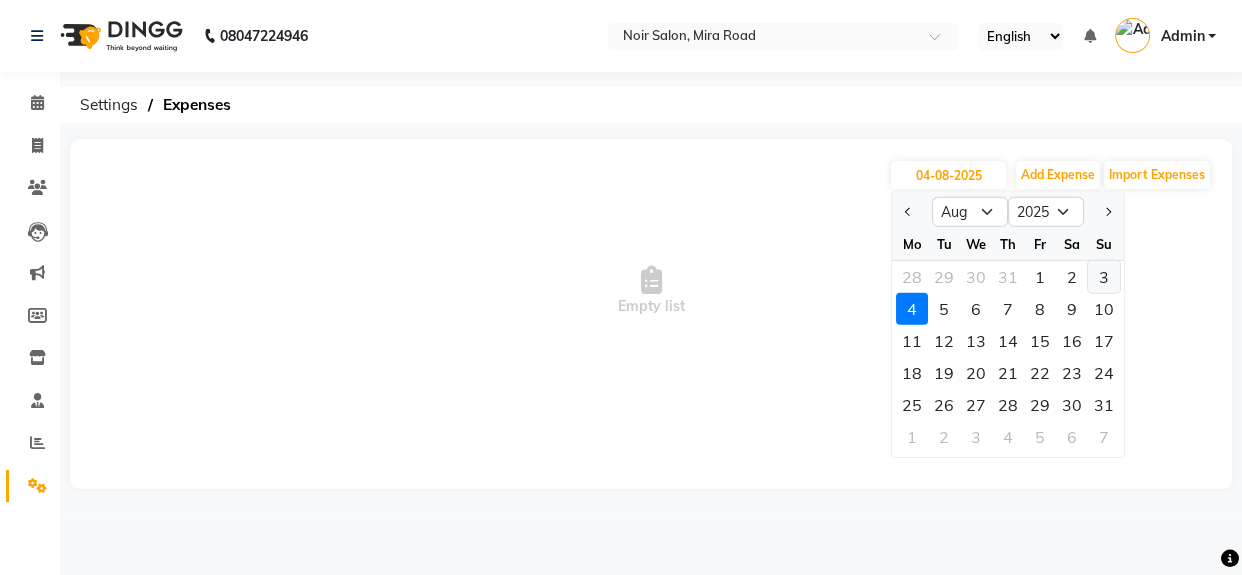 click on "3" 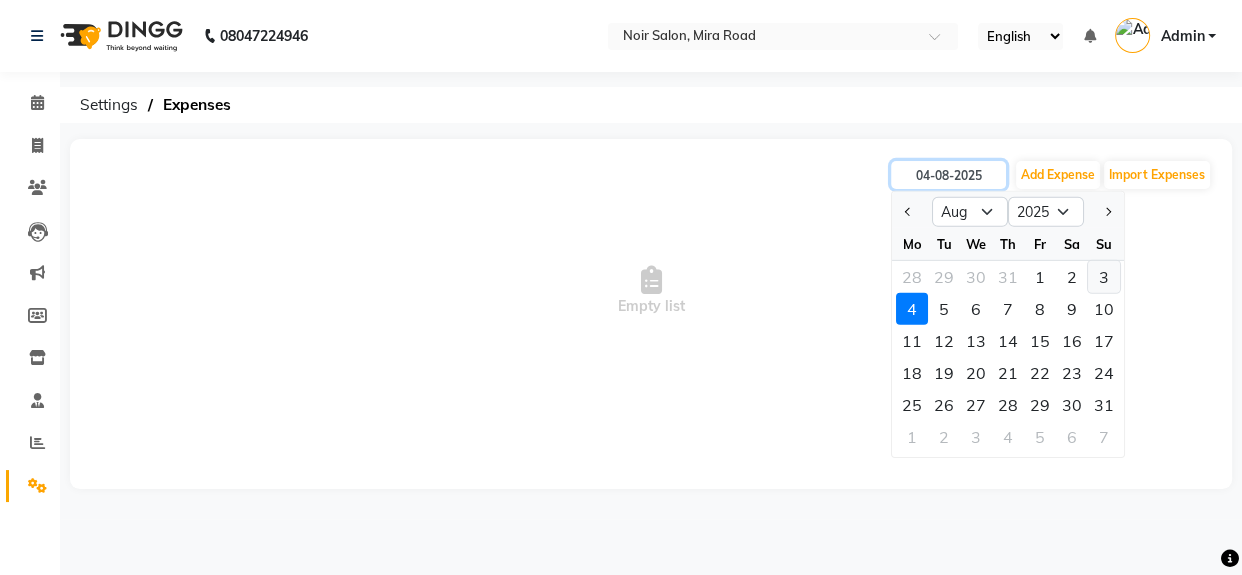 type on "03-08-2025" 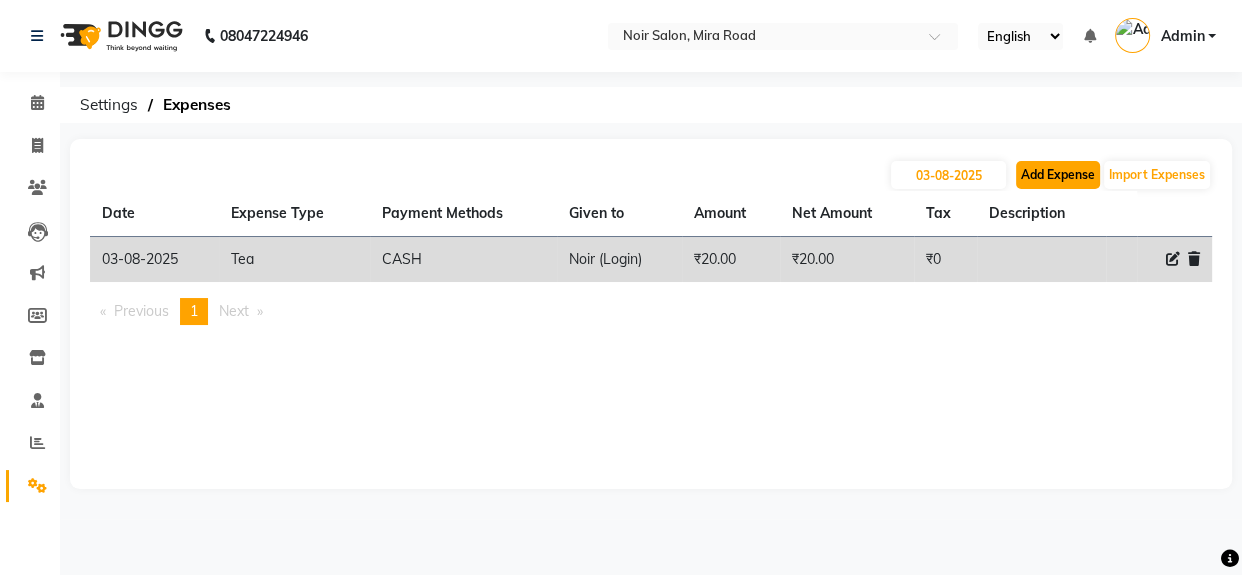 click on "Add Expense" 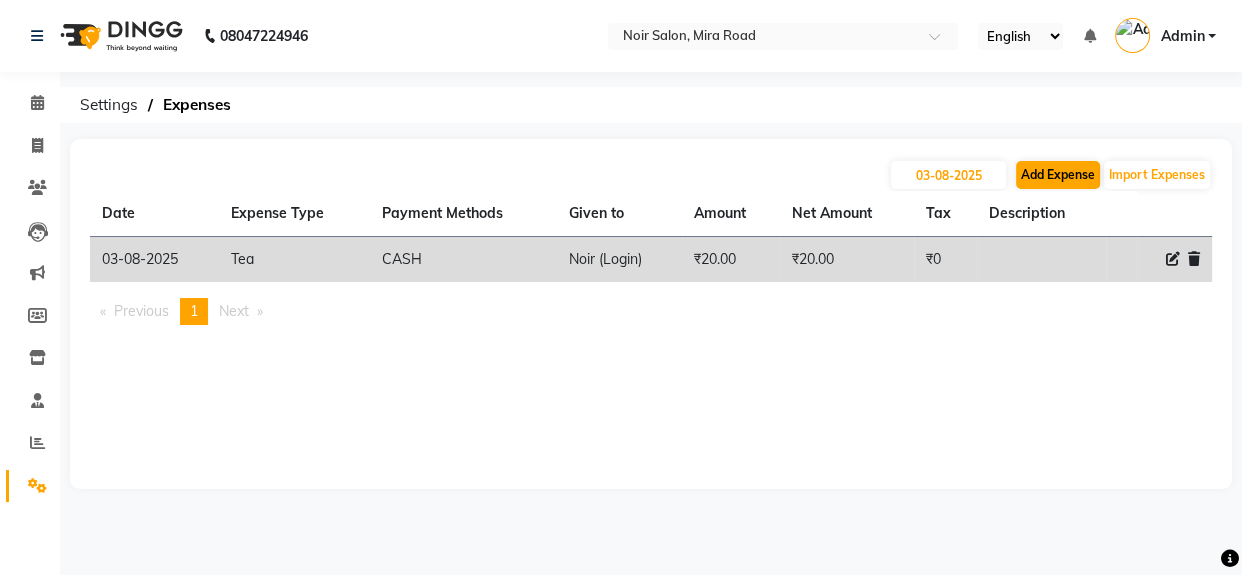 select on "1" 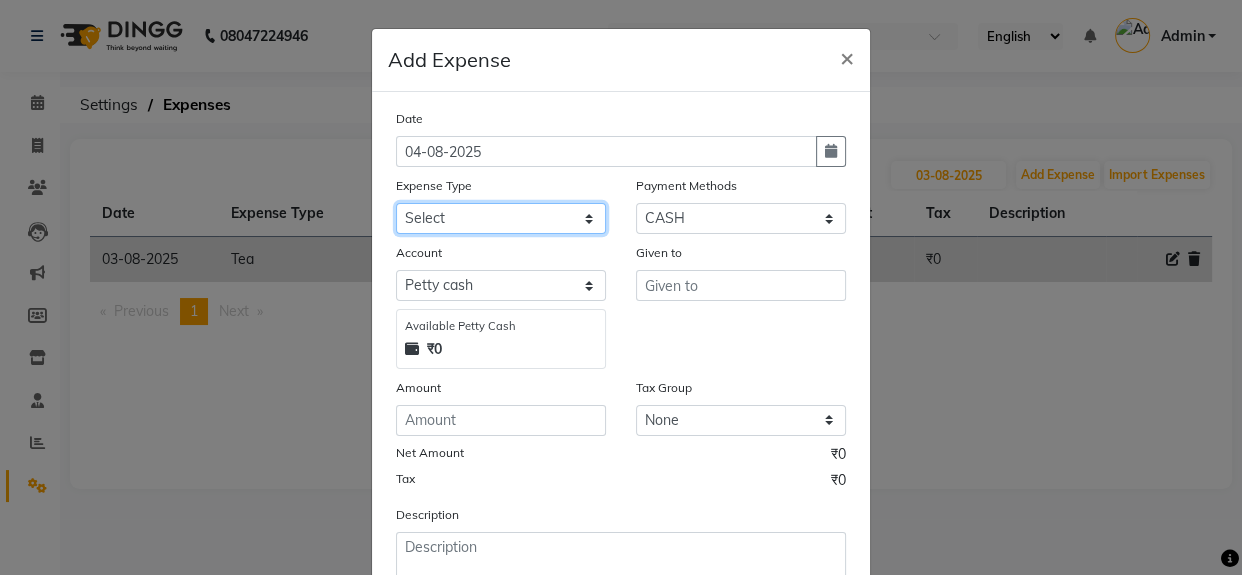 click on "Select Advance Advance Salary Bank charges Cash transfer to bank Cash transfer to hub charity Check Client Snacks Disposabal Electricity bill Equipment Incentive Lundry Maintenance Marketing milk OT Owner Snacks Pantry Product Rent Salary saloon electricity staff advance Staff Snacks Tea Tip Water" 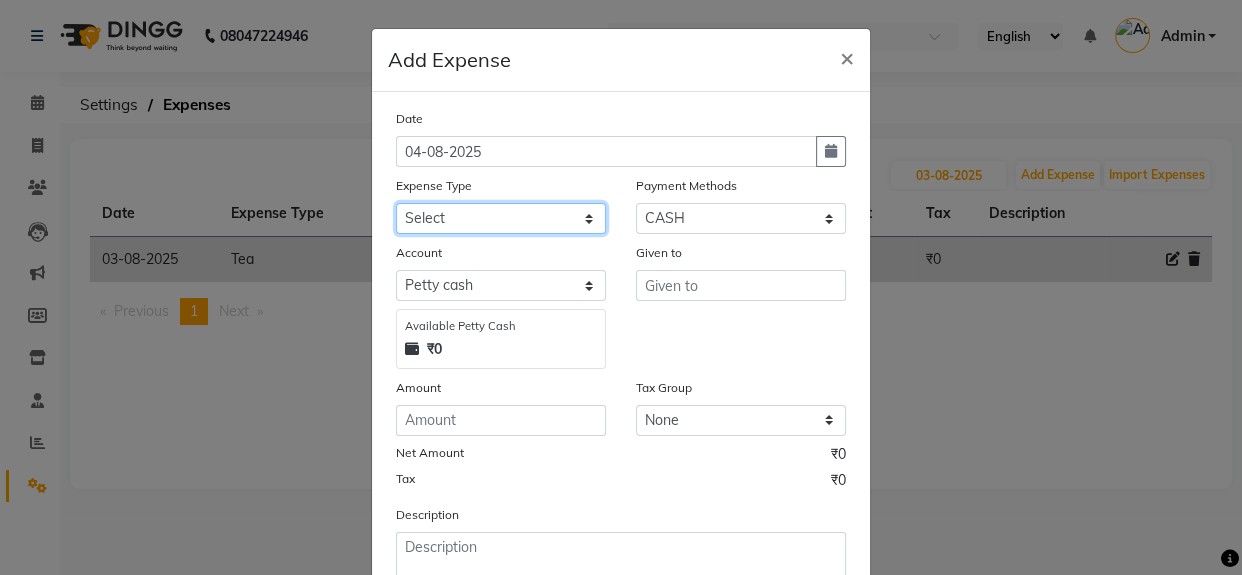 select on "10987" 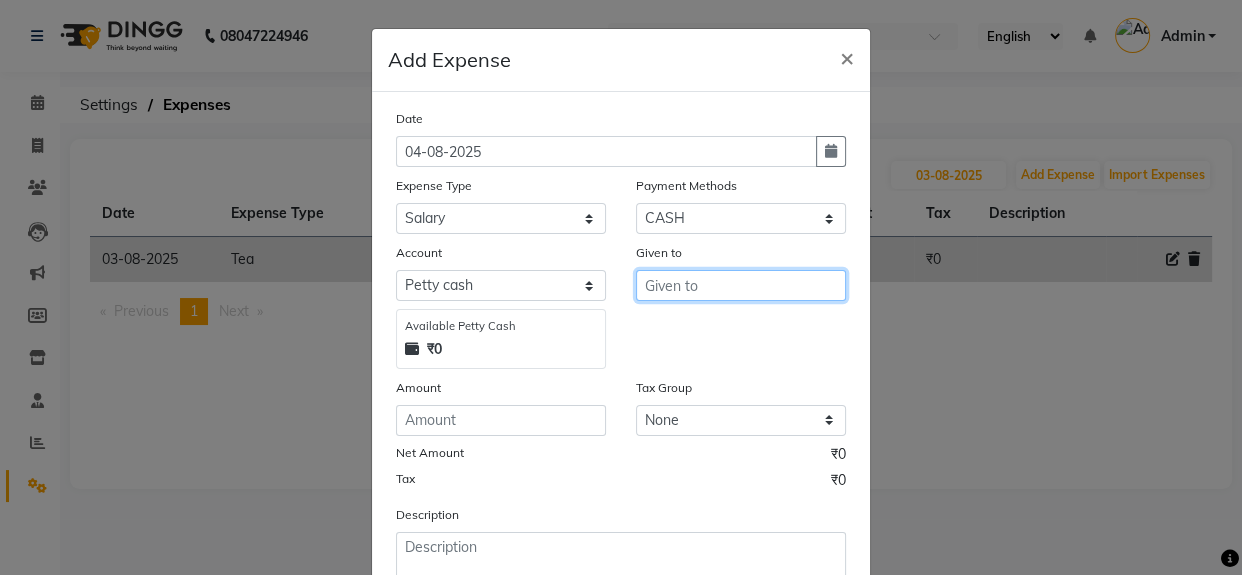 click at bounding box center [741, 285] 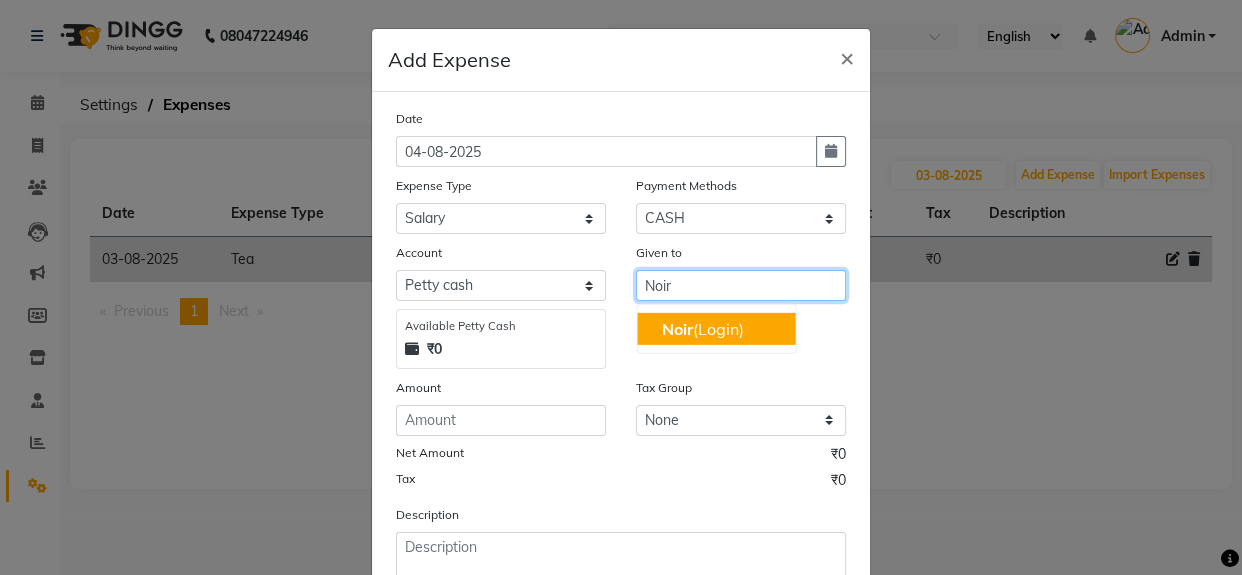 type on "Noir" 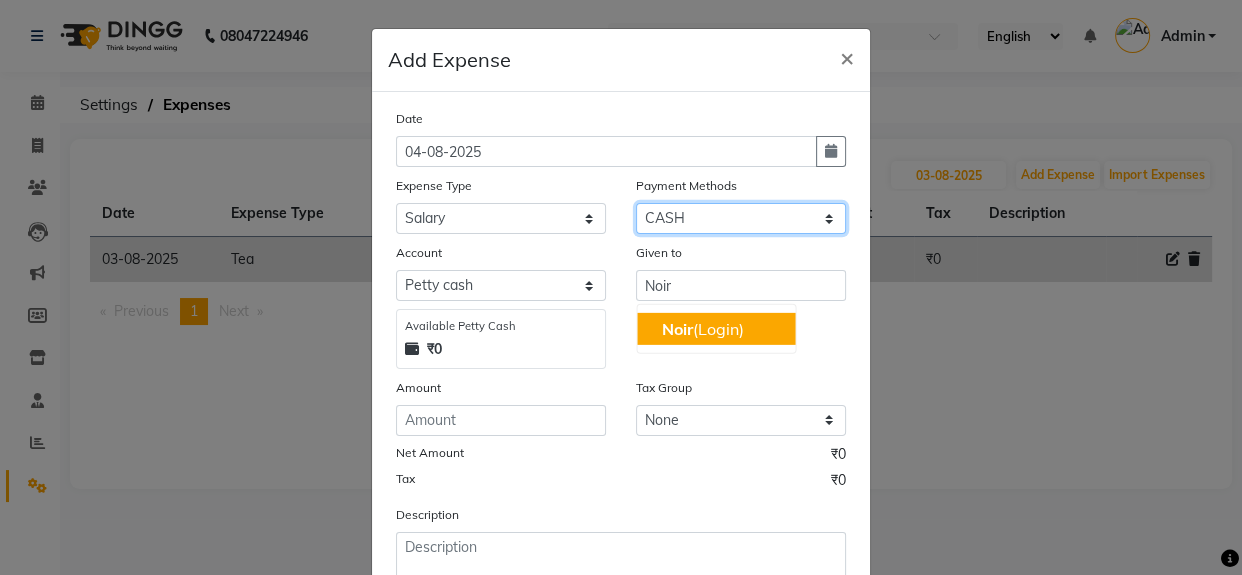click on "Select Package PhonePe Voucher Gift Card GPay CARD Prepaid CASH ONLINE Wallet" 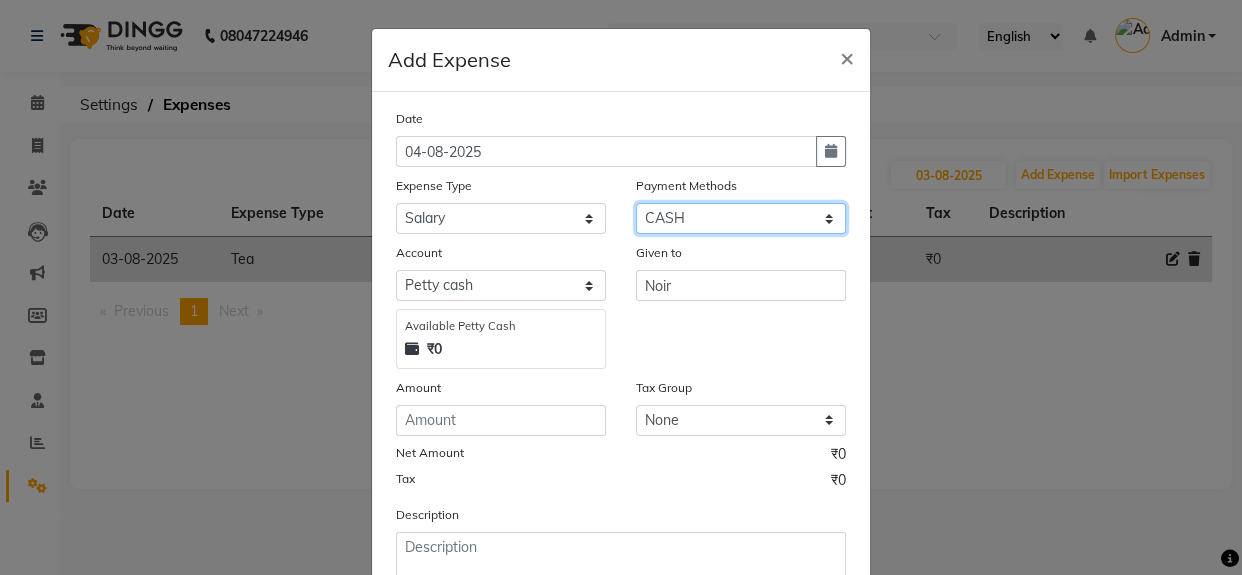 select on "3" 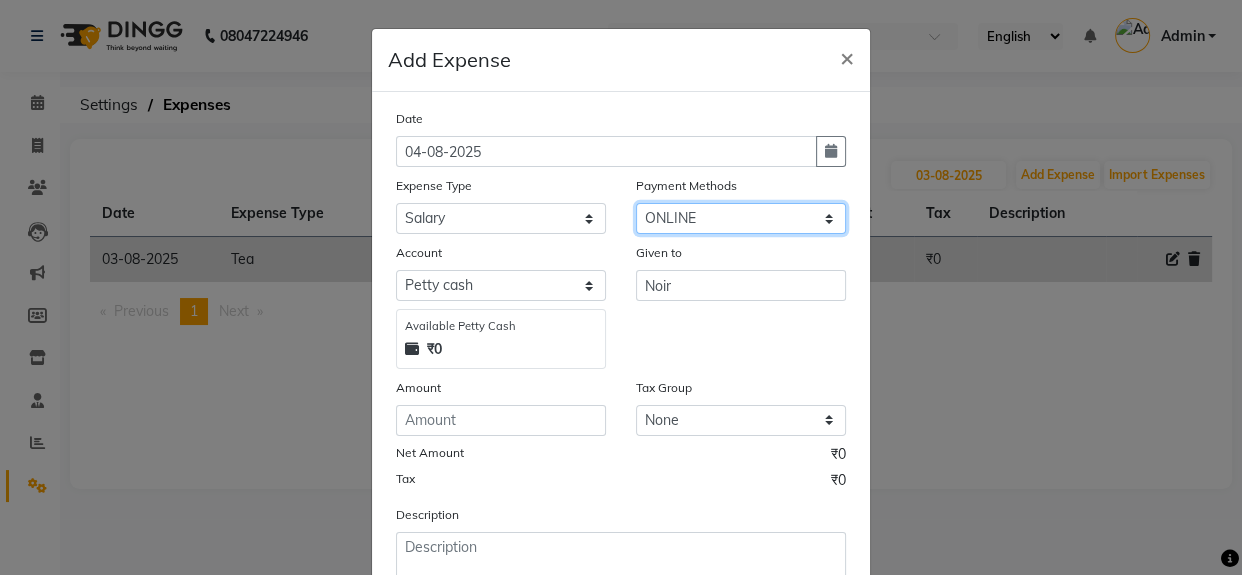 click on "Select Package PhonePe Voucher Gift Card GPay CARD Prepaid CASH ONLINE Wallet" 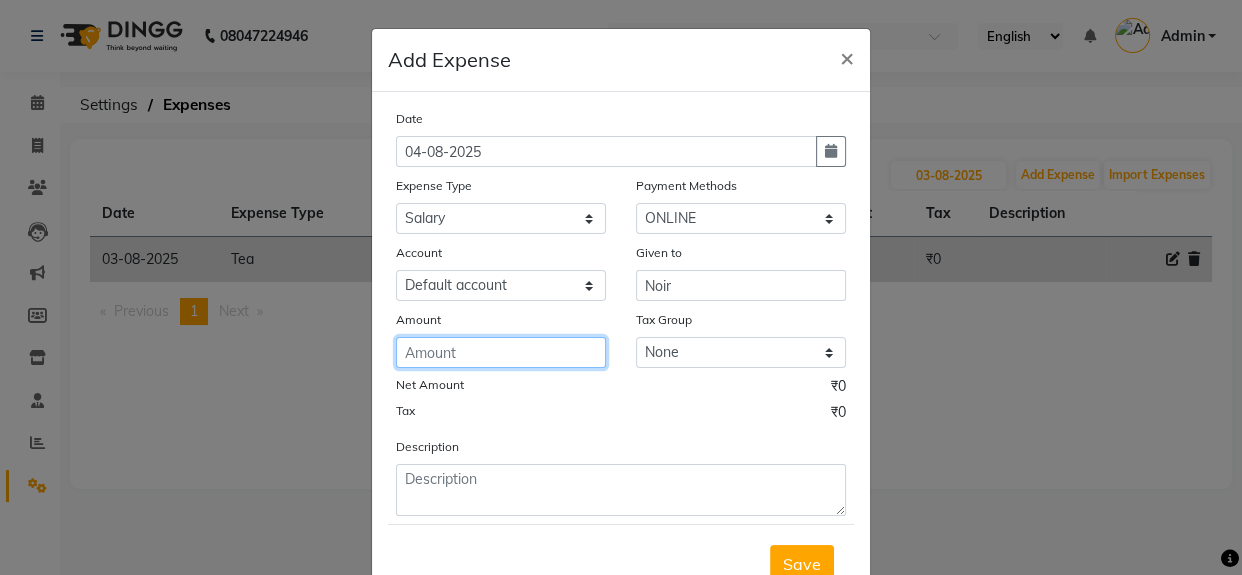 click 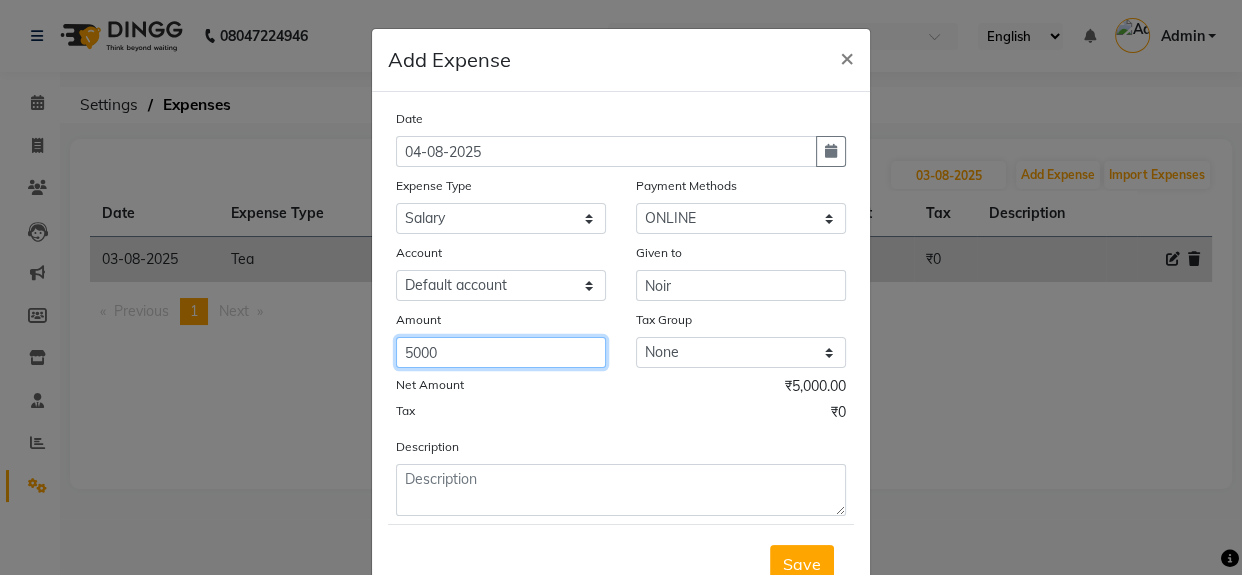 type on "5000" 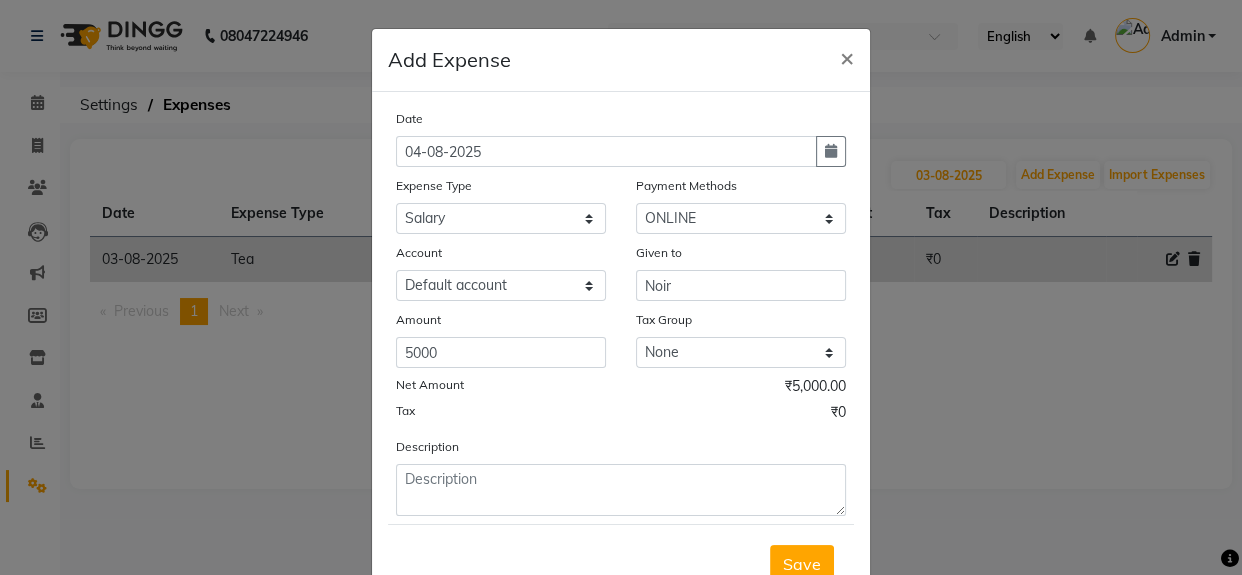click on "Net Amount ₹5,000.00" 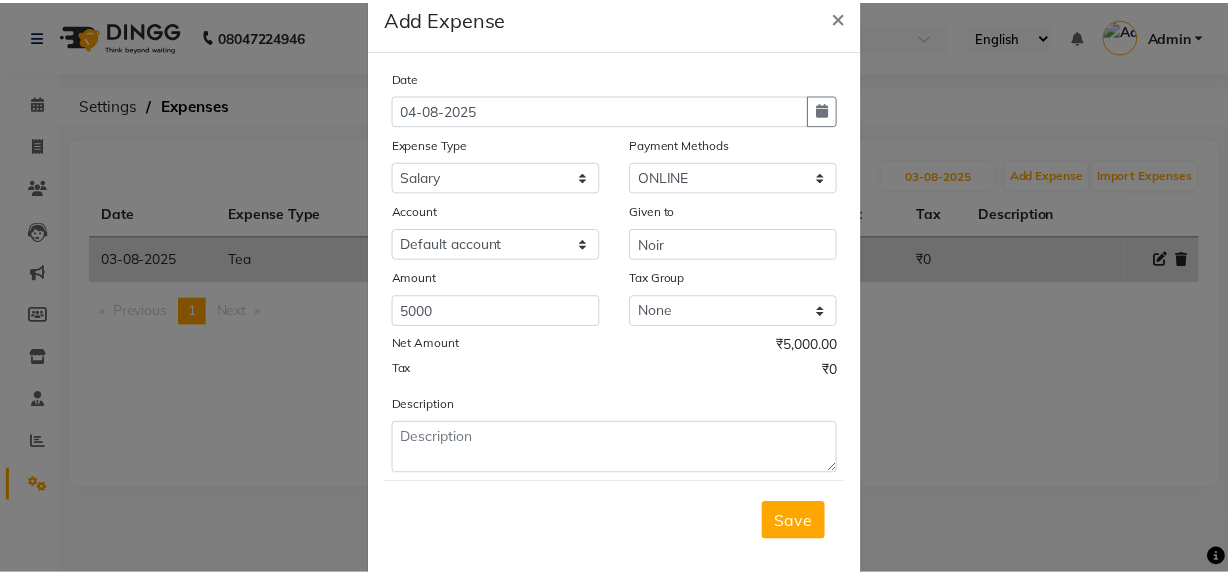 scroll, scrollTop: 75, scrollLeft: 0, axis: vertical 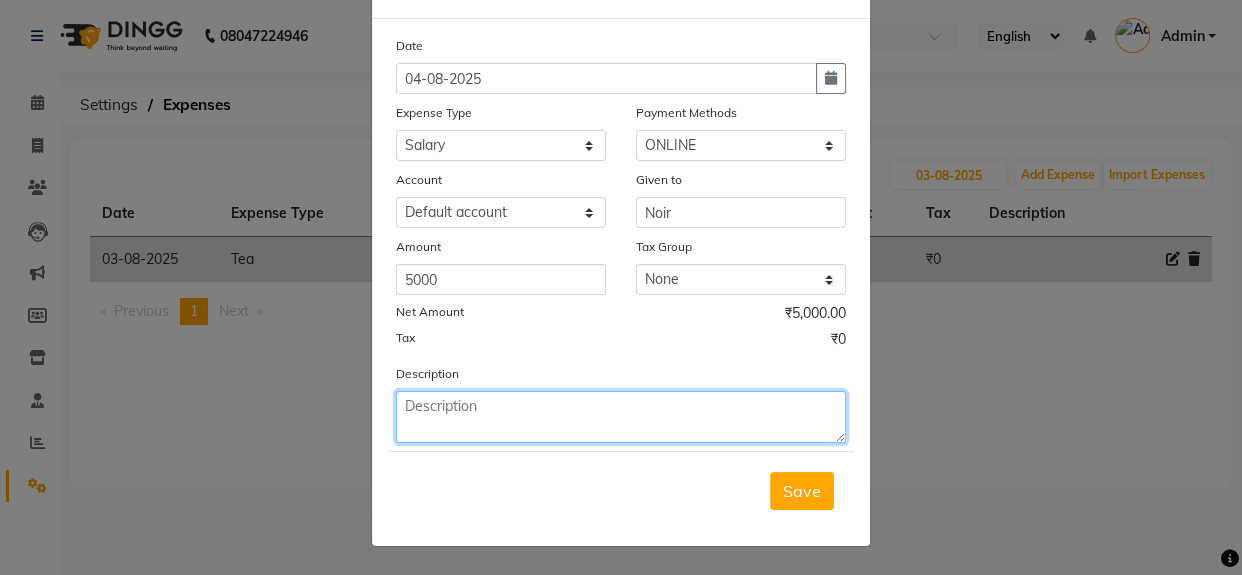 click 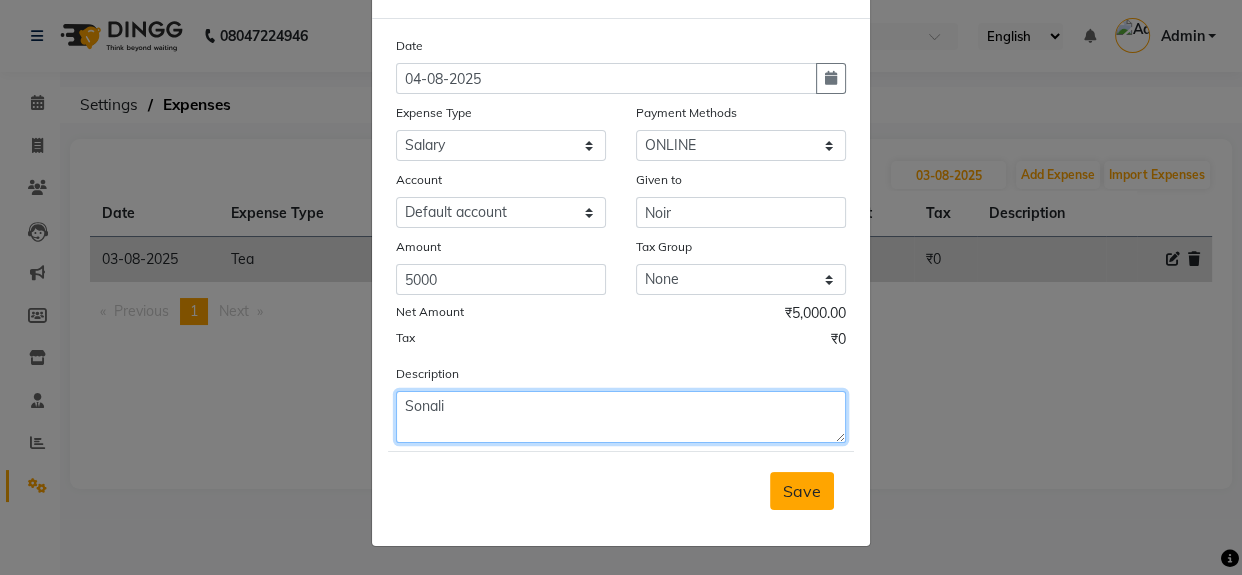 type on "Sonali" 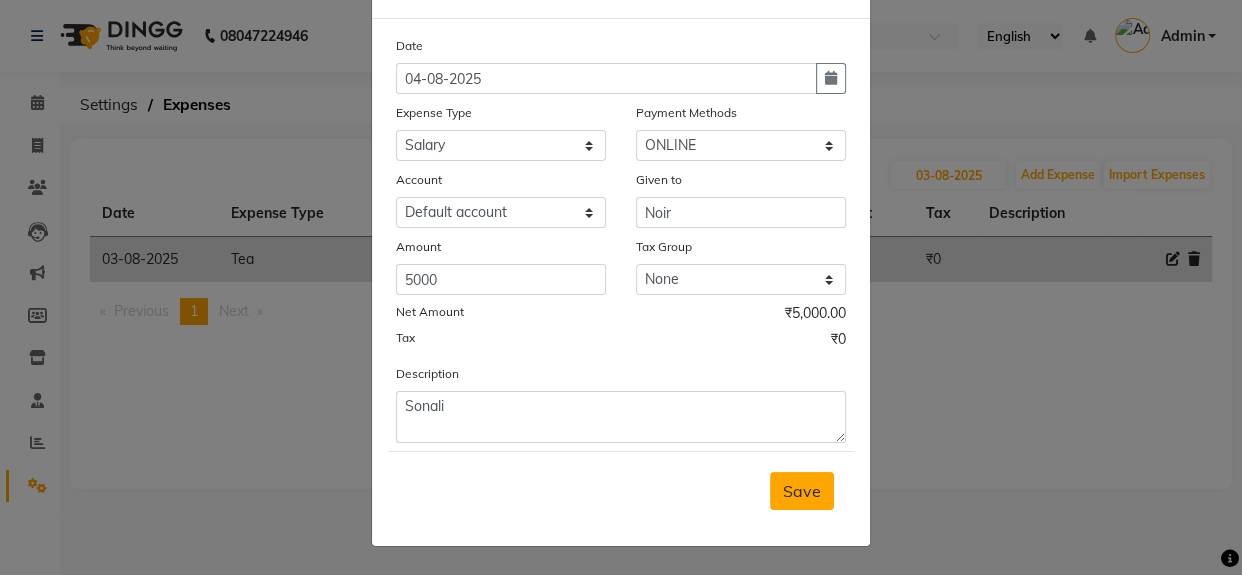 click on "Save" at bounding box center (802, 491) 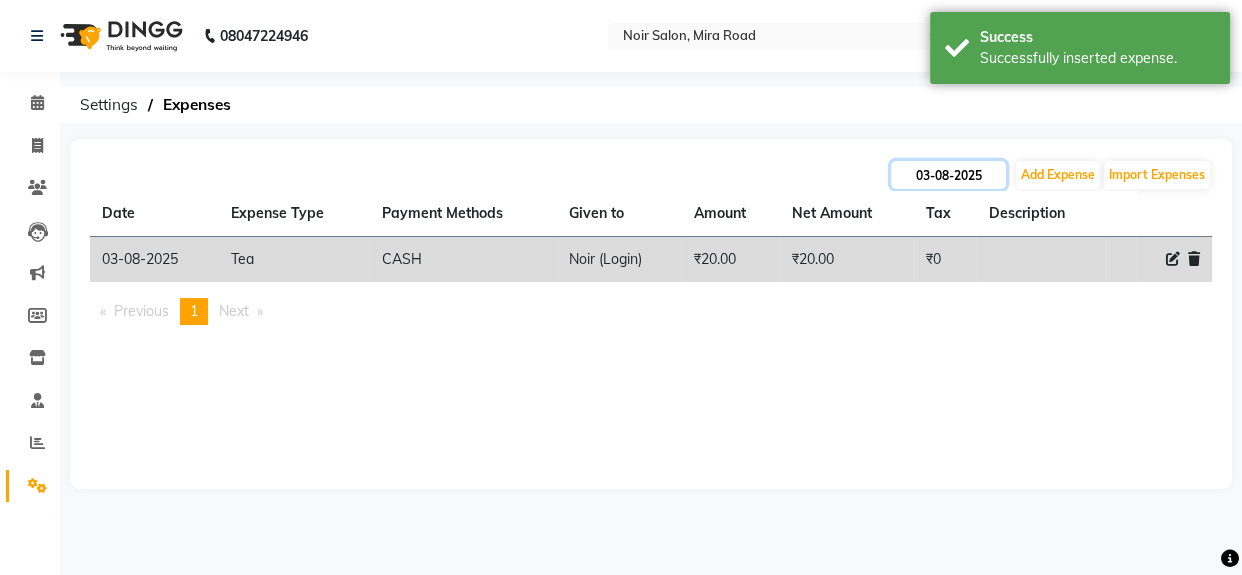 click on "03-08-2025" 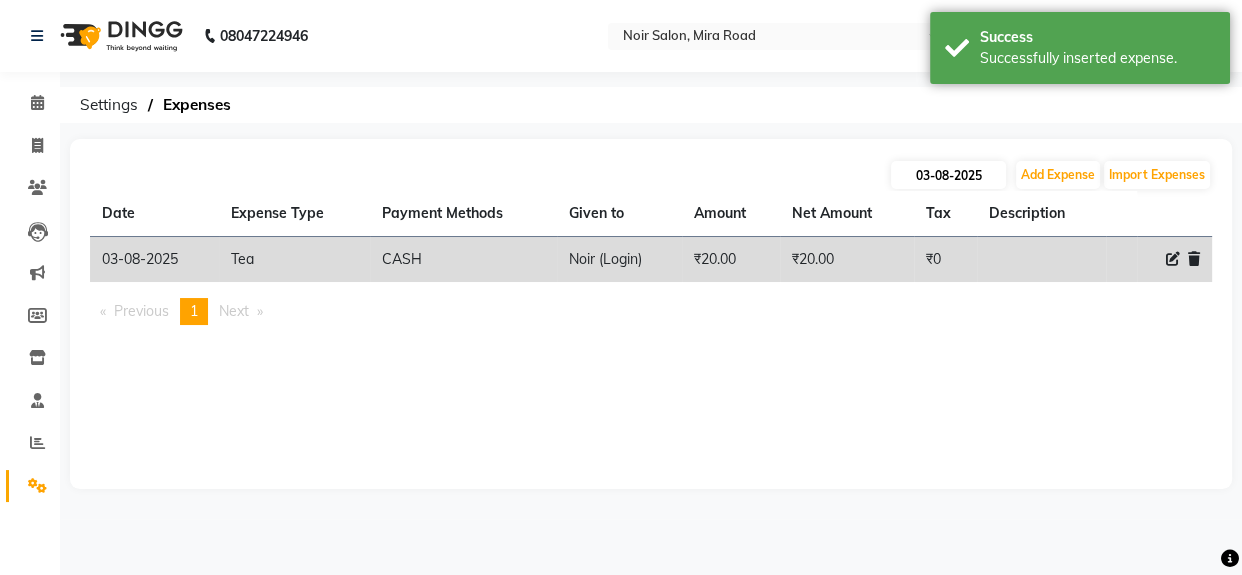 select on "8" 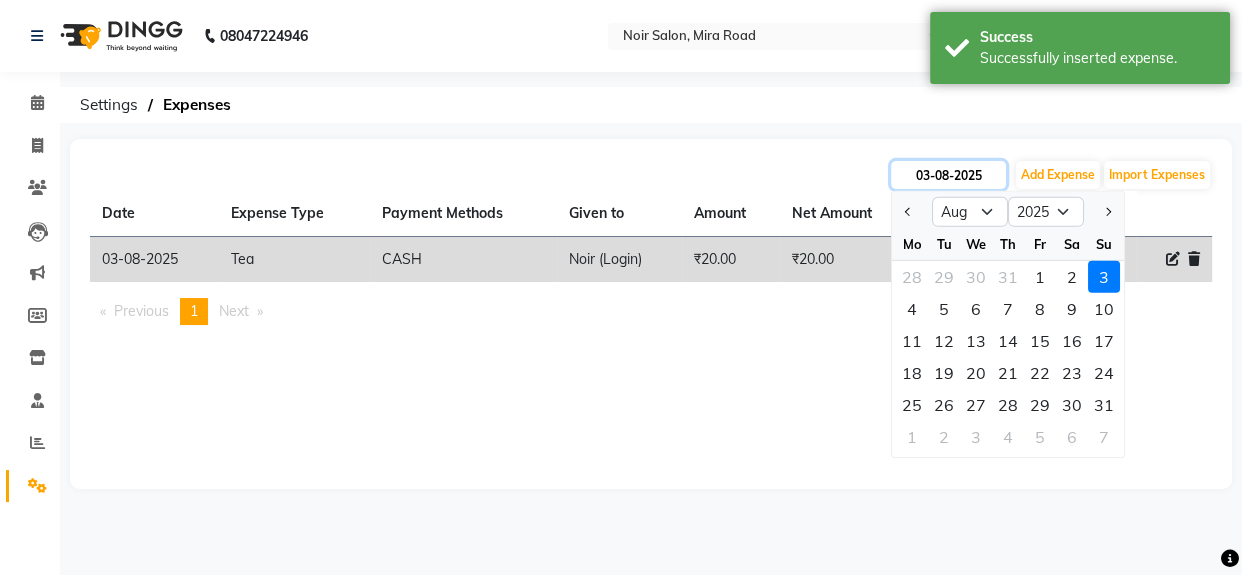 click on "03-08-2025" 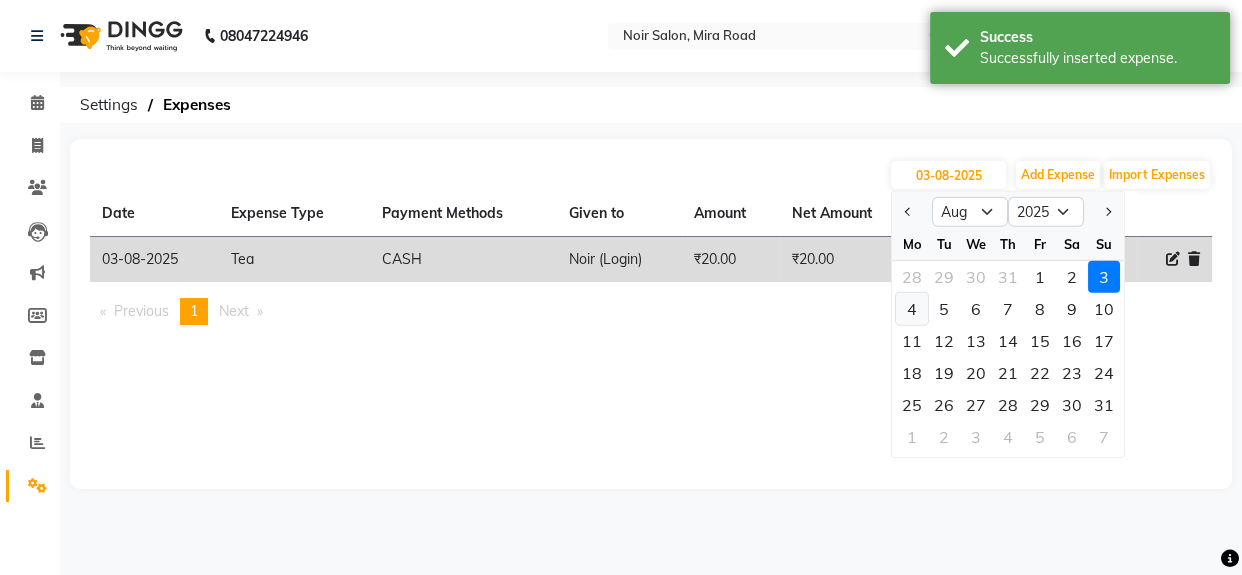 click on "4" 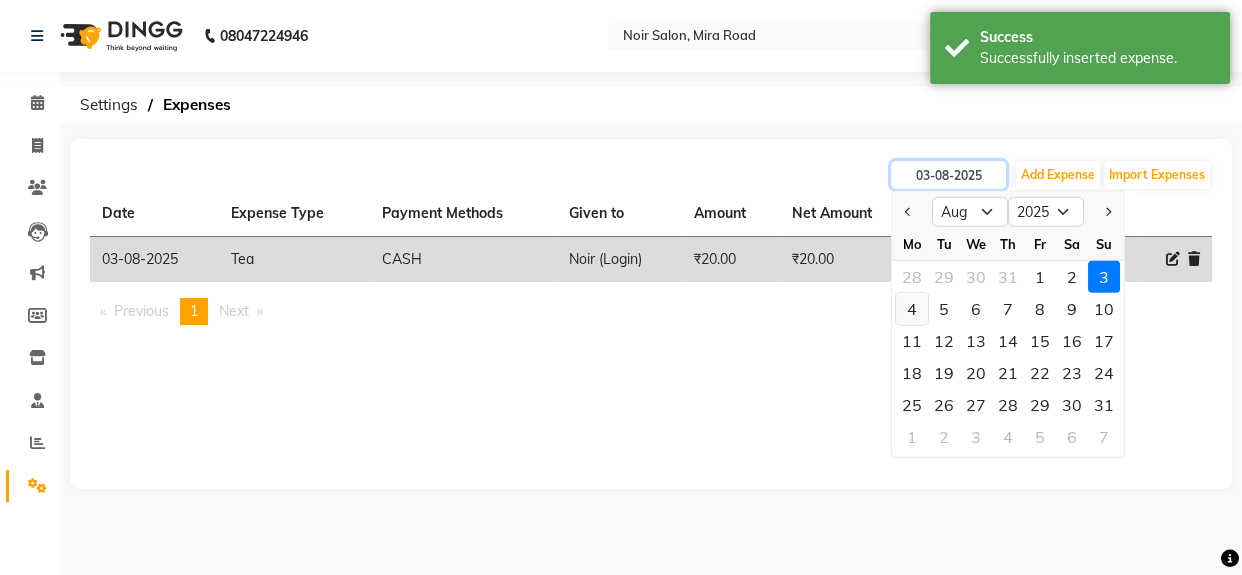 type on "04-08-2025" 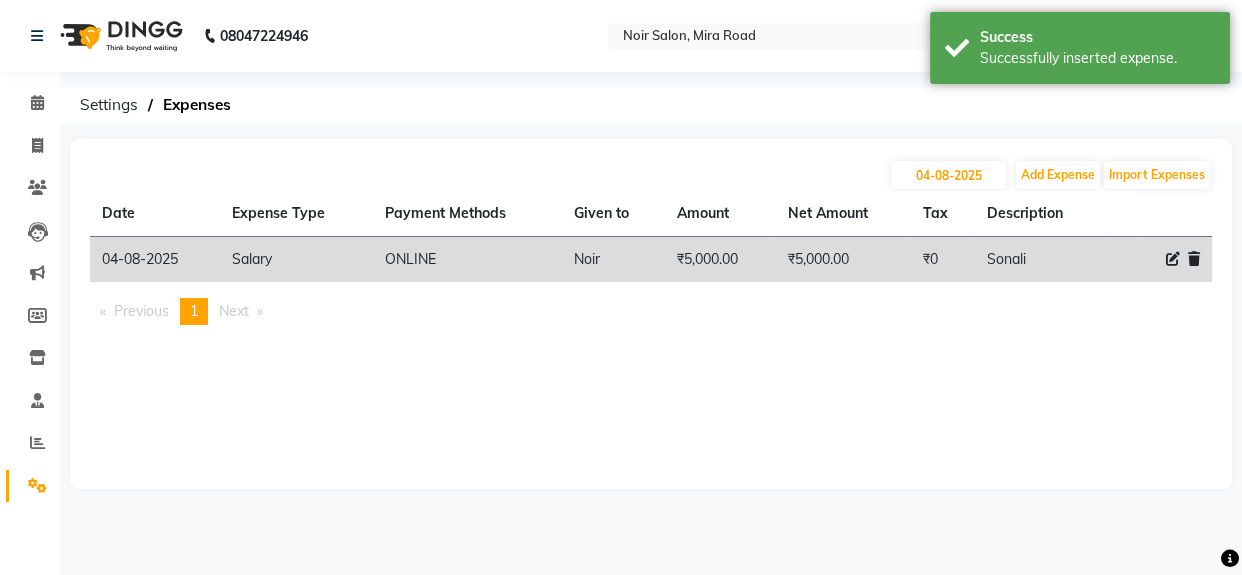 click 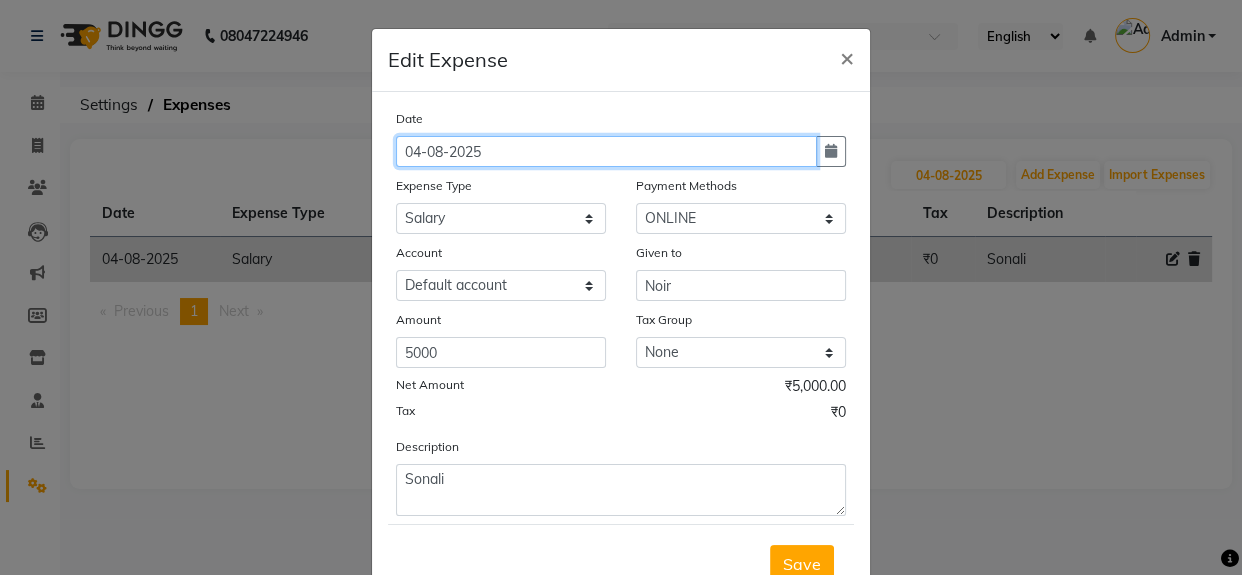 click on "04-08-2025" 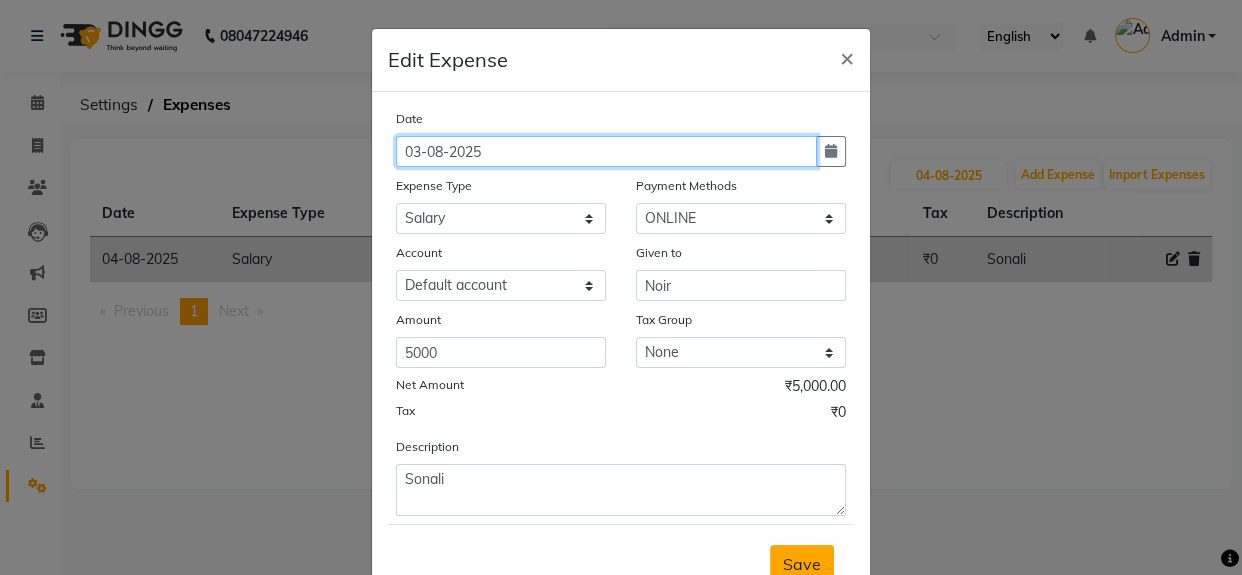 type on "03-08-2025" 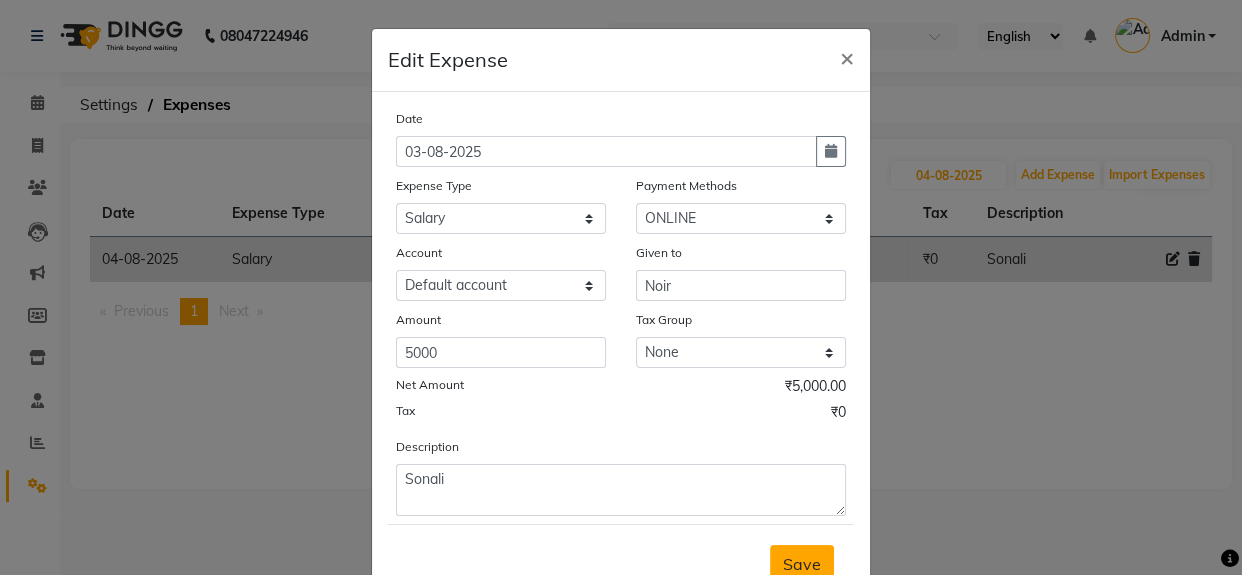 click on "Save" at bounding box center [802, 564] 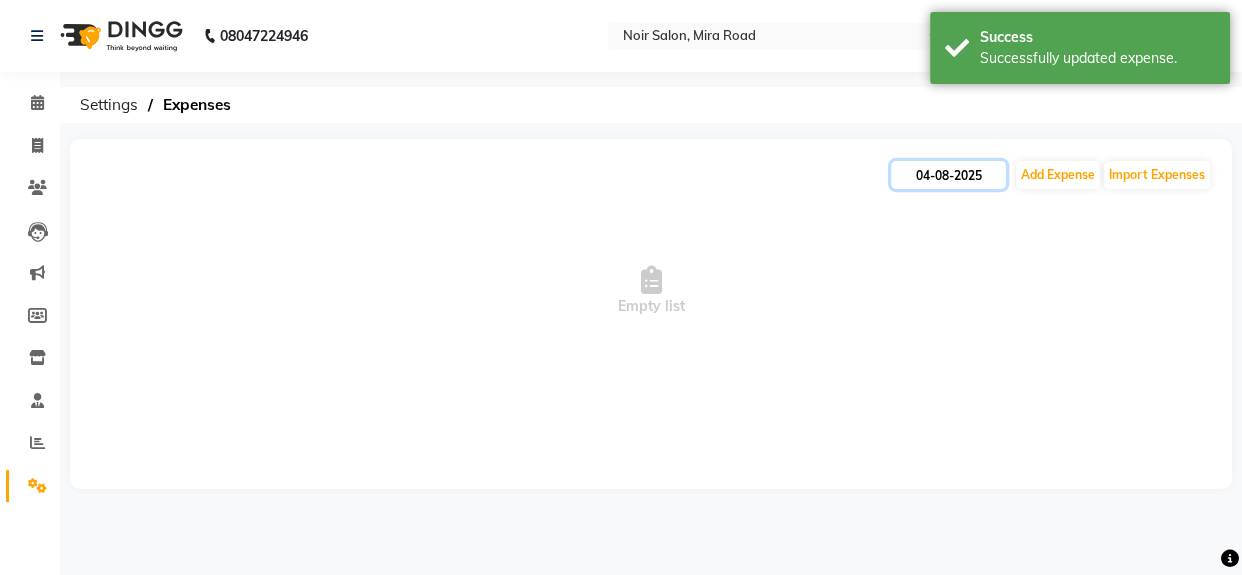 click on "04-08-2025" 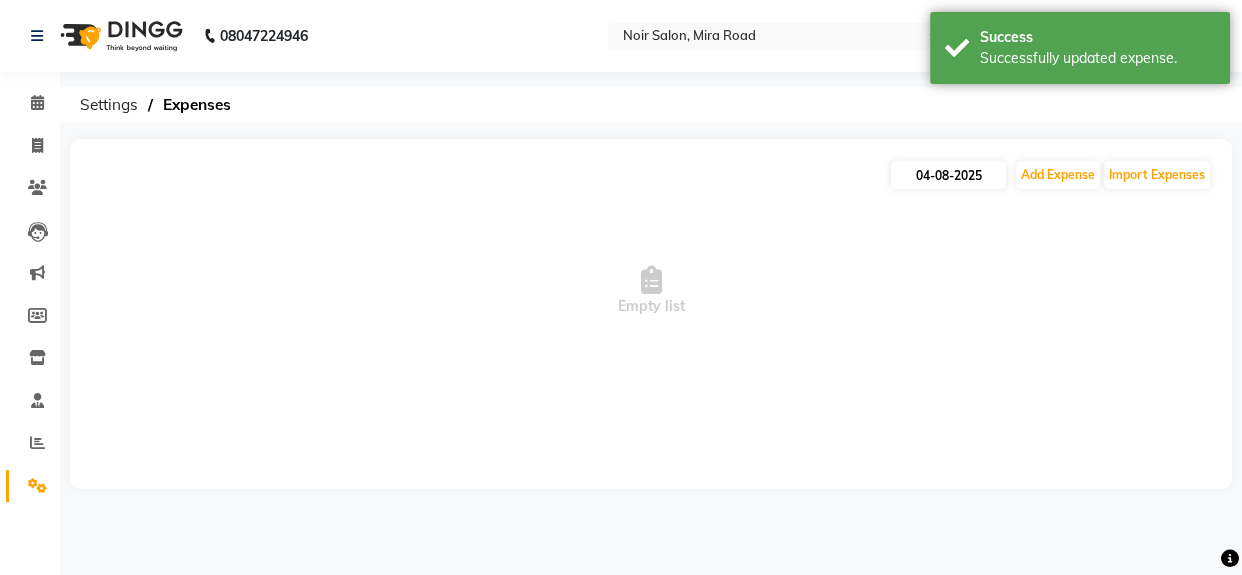 select on "8" 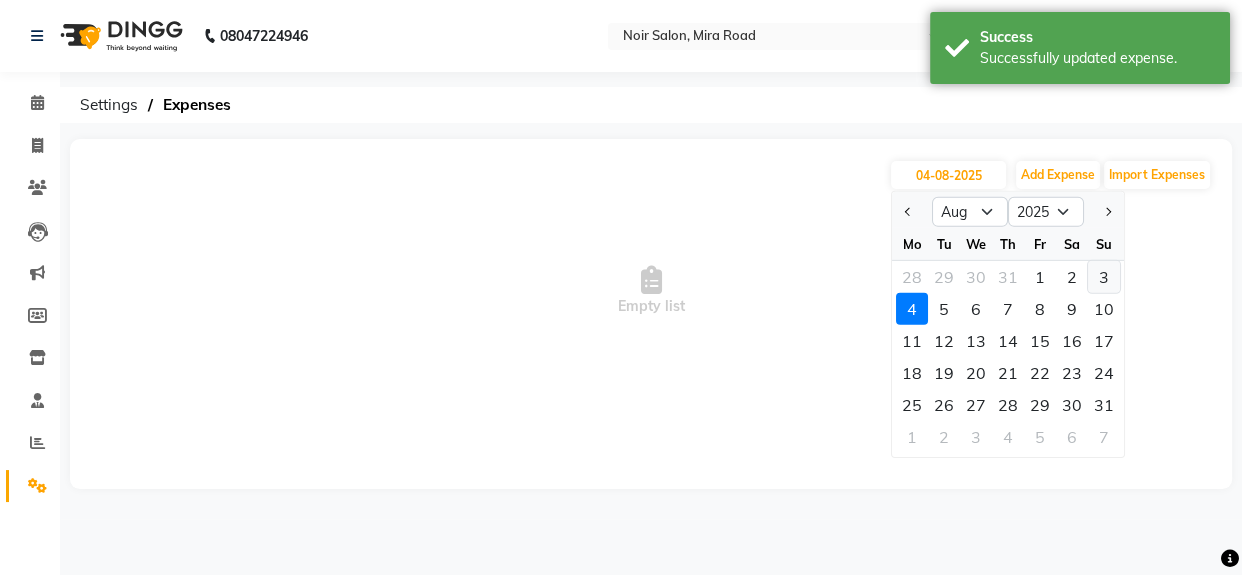 click on "3" 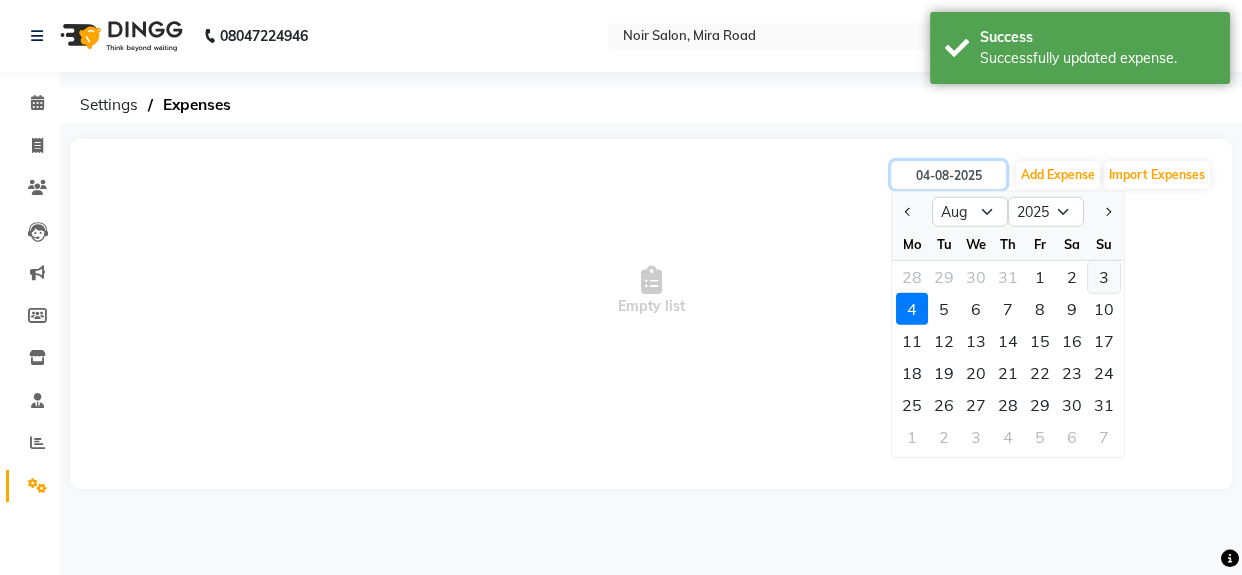 type on "03-08-2025" 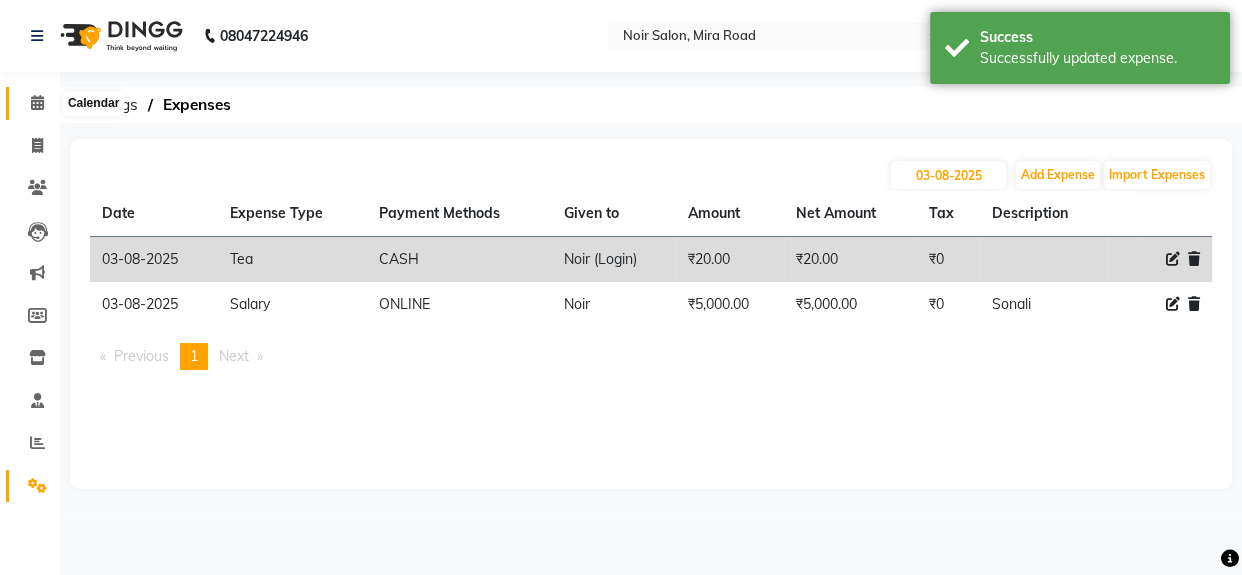 click 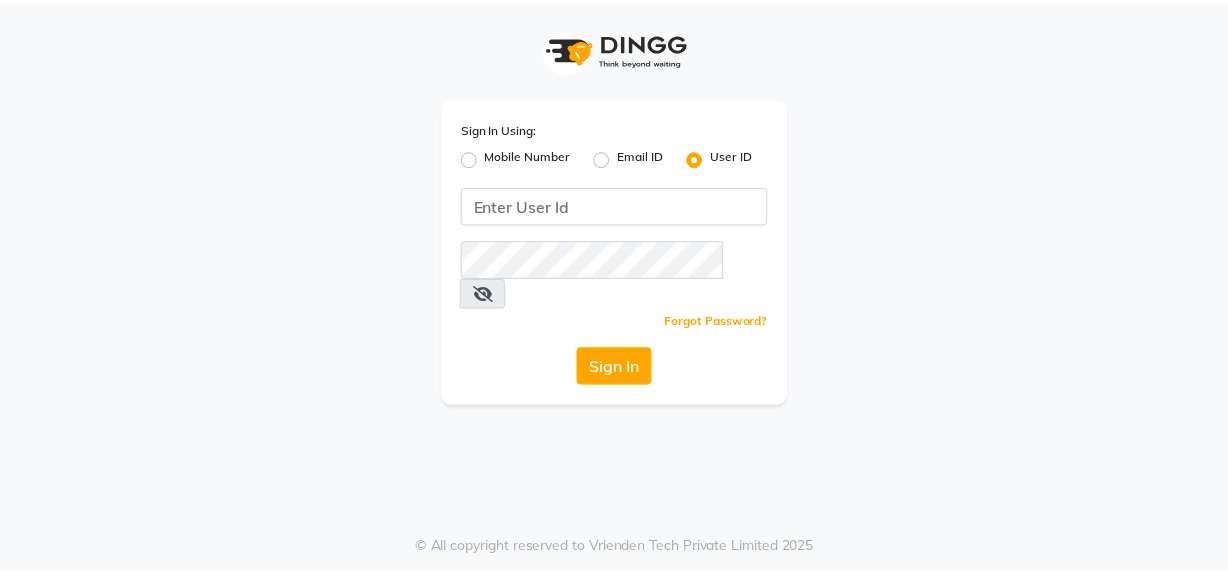 scroll, scrollTop: 0, scrollLeft: 0, axis: both 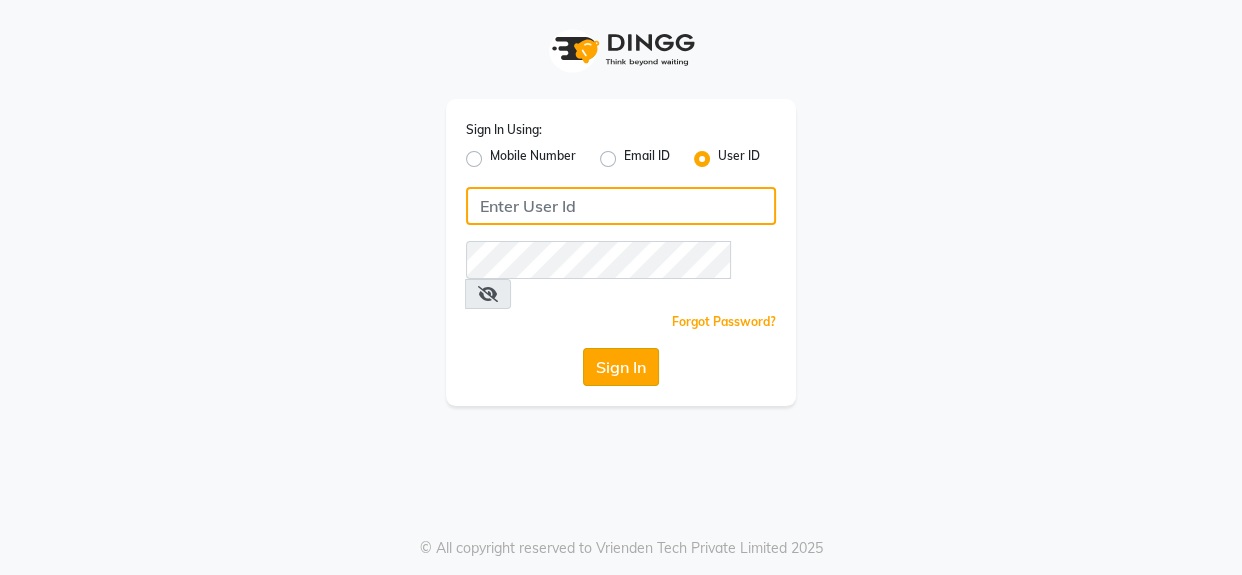 type on "noir" 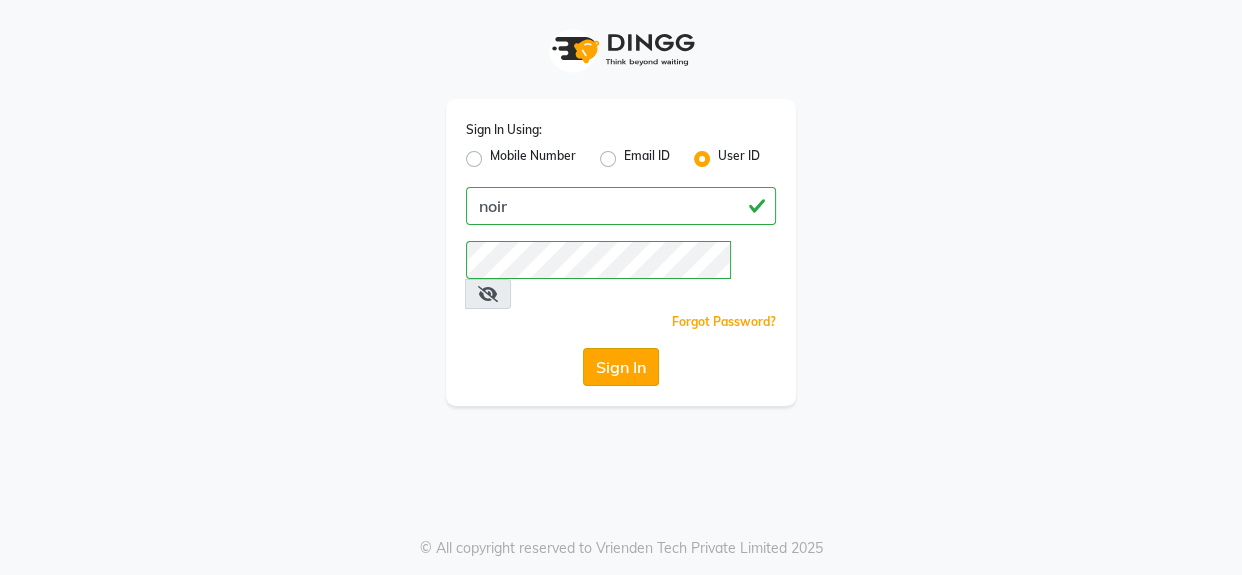 click on "Sign In" 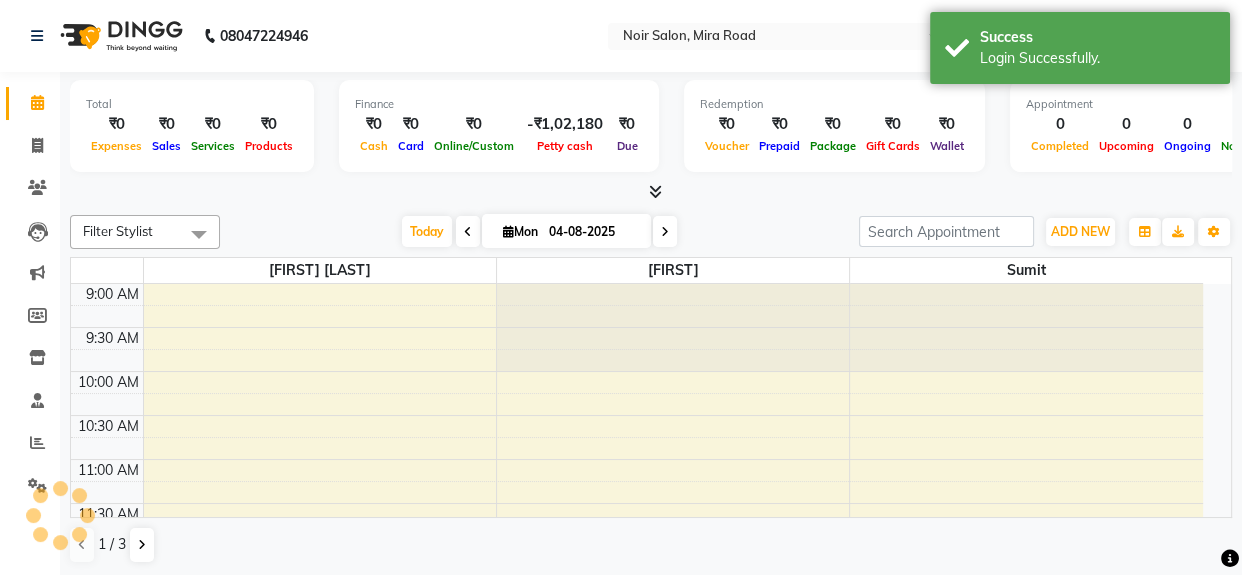 select on "en" 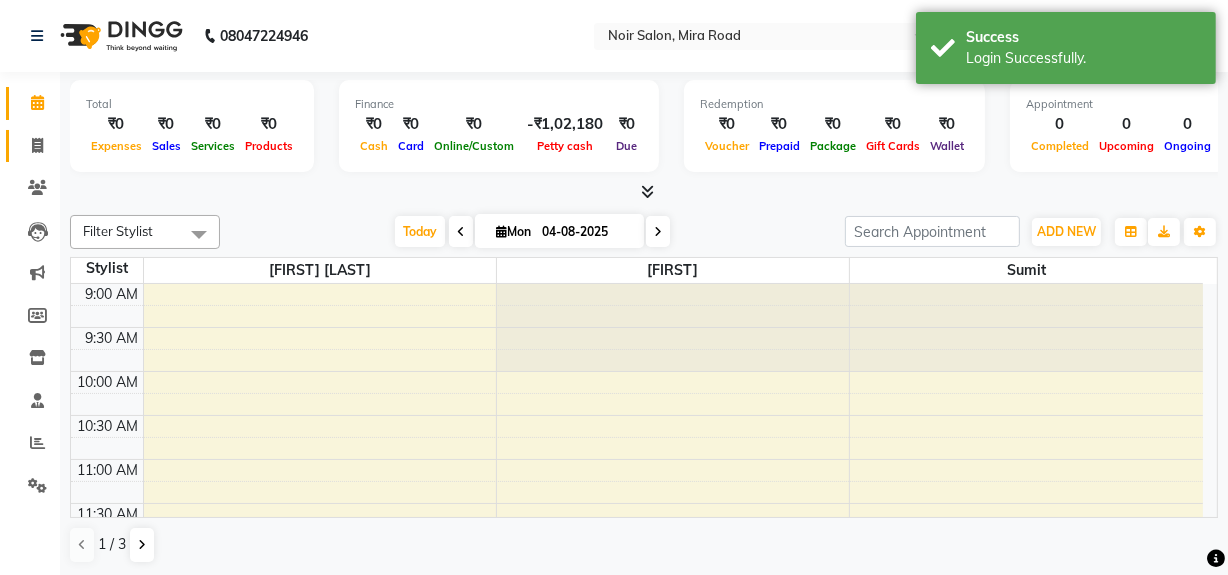 click 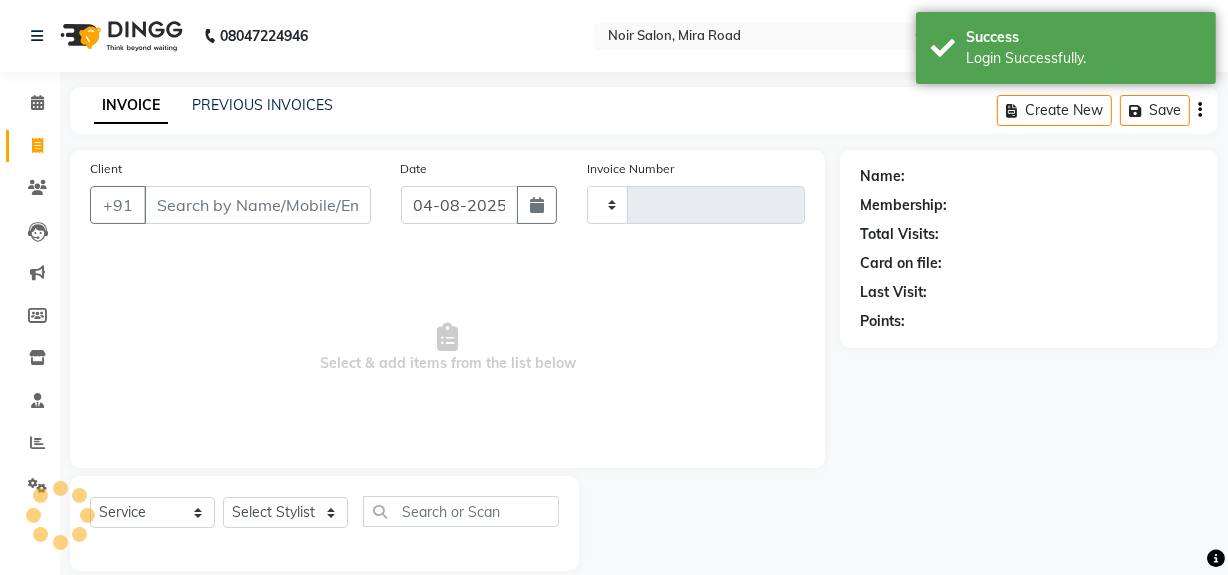 click on "Client" at bounding box center (257, 205) 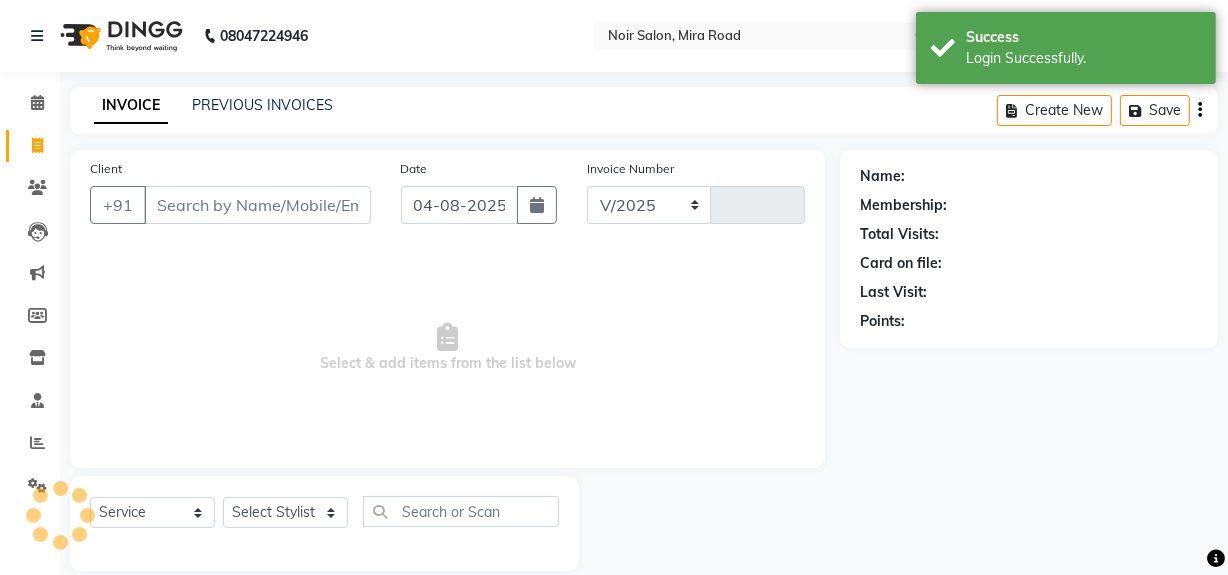 select on "5495" 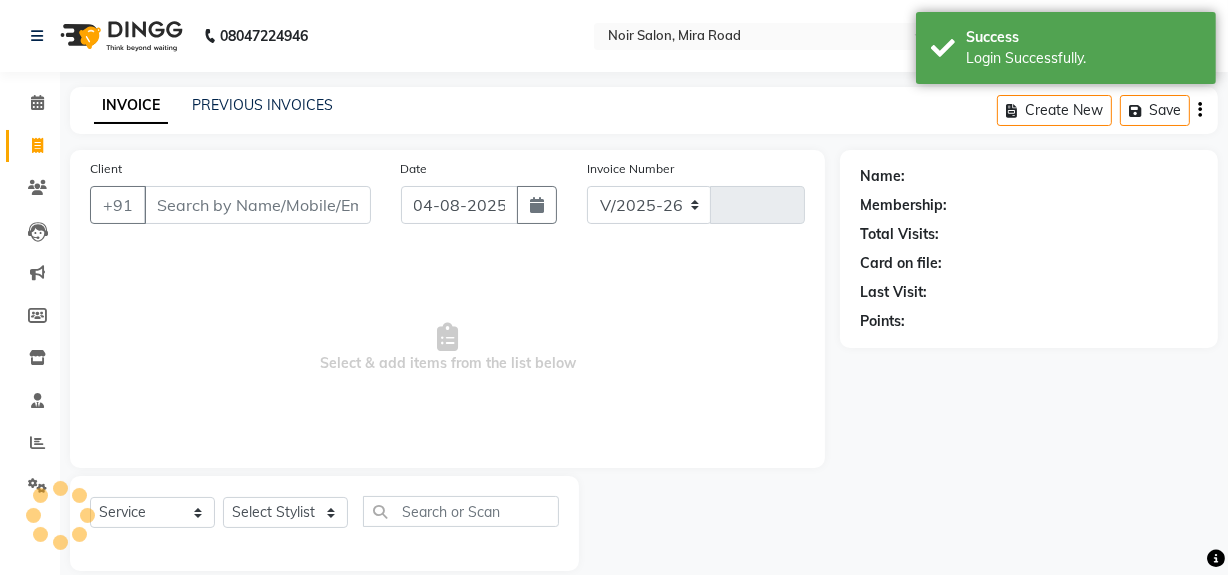 type on "1067" 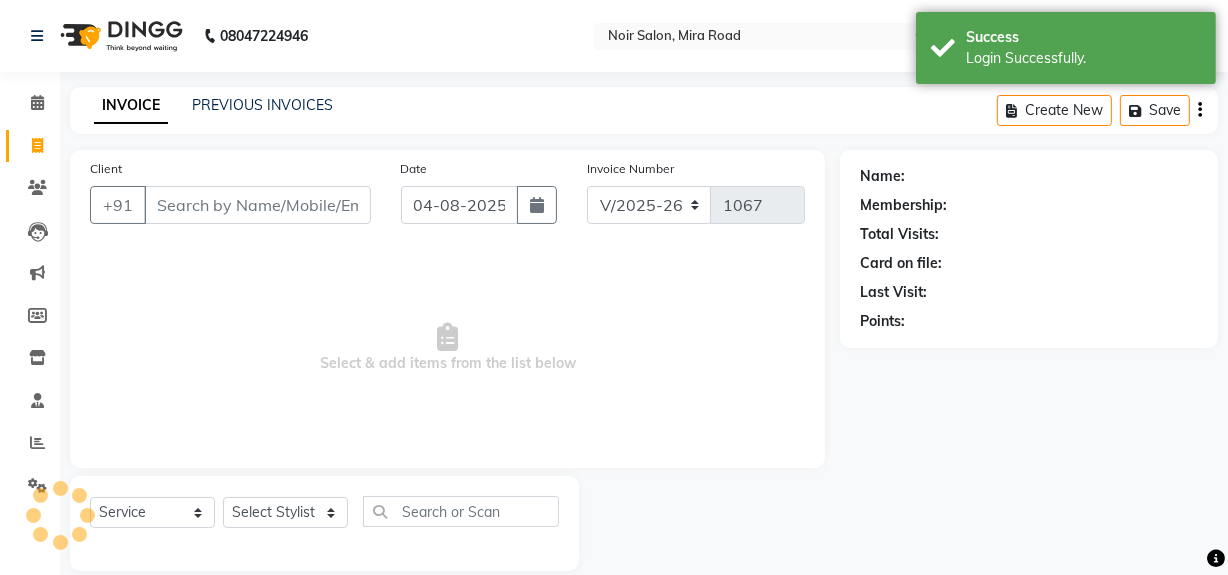 click on "Client" at bounding box center [257, 205] 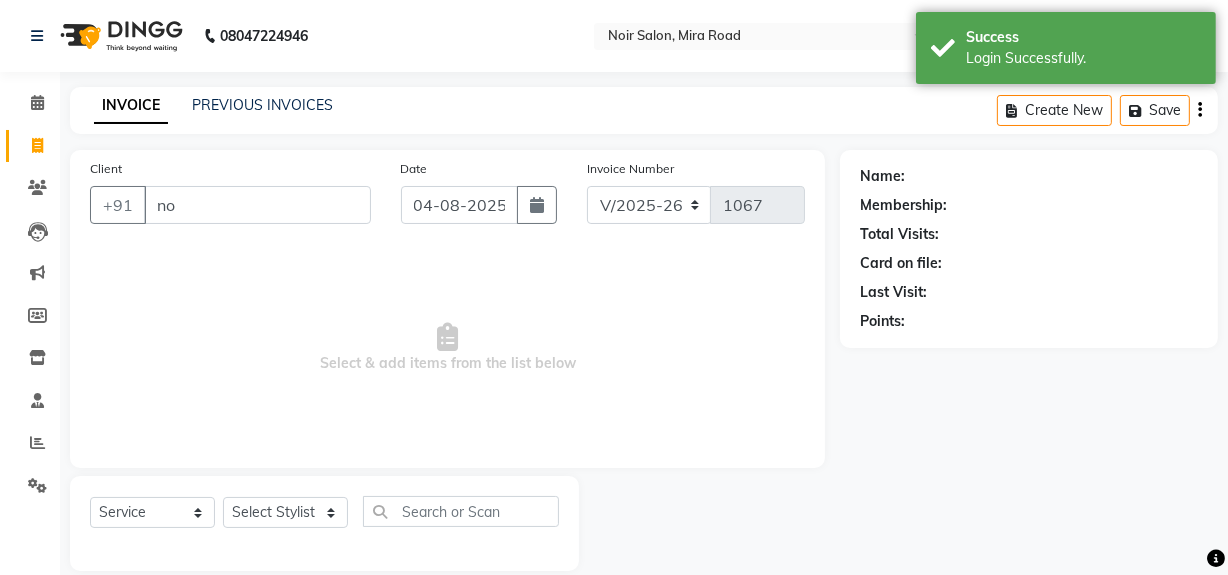 scroll, scrollTop: 0, scrollLeft: 0, axis: both 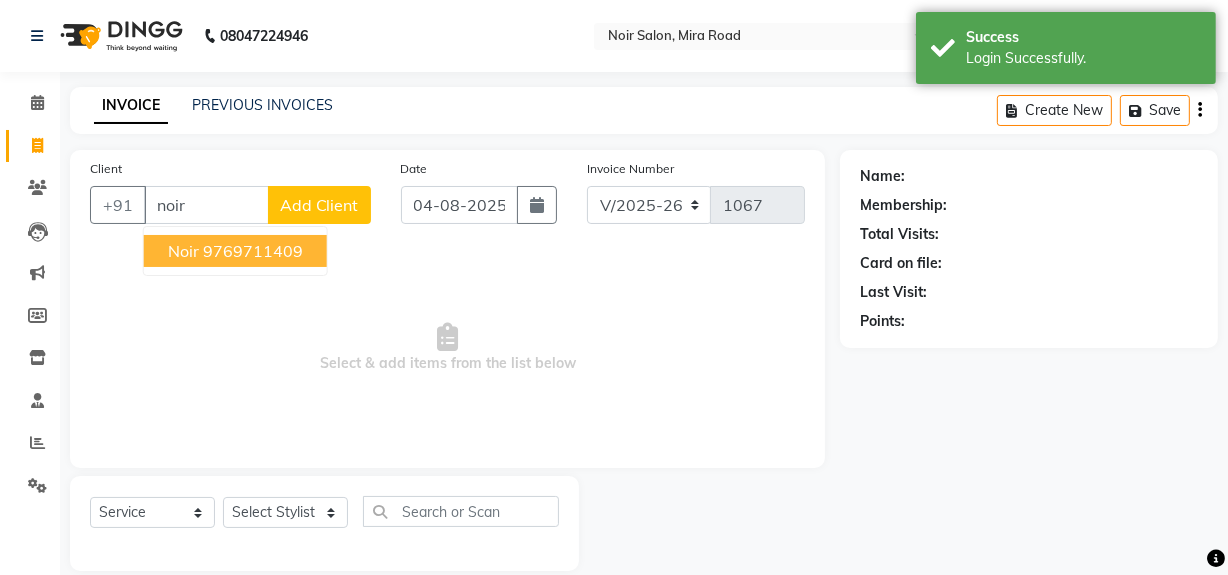 click on "9769711409" at bounding box center (253, 251) 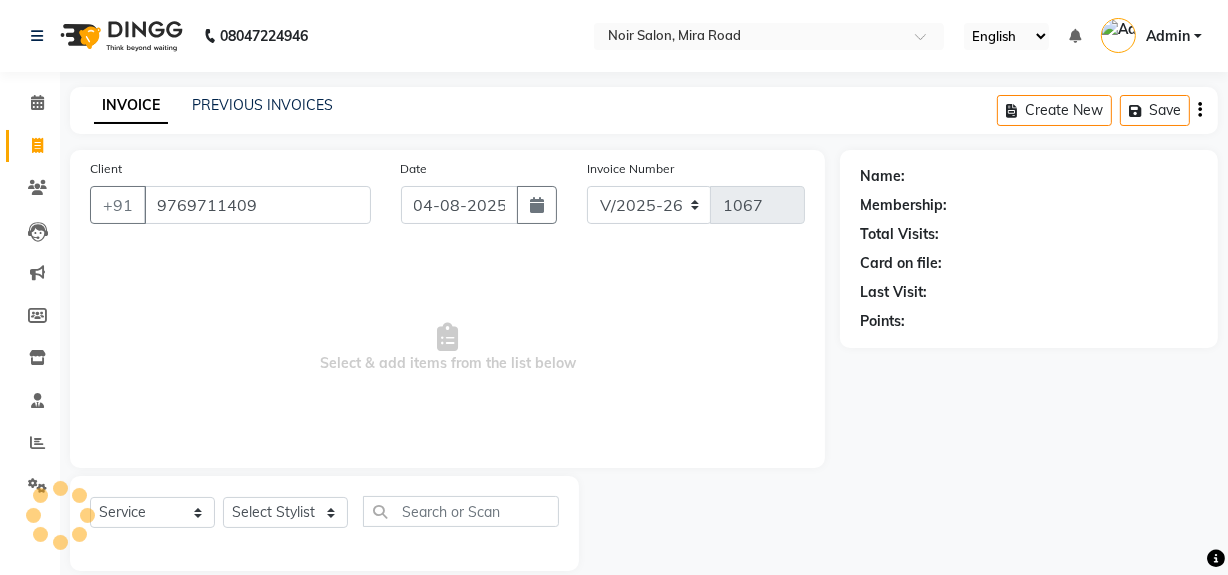 type on "9769711409" 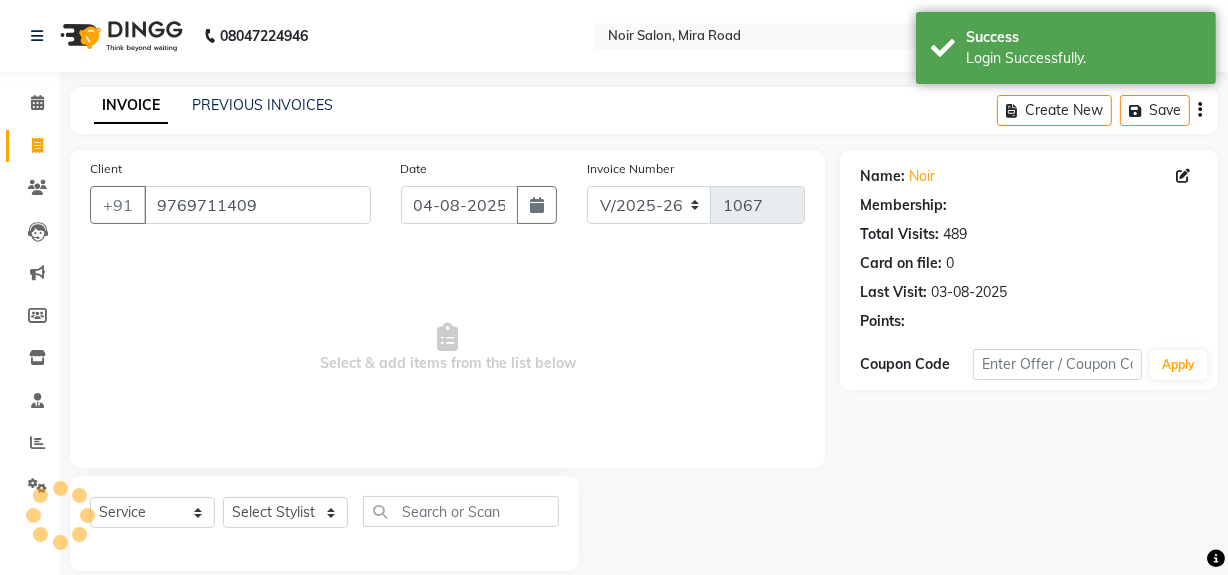 scroll, scrollTop: 26, scrollLeft: 0, axis: vertical 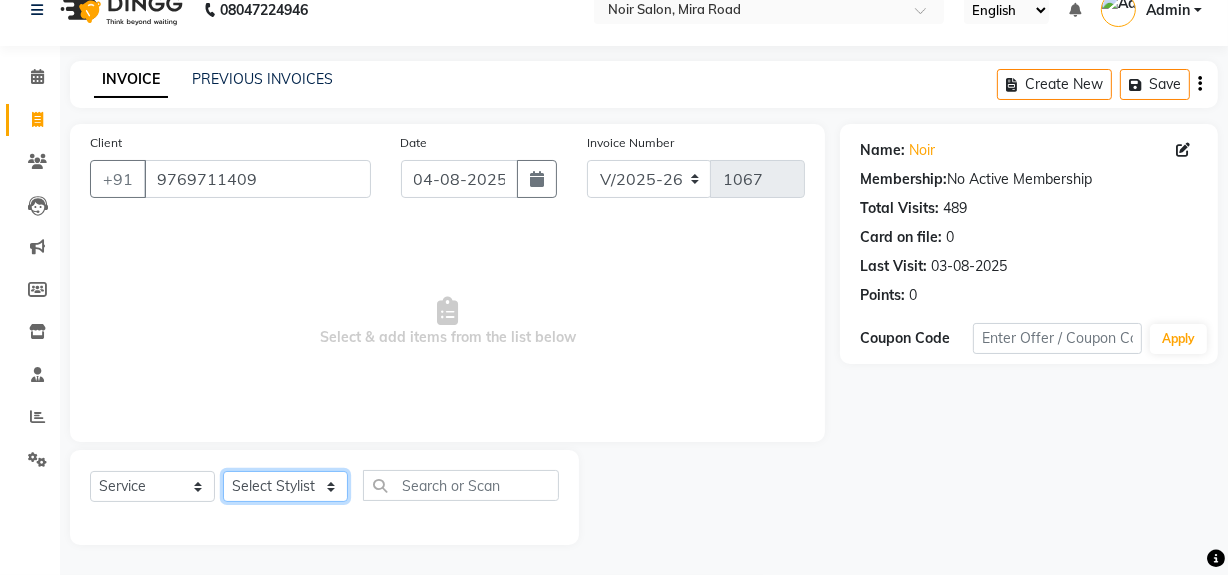 click on "Select Stylist khushbu Mohd Naushad Noir (Login) Shamshad Sonali Sumit Ujwala Patil" 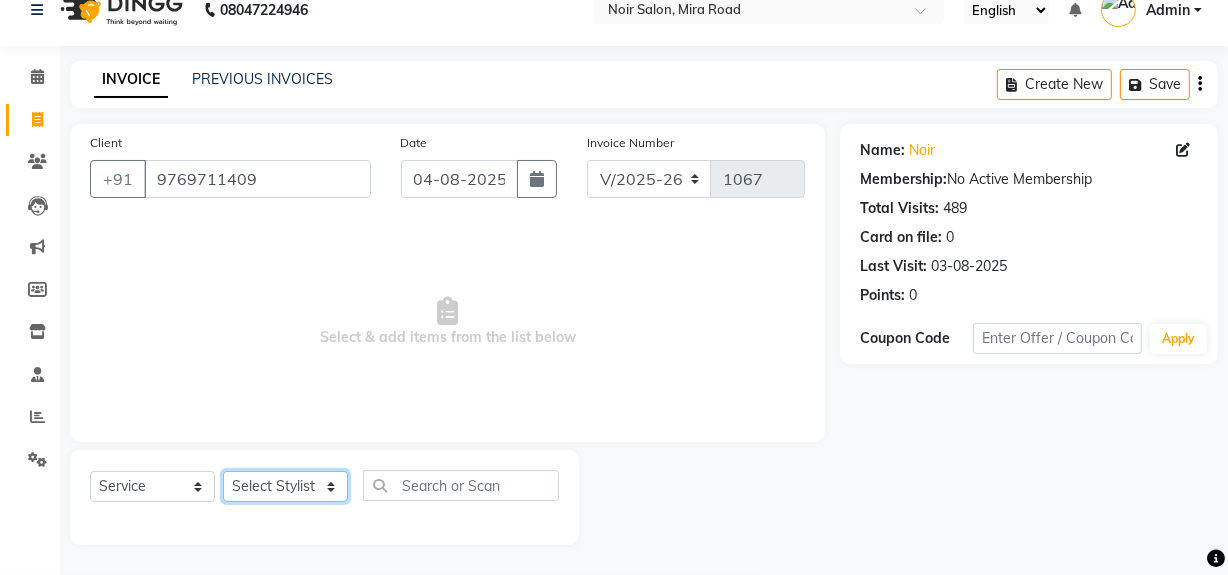 select on "36928" 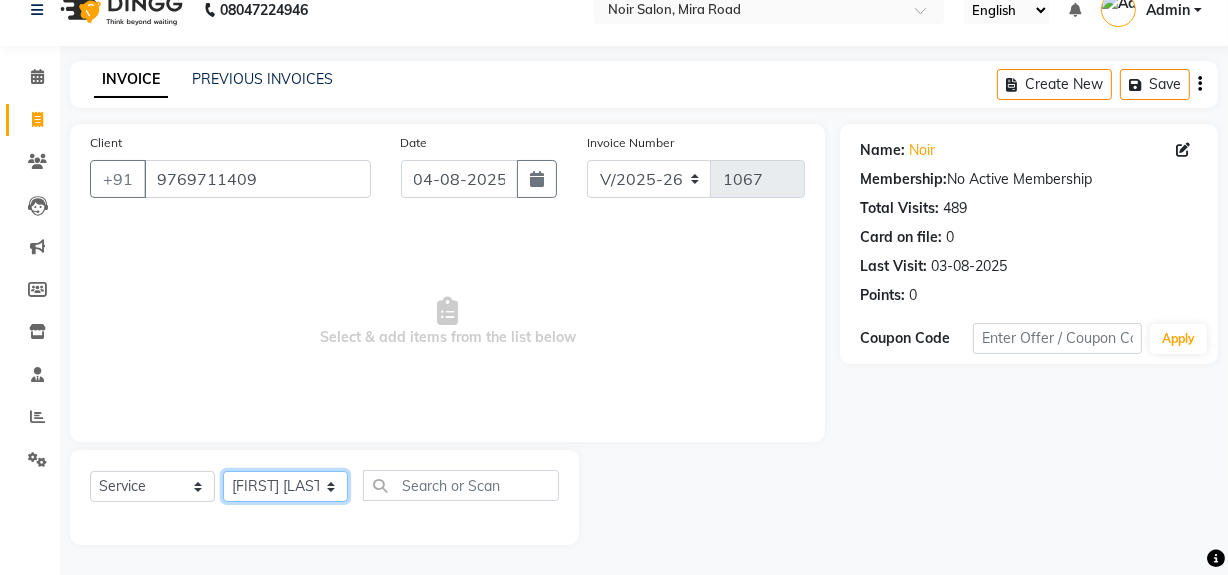 click on "Select Stylist khushbu Mohd Naushad Noir (Login) Shamshad Sonali Sumit Ujwala Patil" 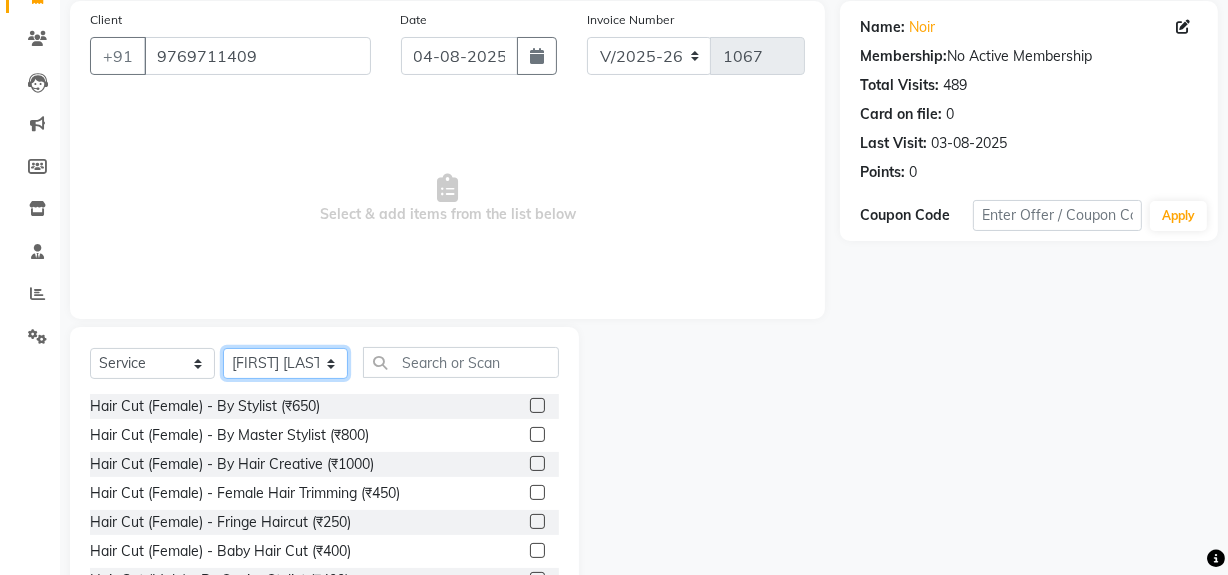 scroll, scrollTop: 226, scrollLeft: 0, axis: vertical 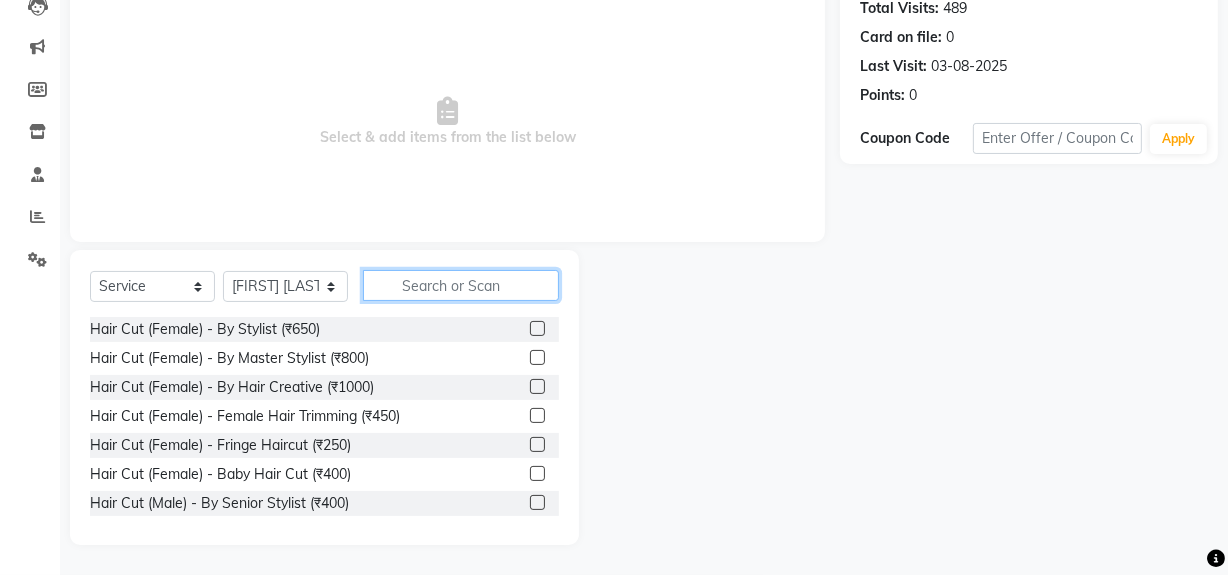 click 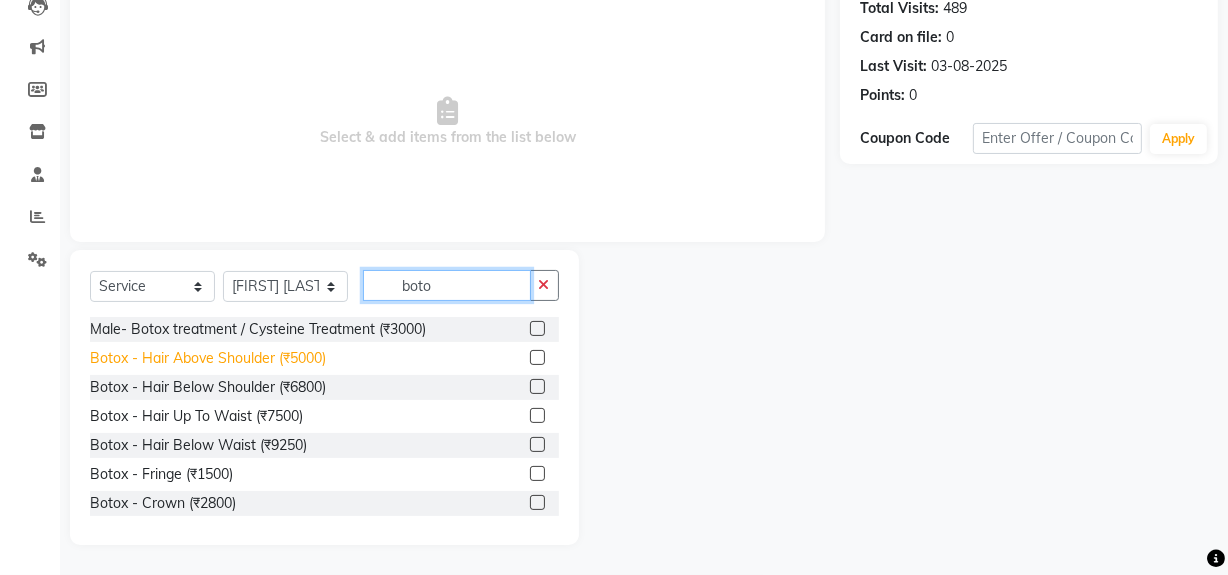 type on "boto" 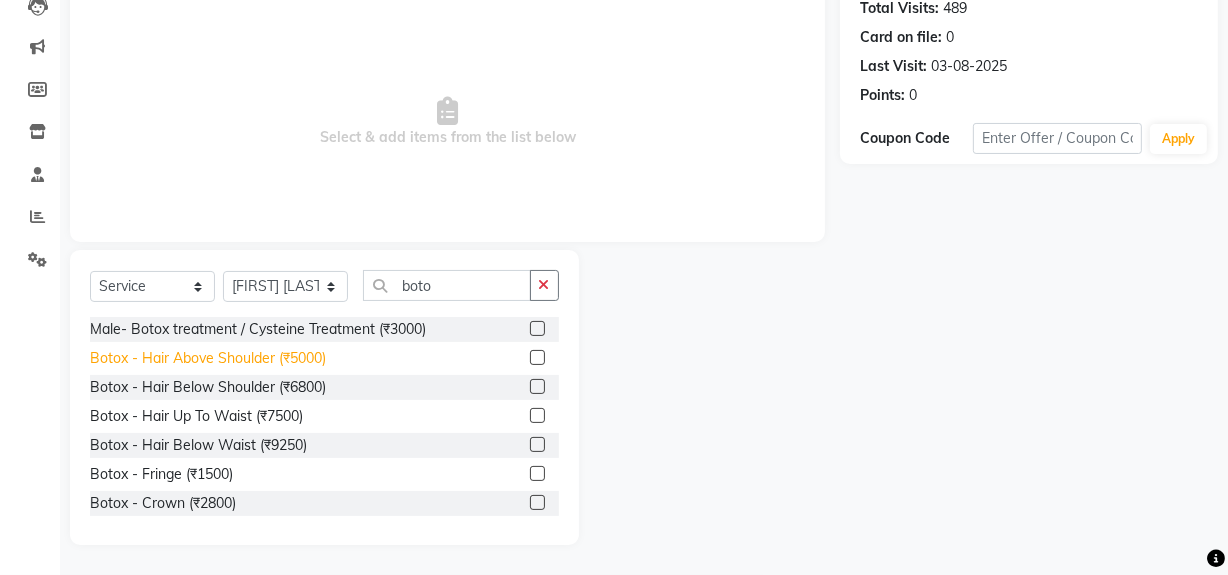 click on "Botox - Hair Above Shoulder (₹5000)" 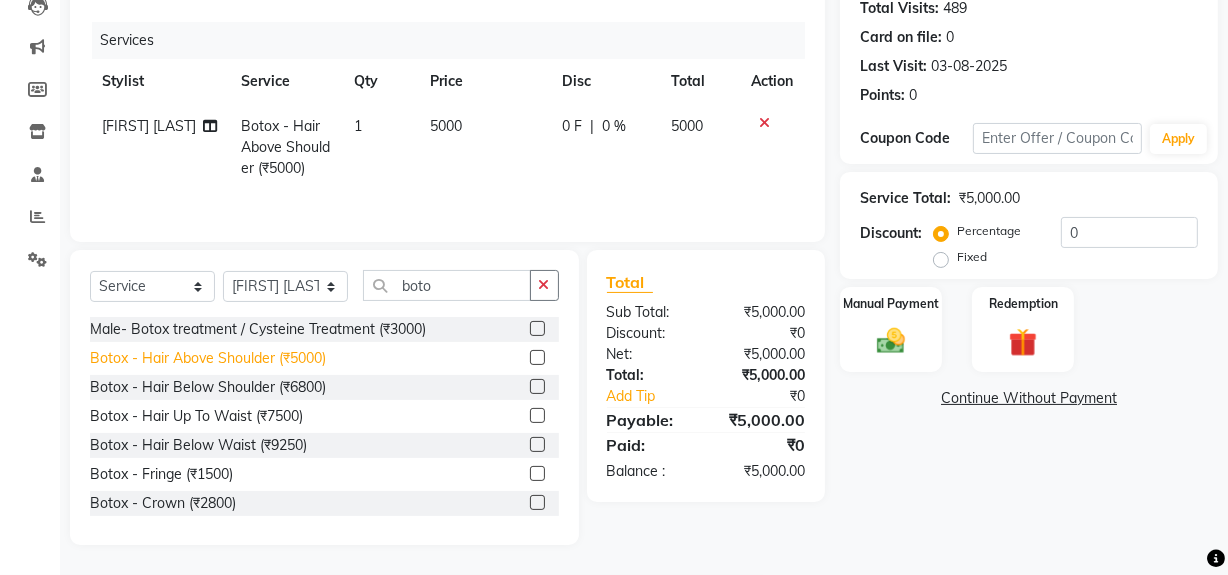 click on "Botox - Hair Above Shoulder (₹5000)" 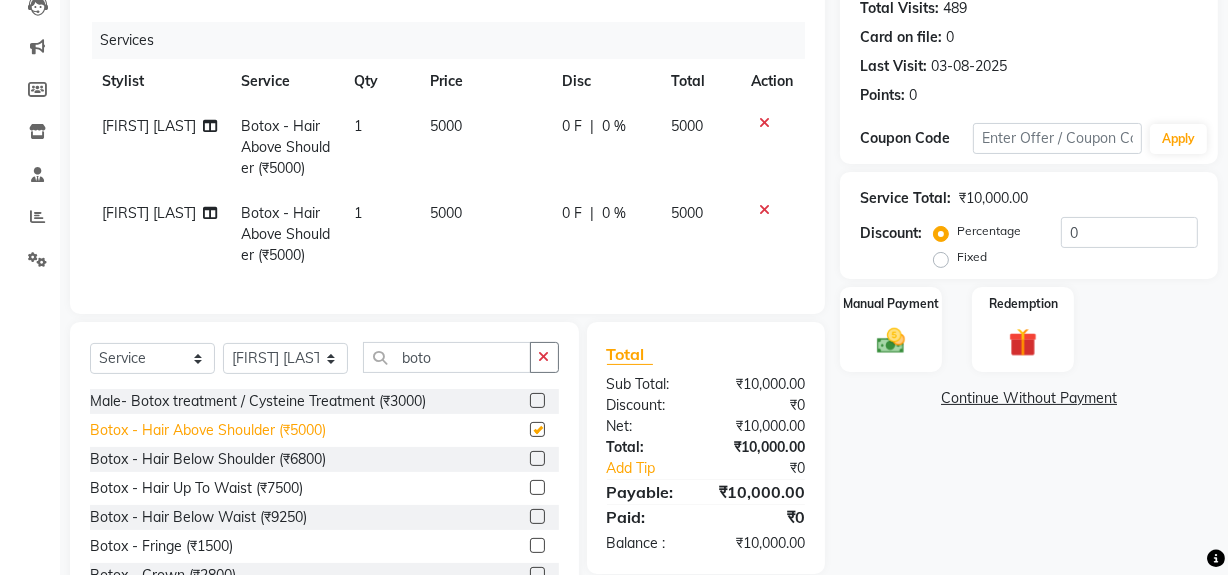 checkbox on "false" 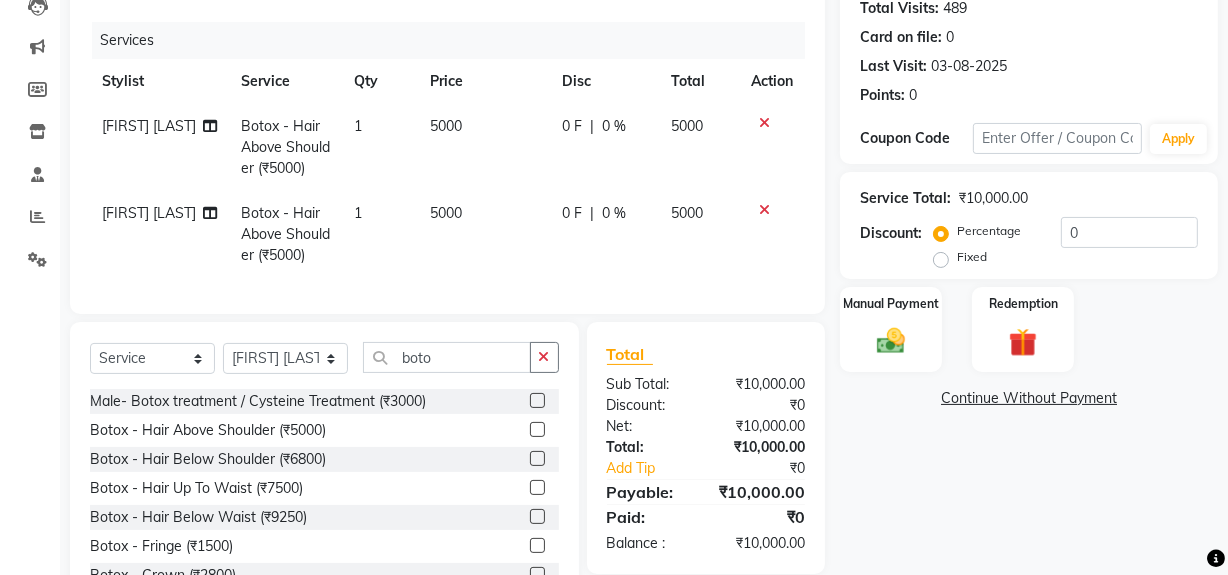 click on "[FIRST] [LAST]" 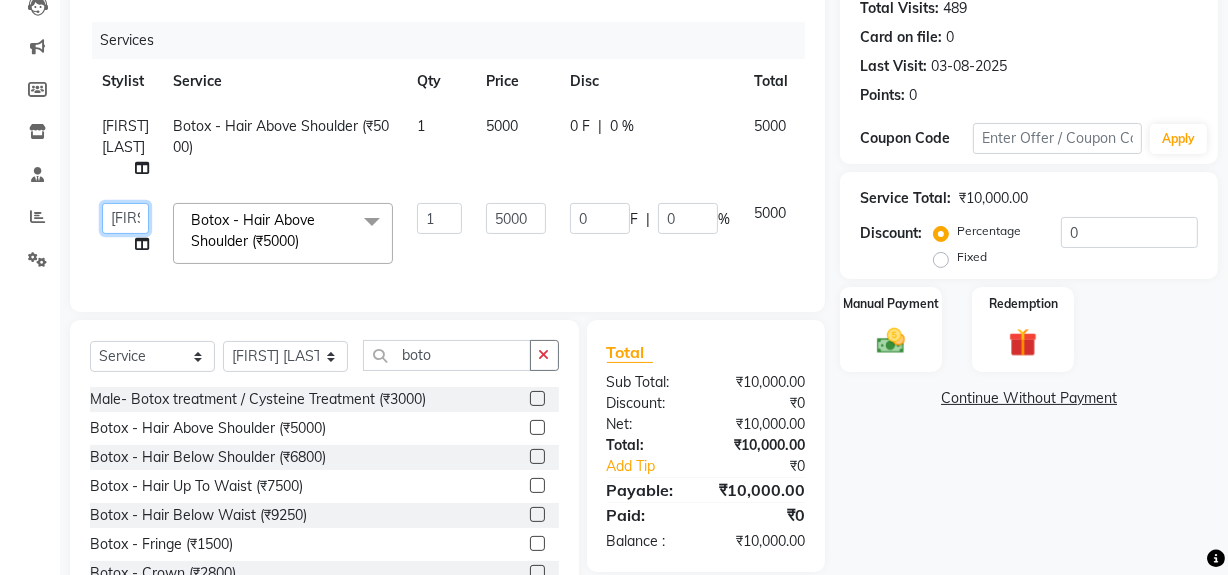 click on "khushbu Mohd Naushad Noir (Login) Shamshad Sonali Sumit Ujwala Patil" 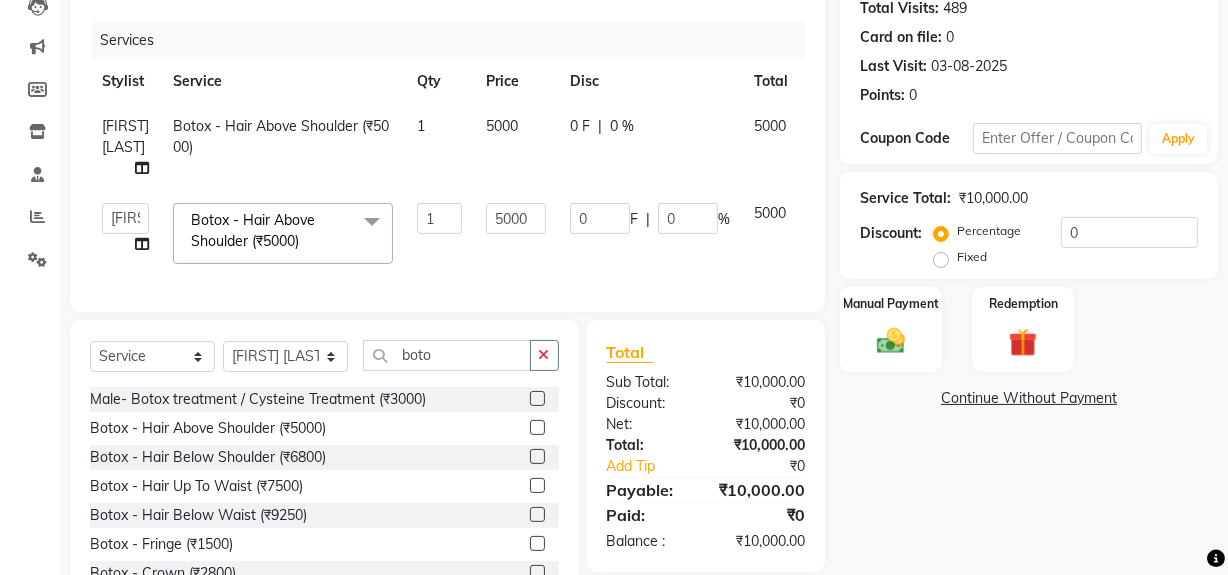 select on "[NUMBER]" 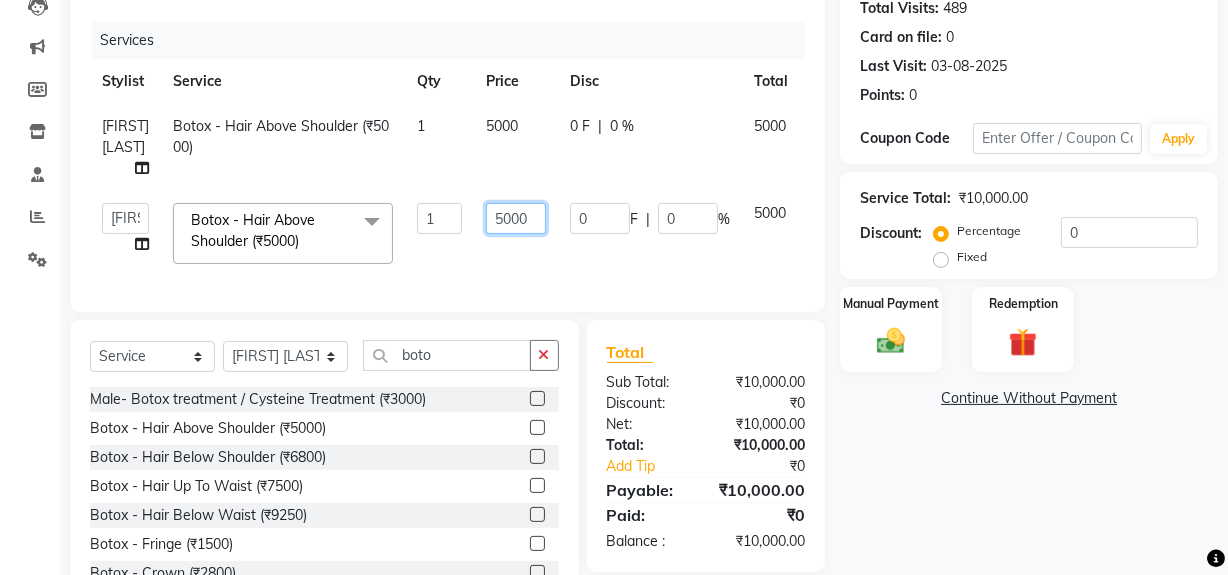click on "5000" 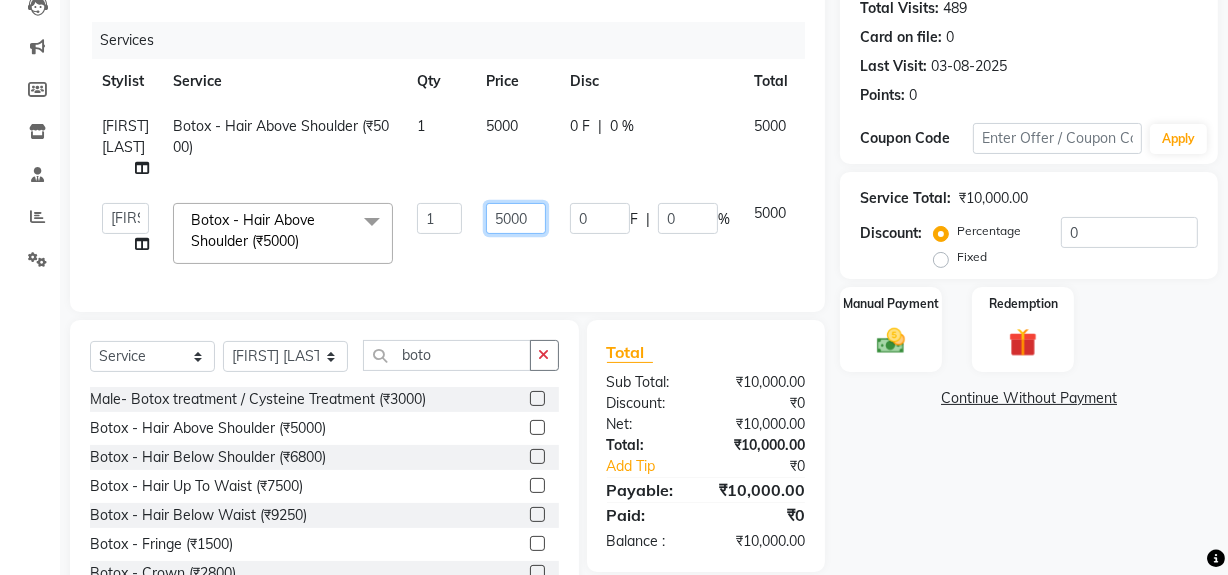 click on "5000" 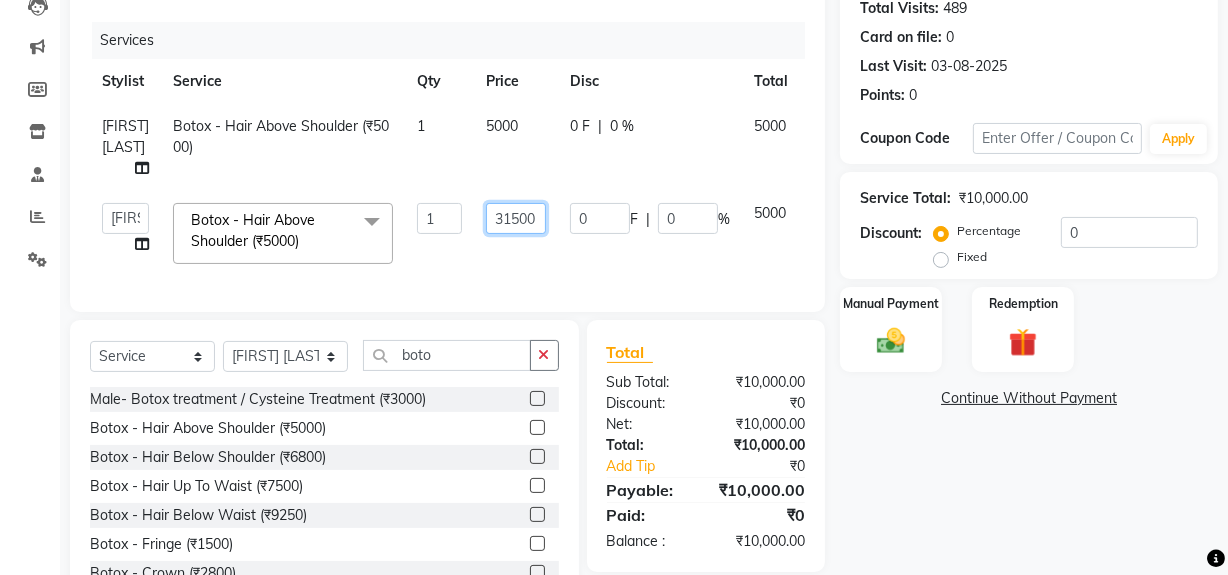 click on "31500" 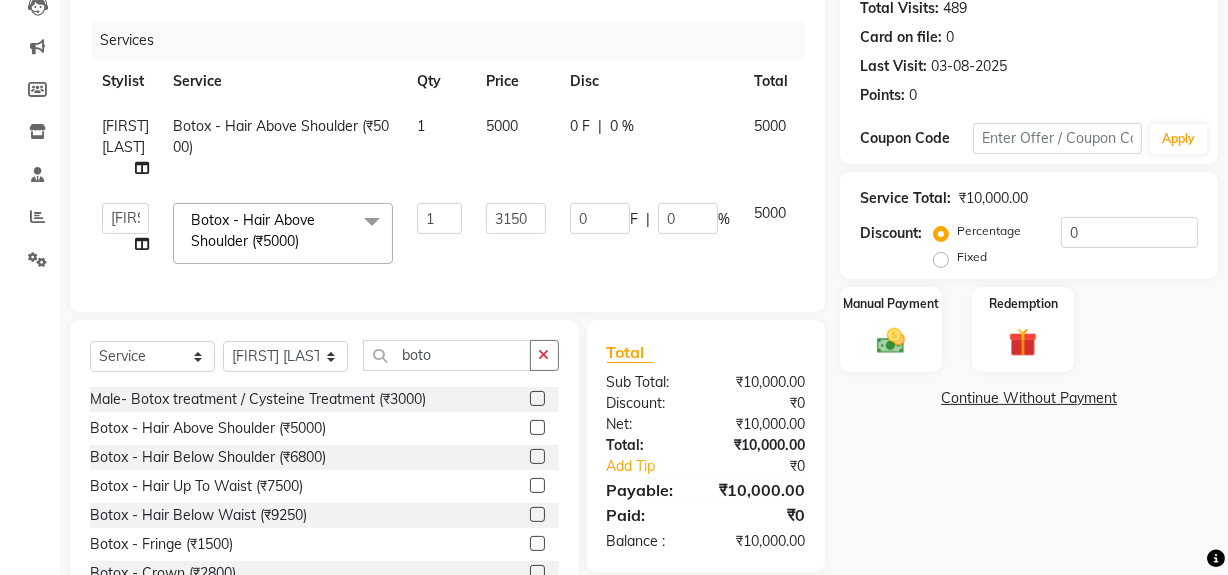 click on "5000" 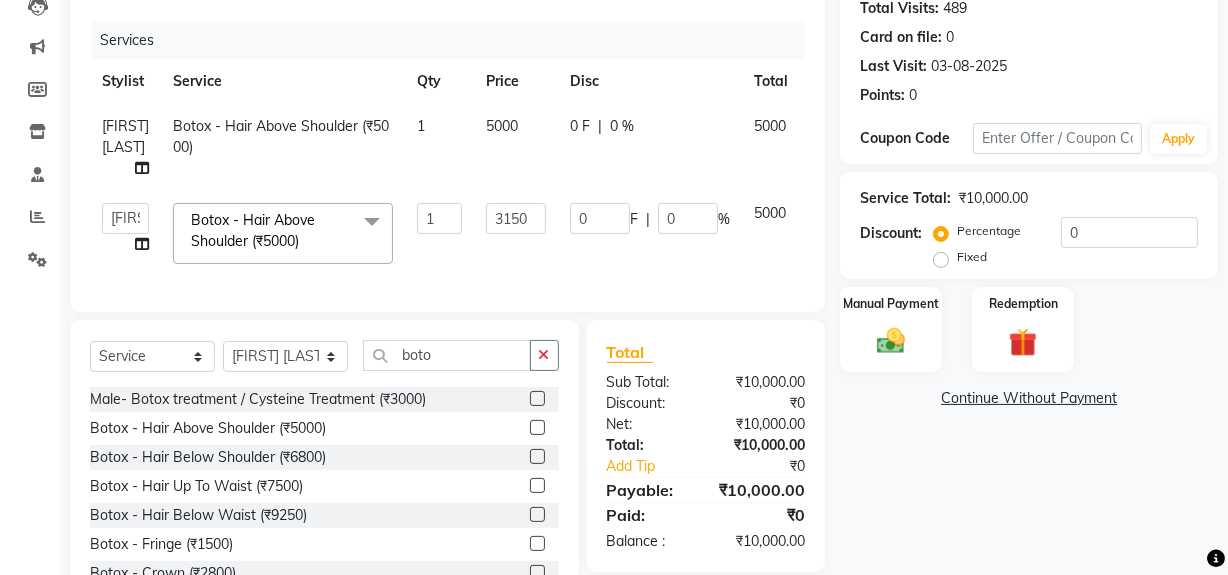 select on "36928" 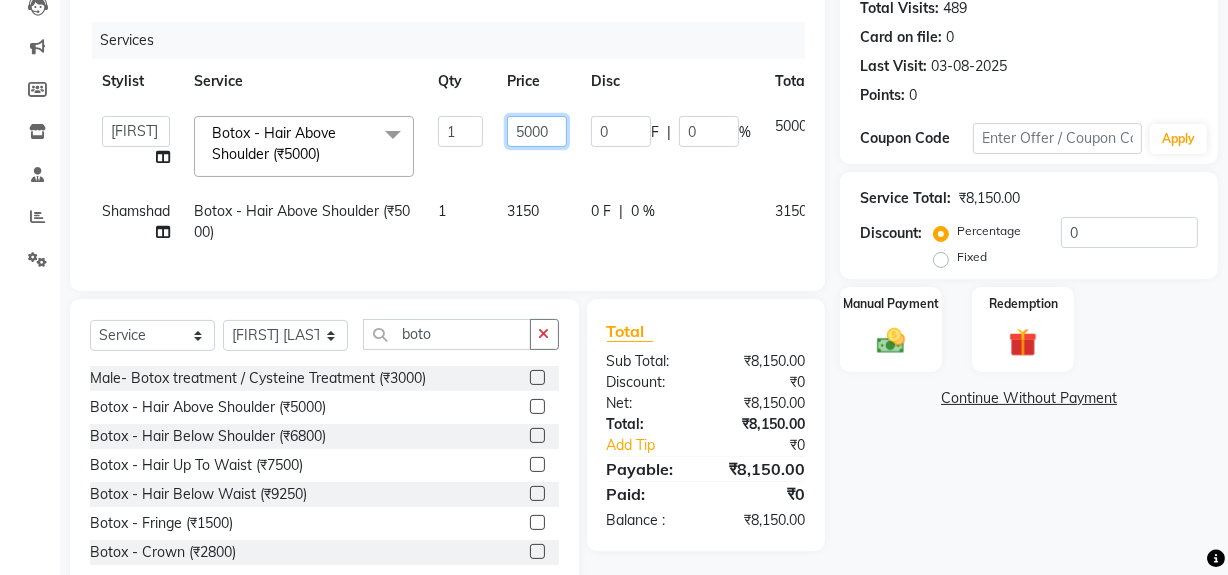 click on "5000" 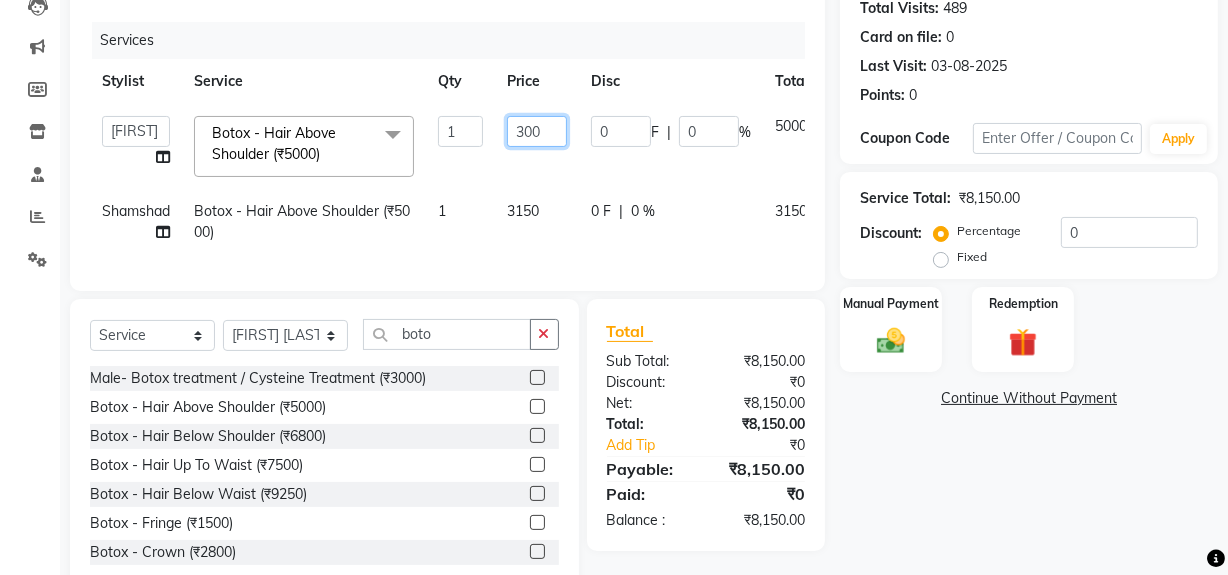 type on "3000" 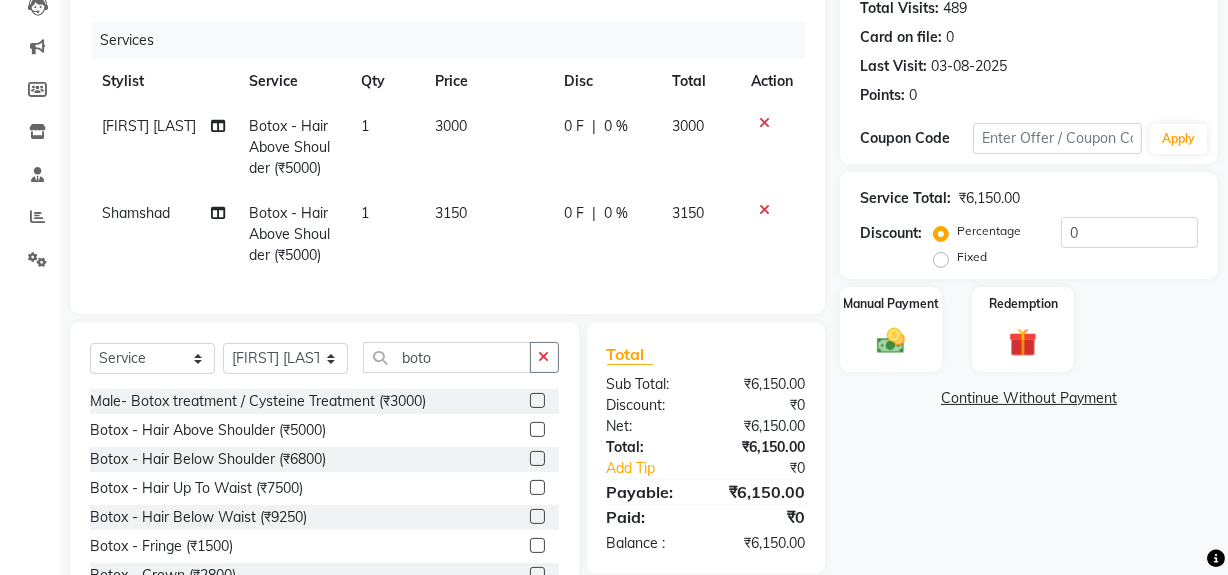 click on "Name: Noir Membership: No Active Membership Total Visits: 489 Card on file: 0 Last Visit: [DATE] Points: 0 Coupon Code Apply Service Total: ₹6,150.00 Discount: Percentage Fixed 0 Manual Payment Redemption Continue Without Payment" 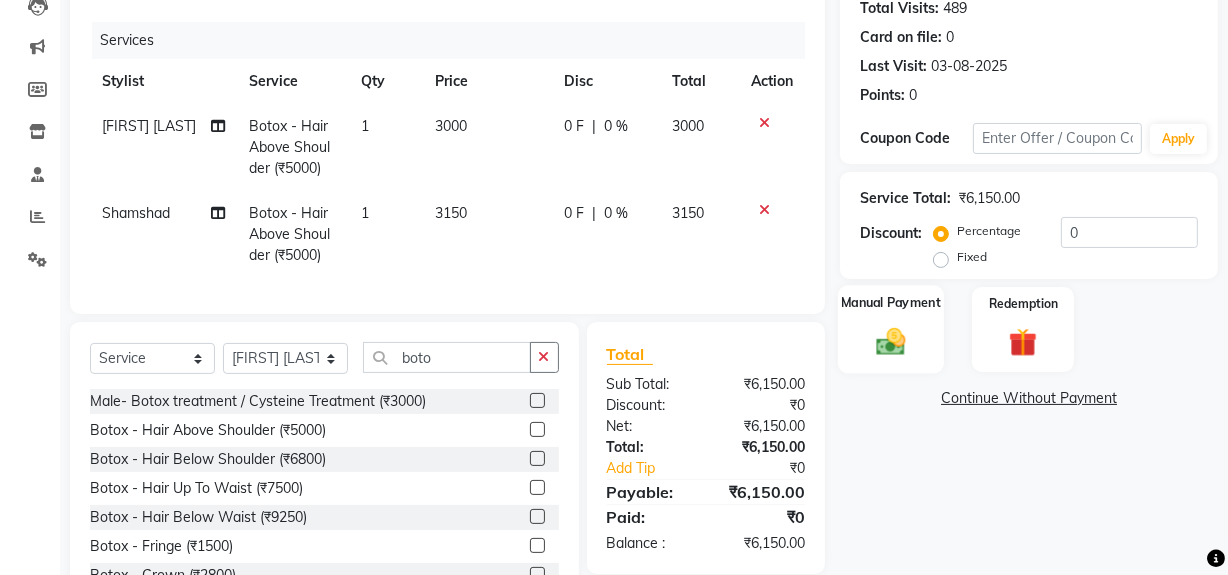 click 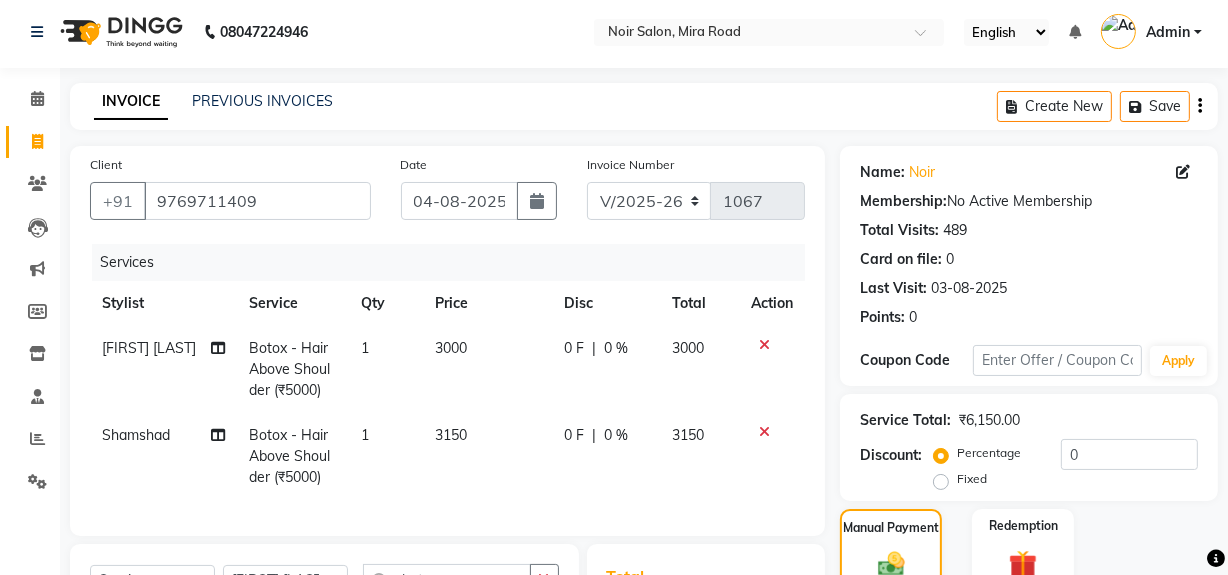 scroll, scrollTop: 0, scrollLeft: 0, axis: both 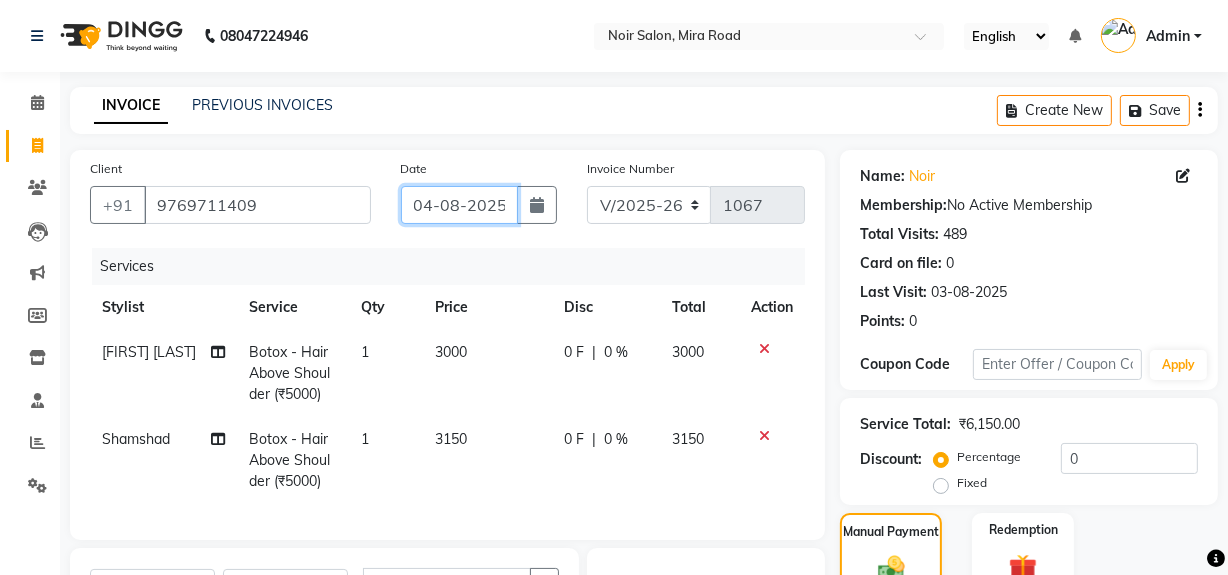 click on "04-08-2025" 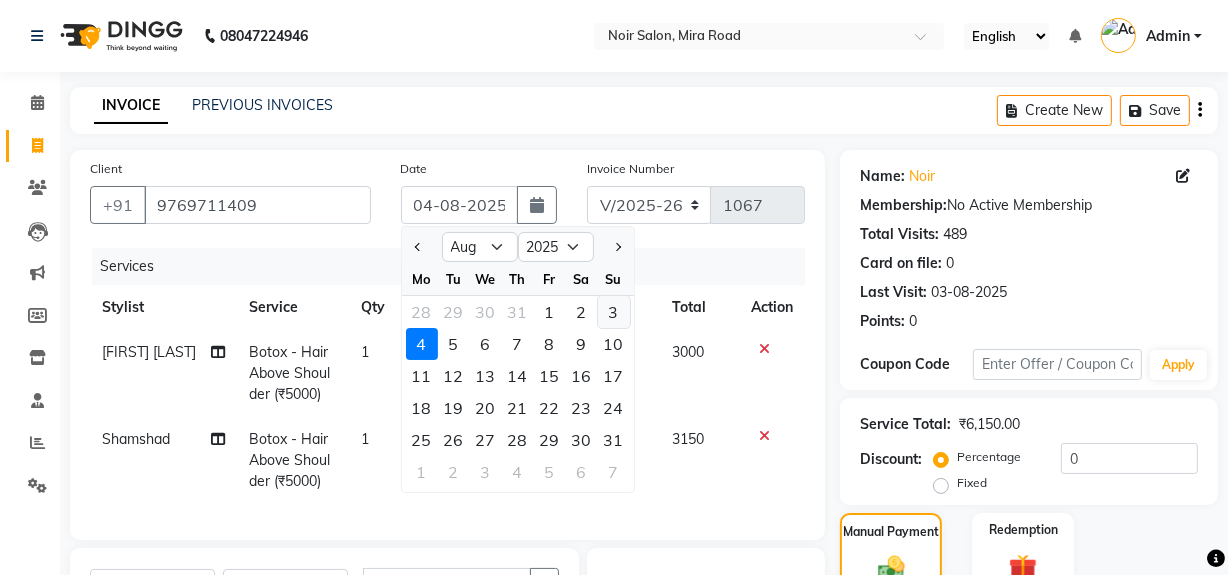 click on "3" 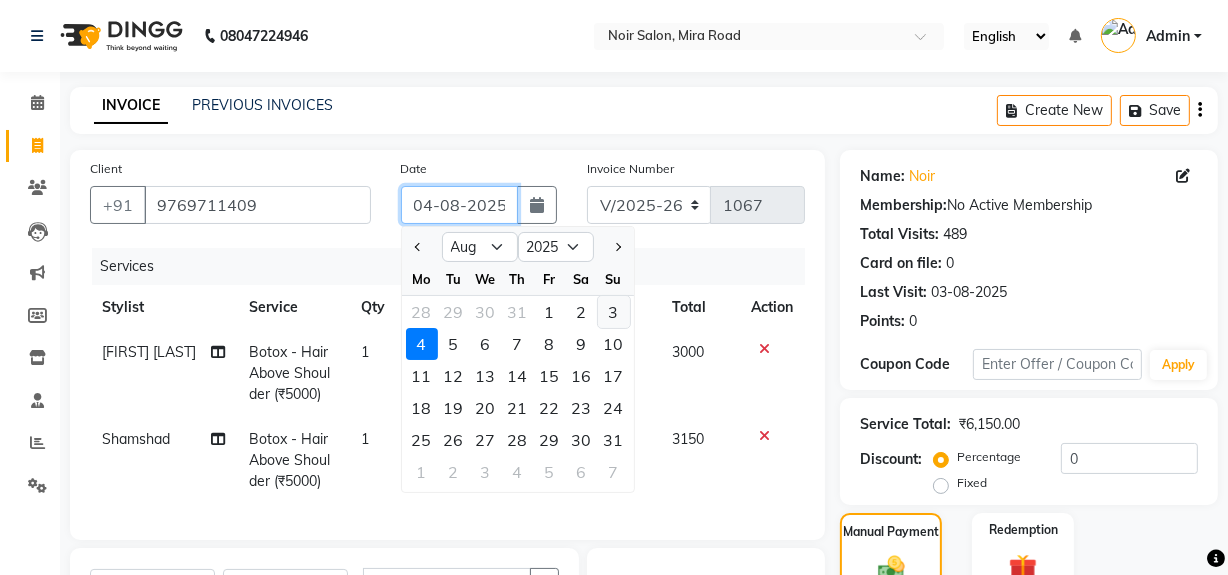 type on "03-08-2025" 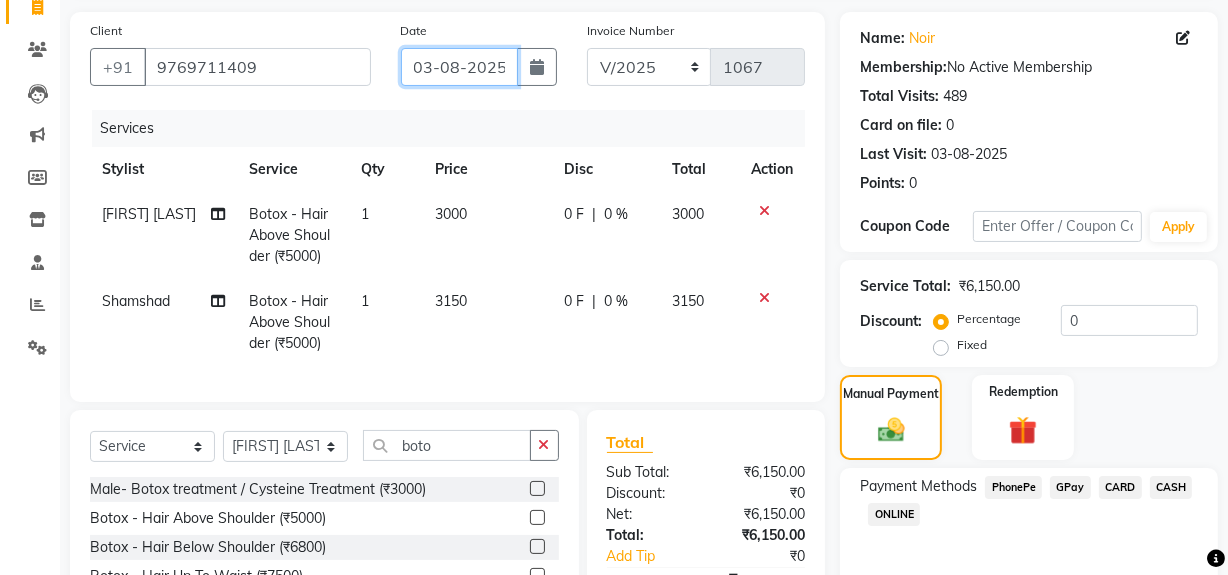 scroll, scrollTop: 311, scrollLeft: 0, axis: vertical 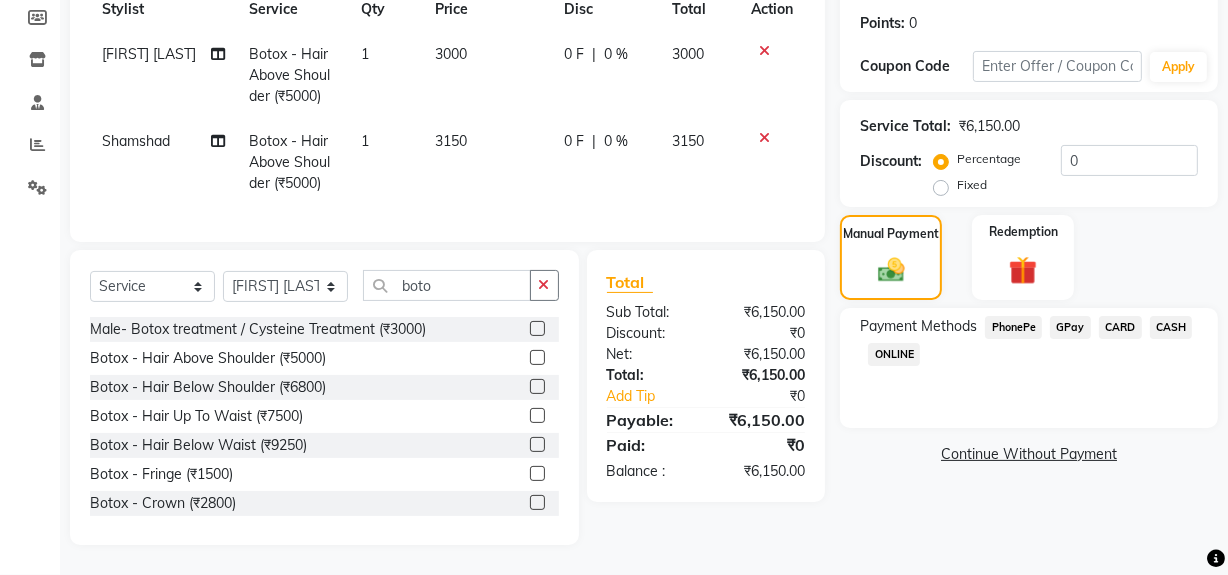 click on "GPay" 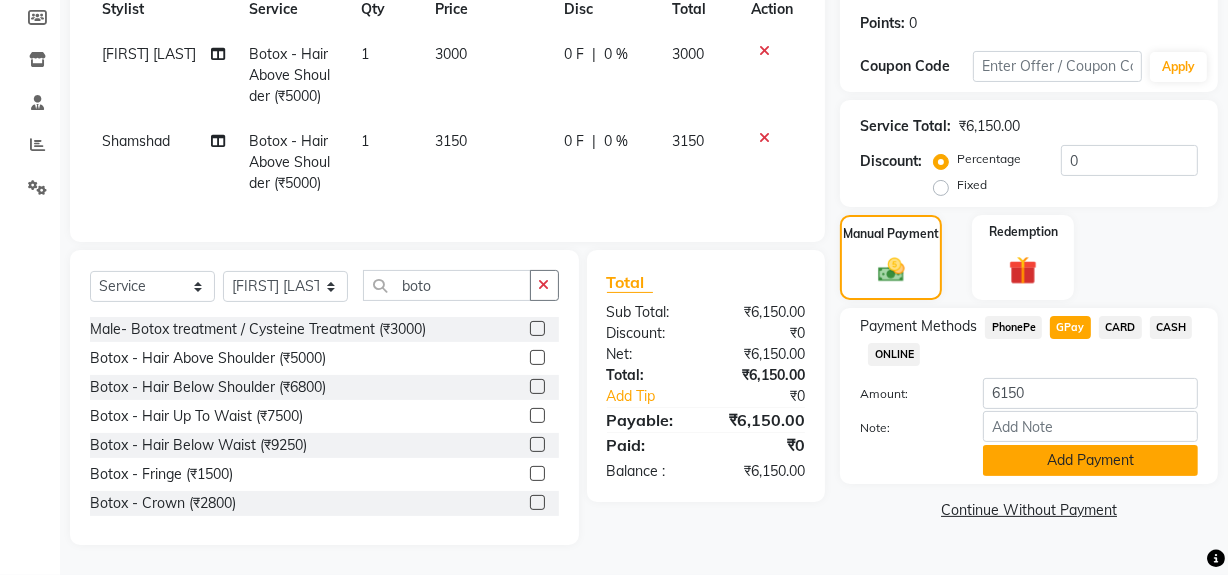 click on "Add Payment" 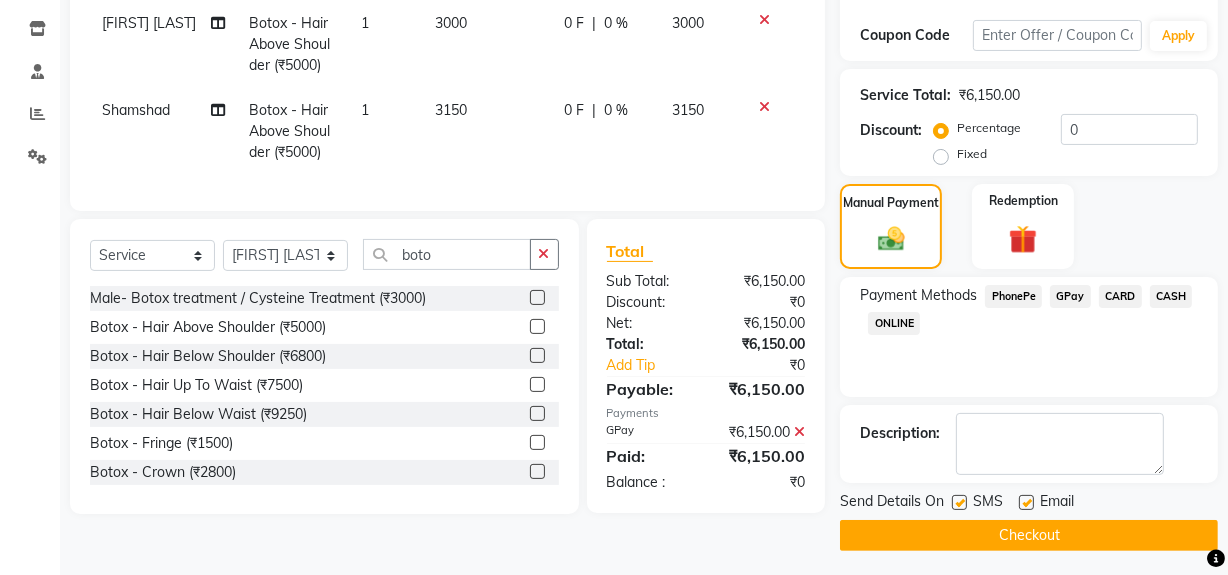 scroll, scrollTop: 333, scrollLeft: 0, axis: vertical 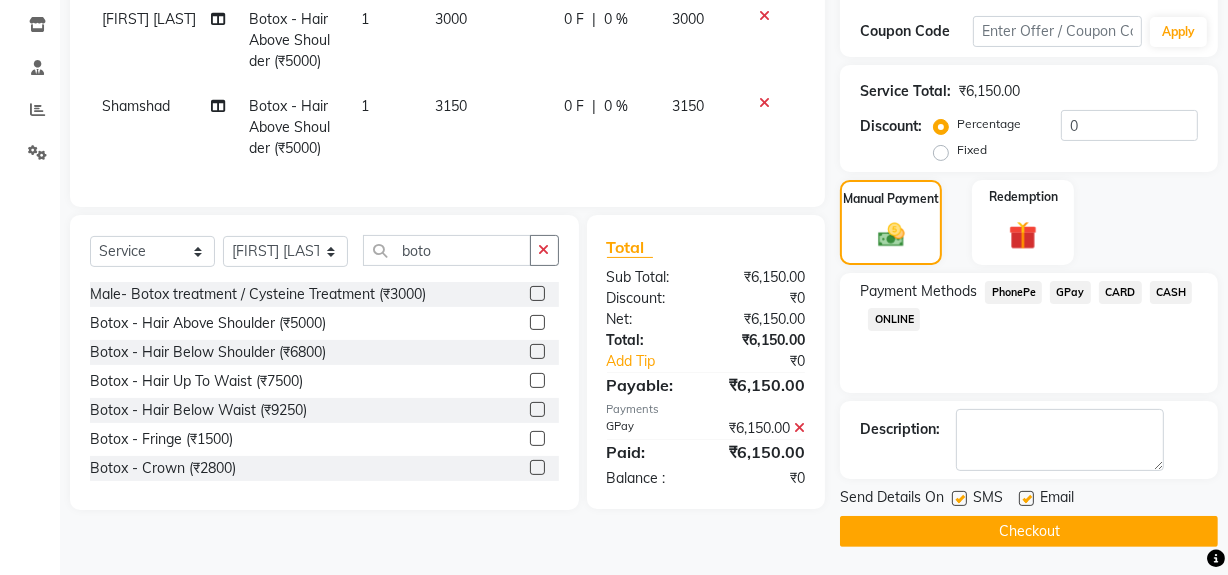 click 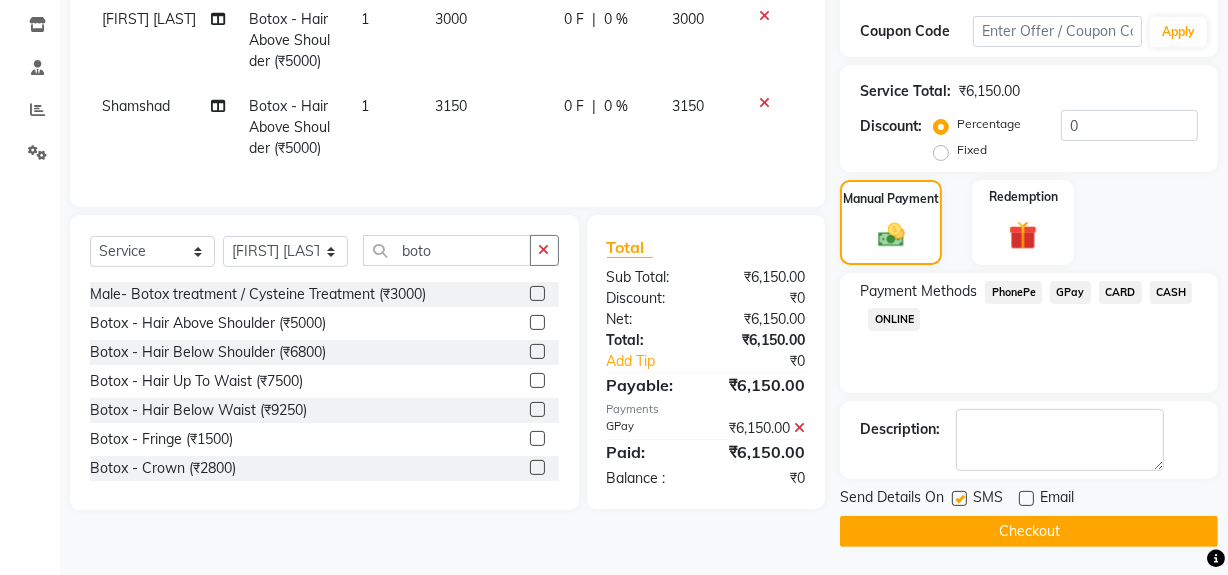 click 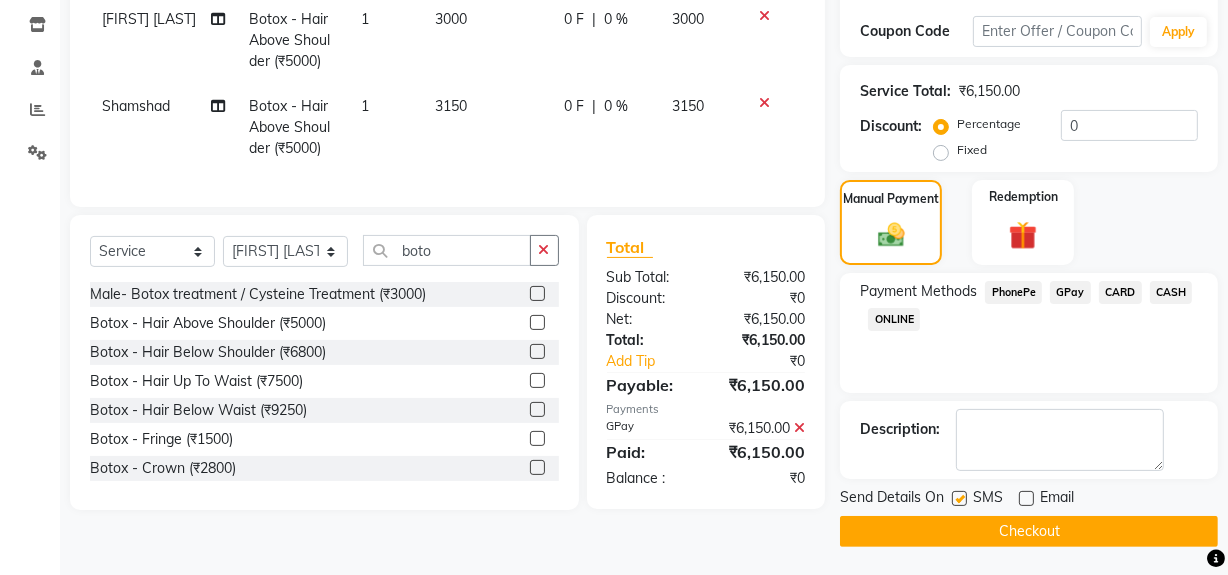 click at bounding box center [958, 499] 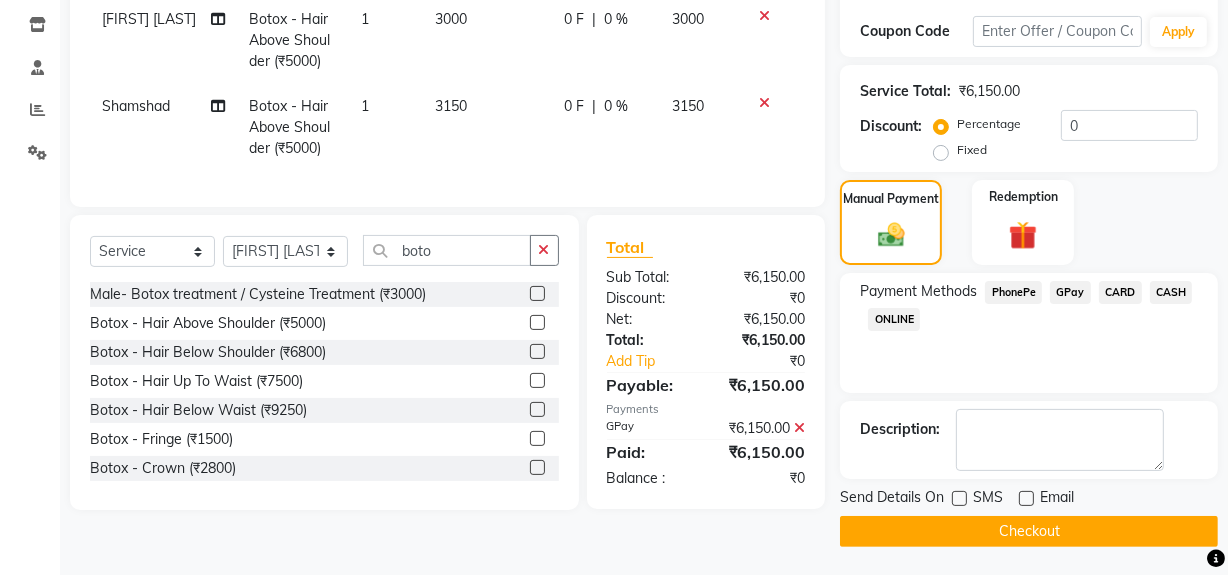 click on "Checkout" 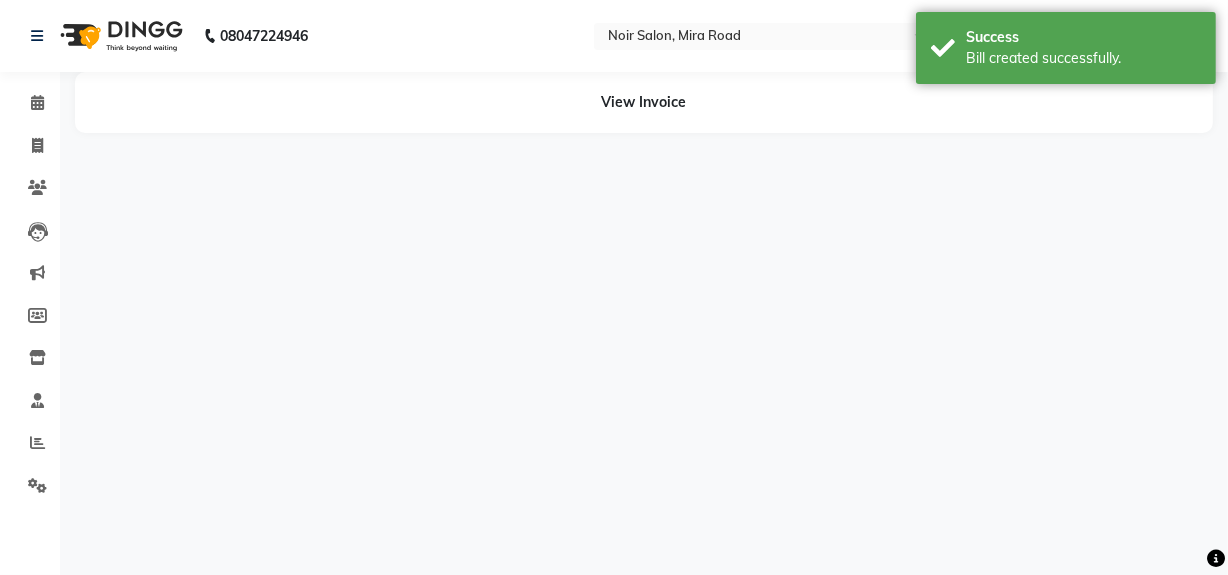 scroll, scrollTop: 0, scrollLeft: 0, axis: both 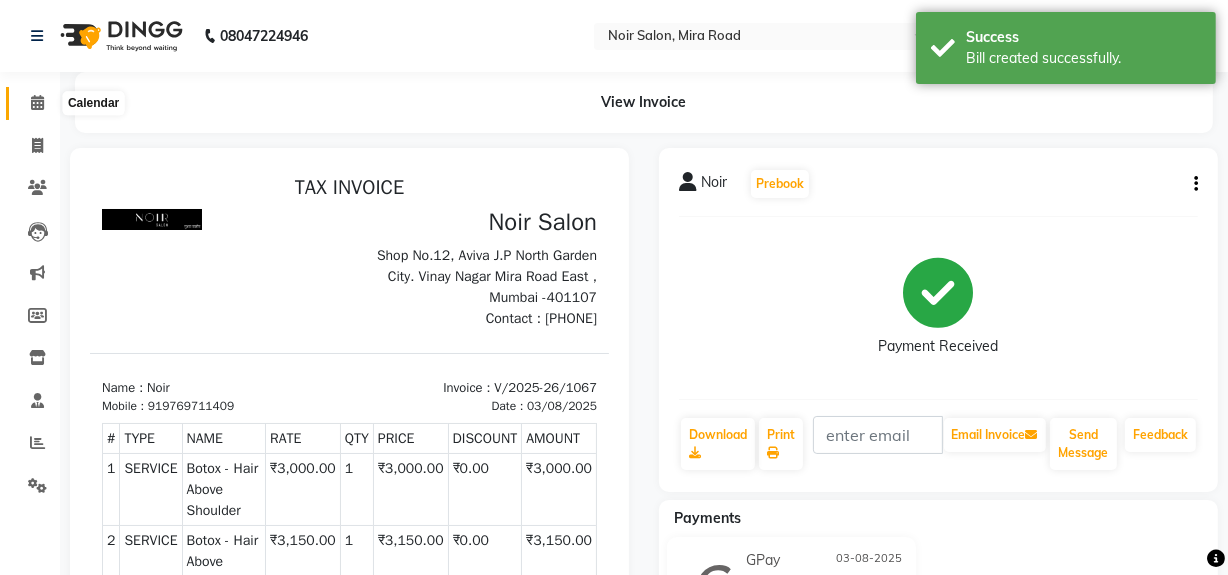 click 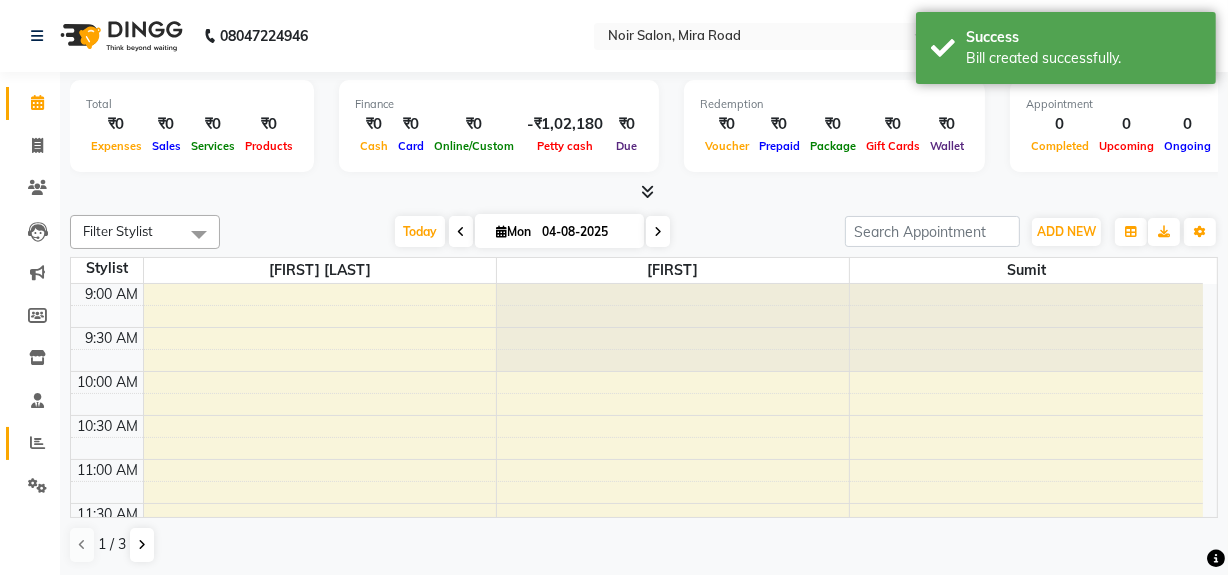 click 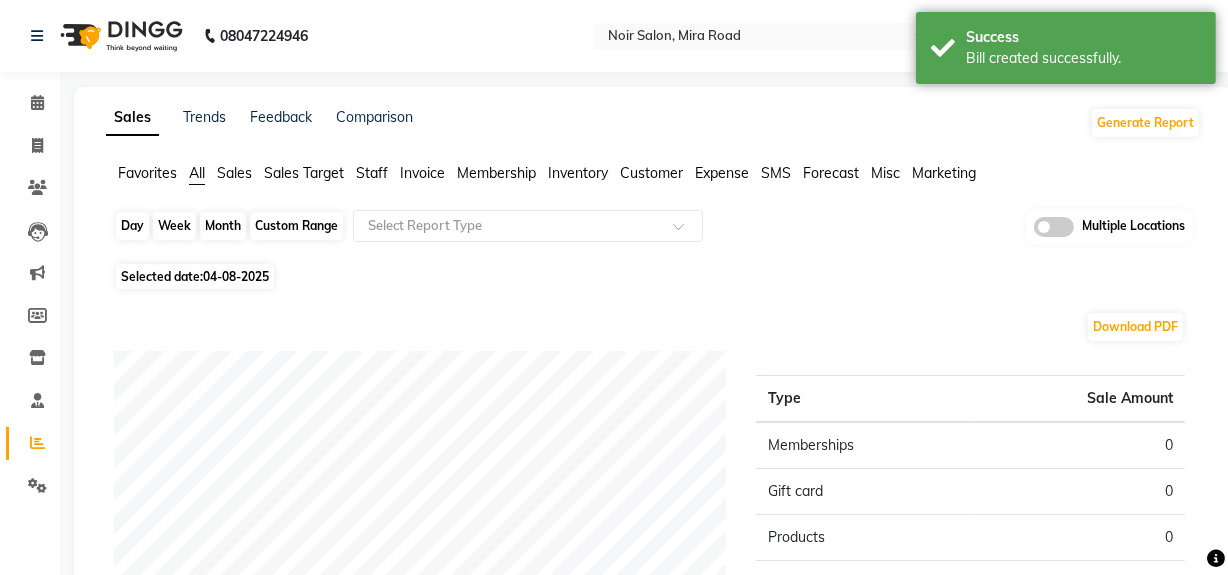 click on "Day" 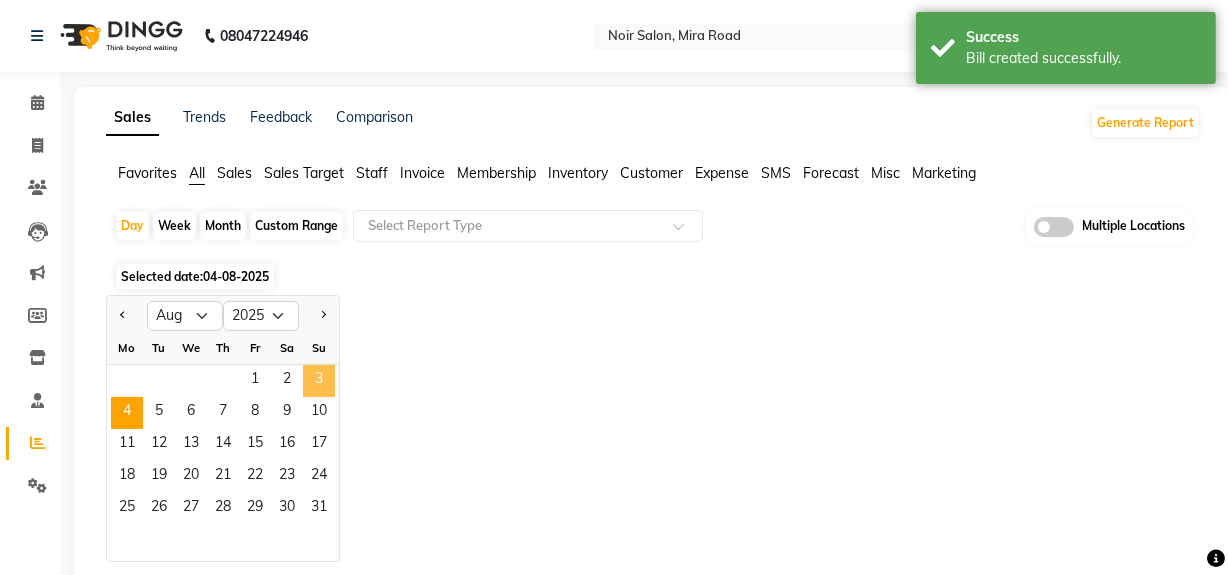 click on "3" 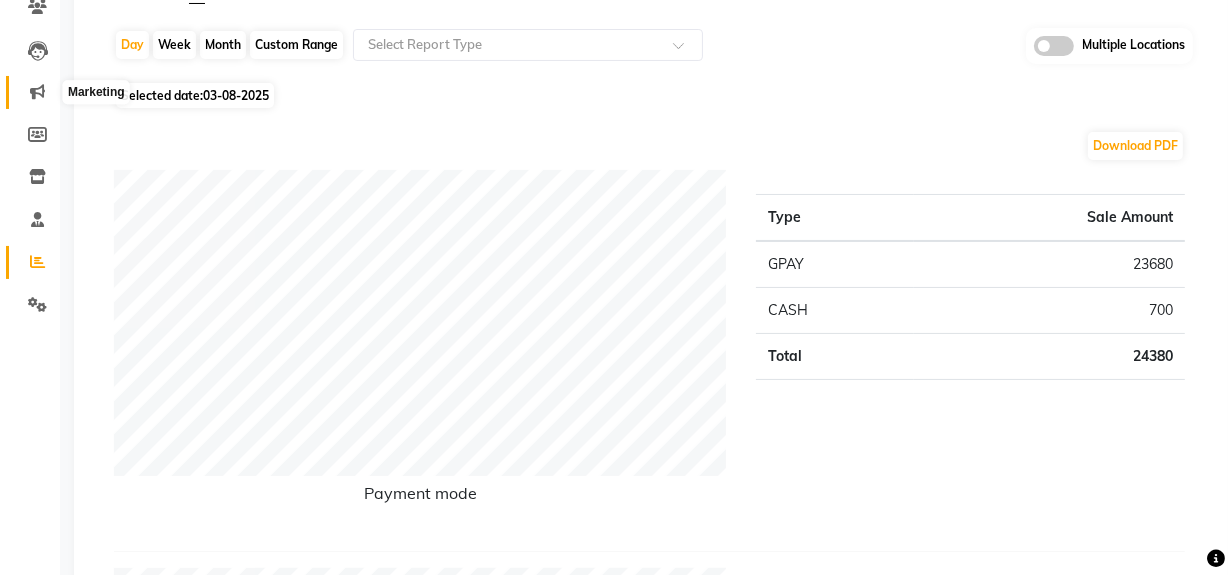 scroll, scrollTop: 0, scrollLeft: 0, axis: both 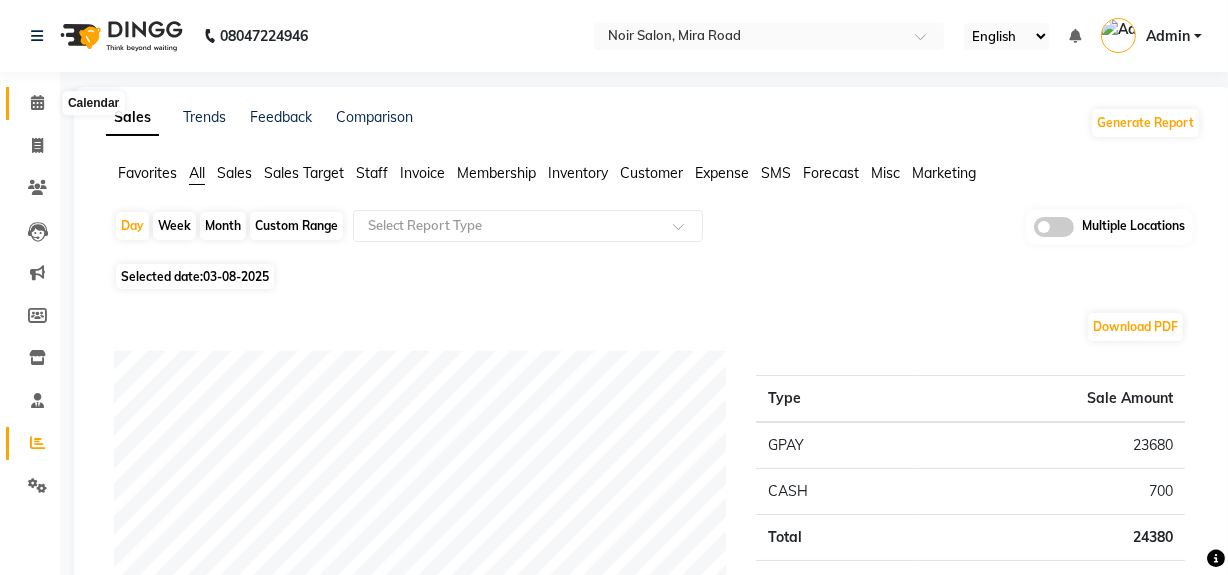 click 